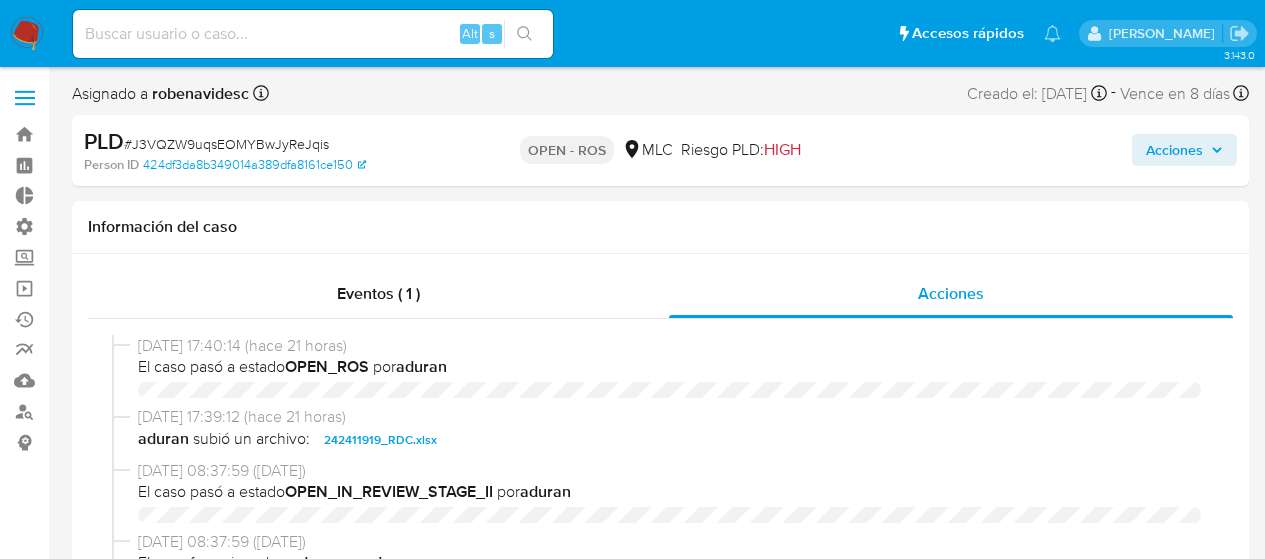 select on "10" 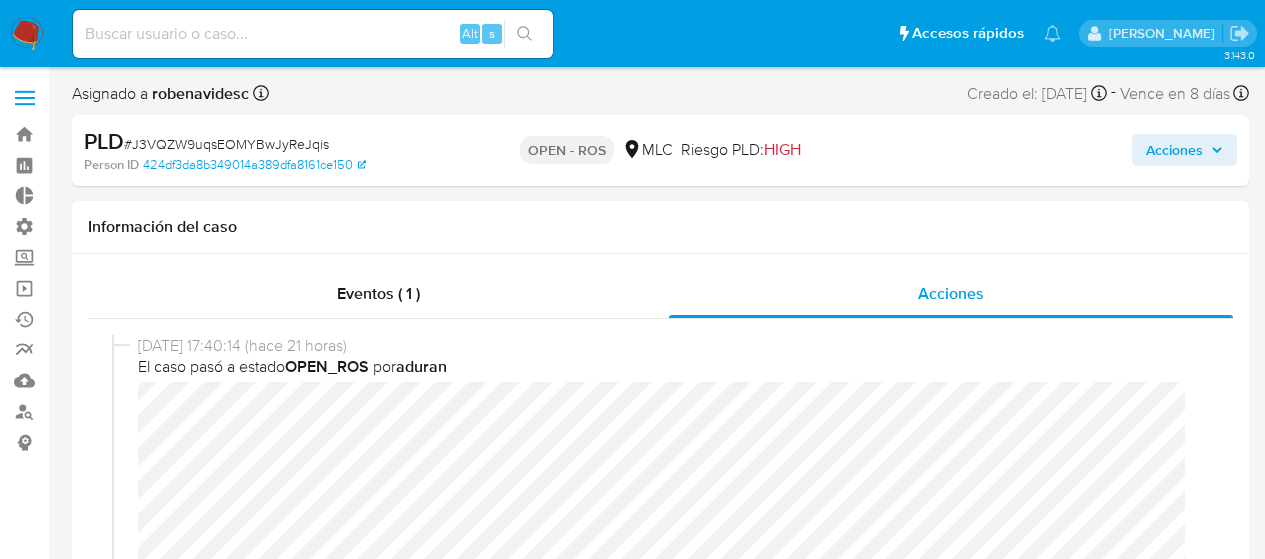 scroll, scrollTop: 0, scrollLeft: 0, axis: both 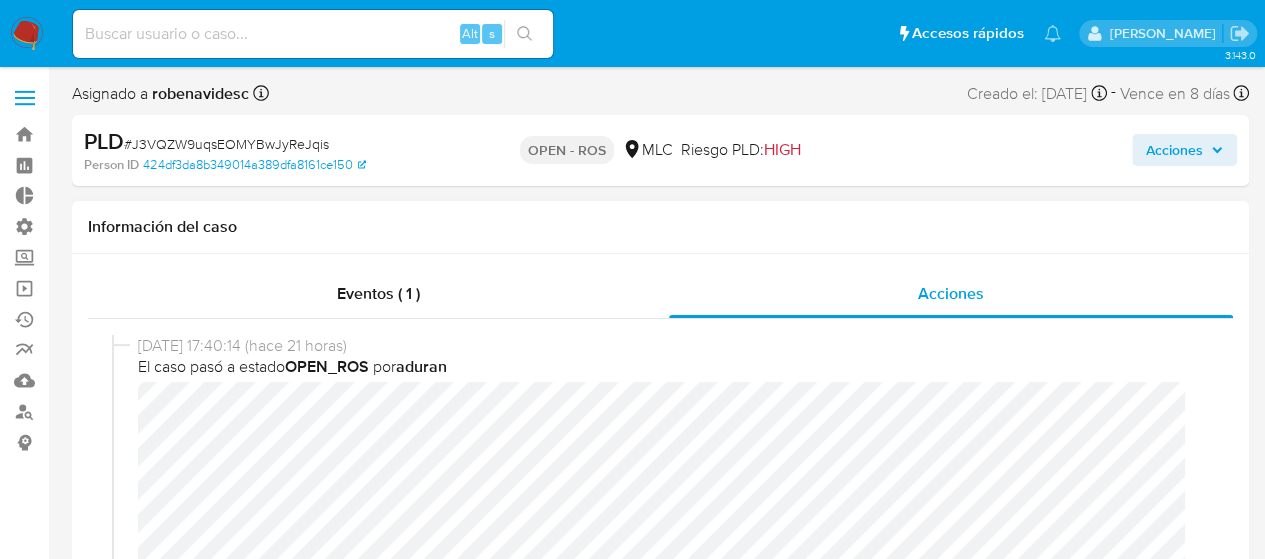 click on "01/07/2025 17:40:14 (hace 21 horas) El caso pasó a estado  OPEN_ROS      por  aduran" at bounding box center [660, 484] 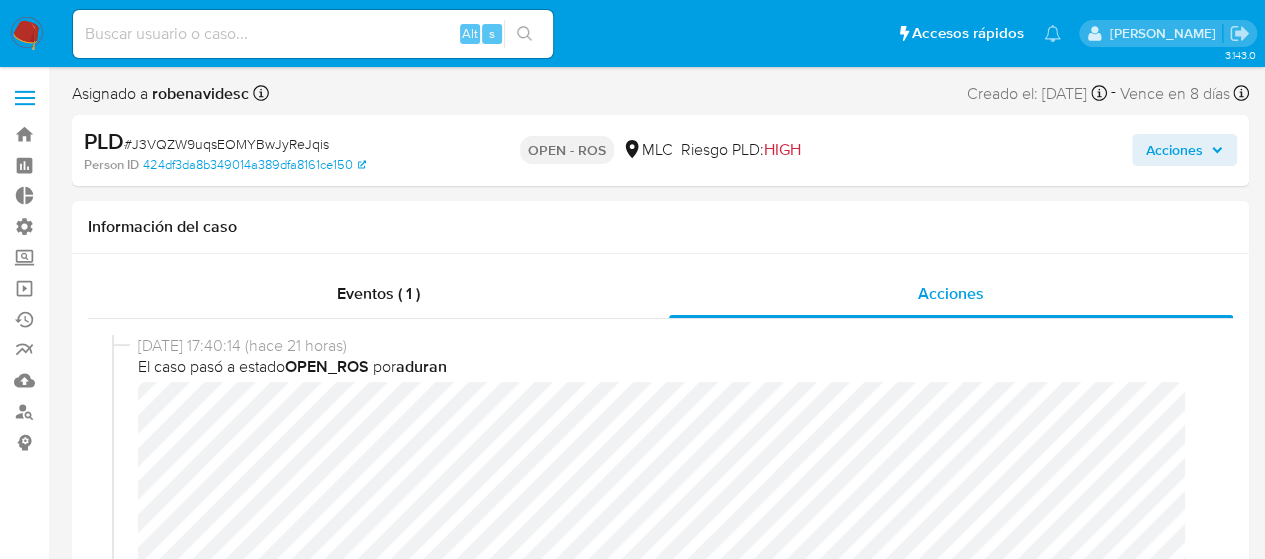 scroll, scrollTop: 0, scrollLeft: 0, axis: both 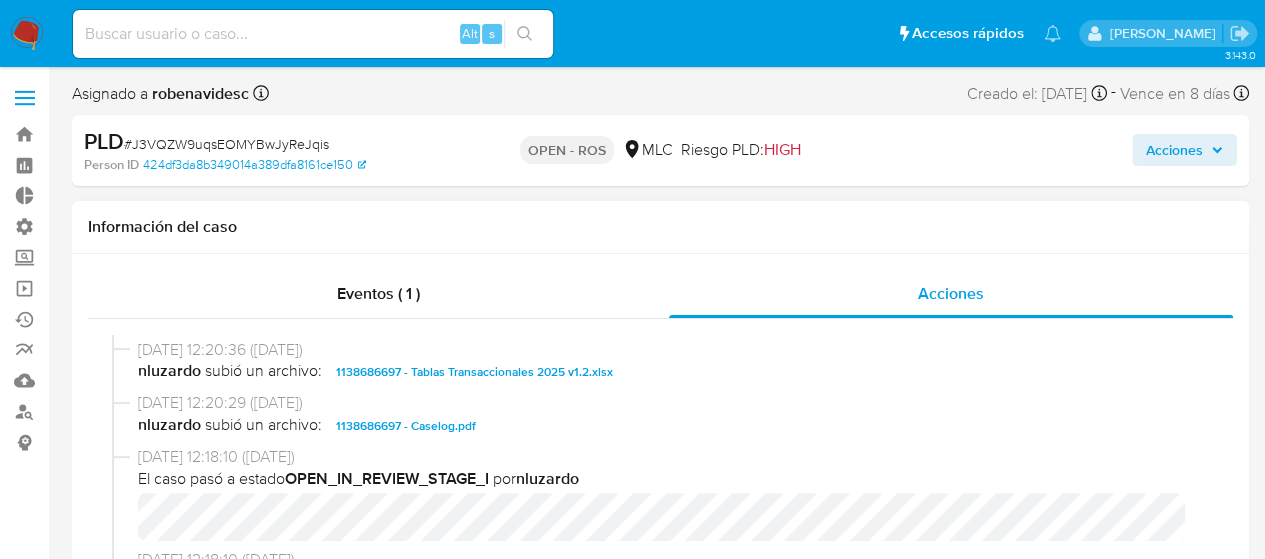 click on "1138686697 - Caselog.pdf" at bounding box center (406, 426) 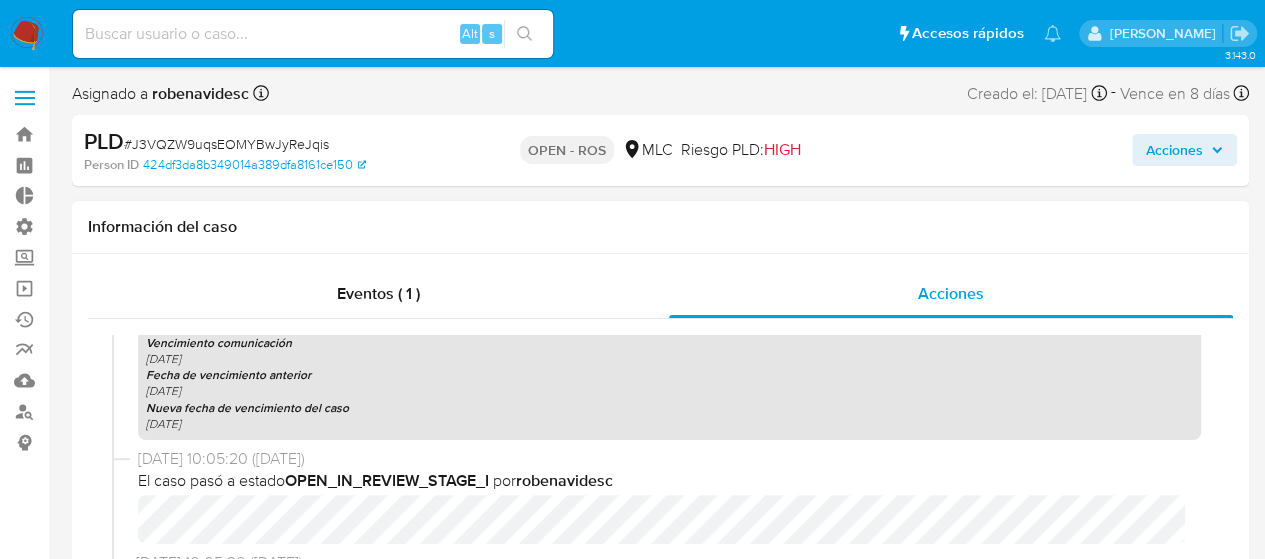 scroll, scrollTop: 1412, scrollLeft: 0, axis: vertical 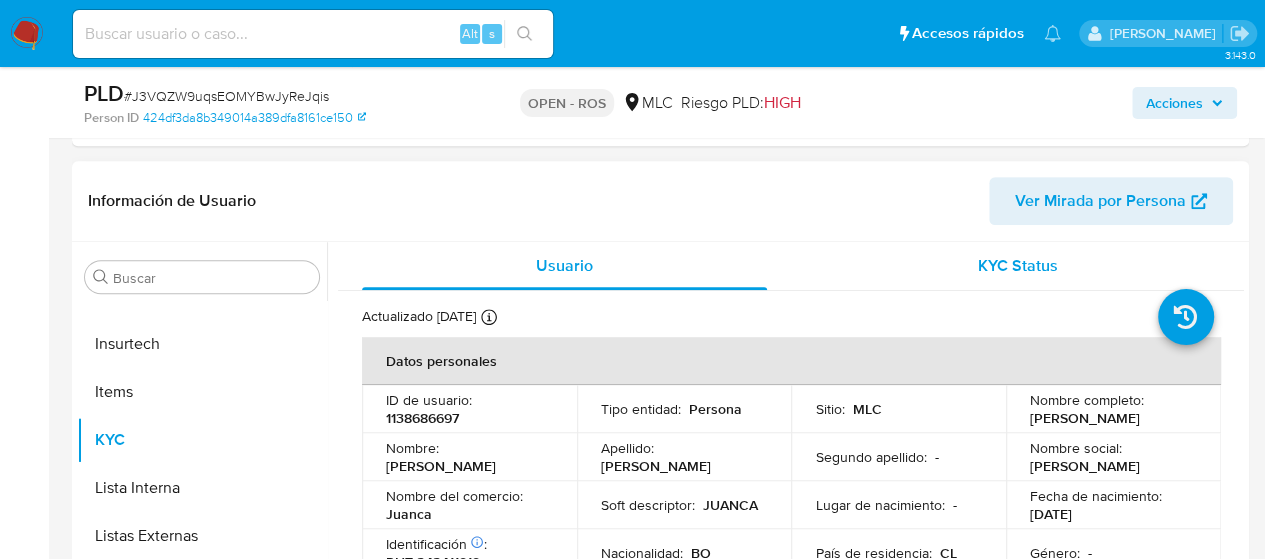 click on "KYC Status" at bounding box center [1018, 265] 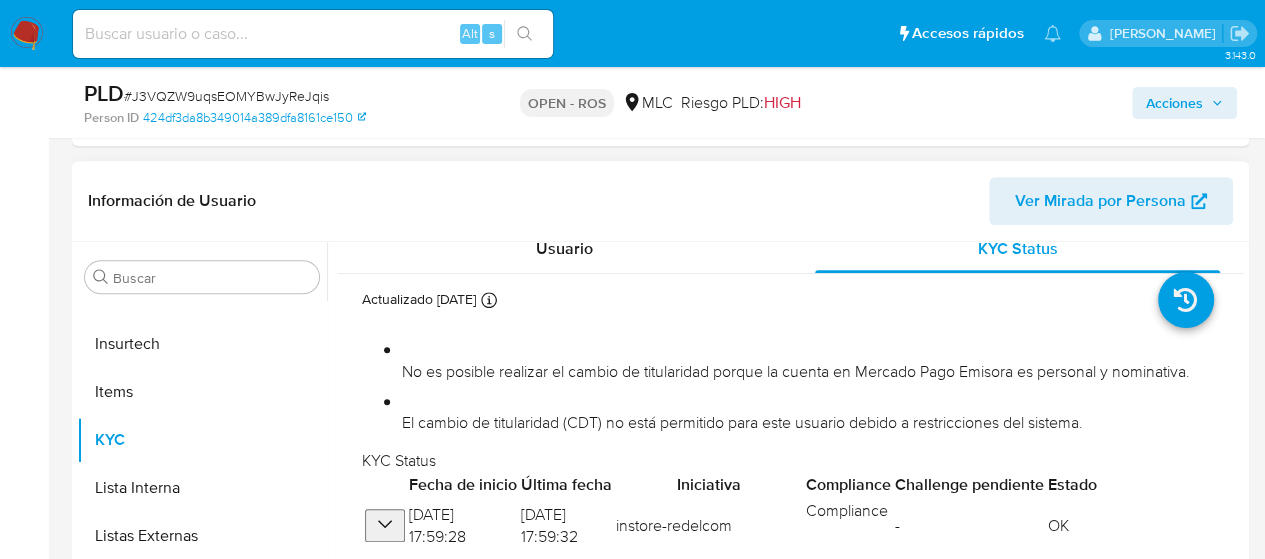 scroll, scrollTop: 209, scrollLeft: 0, axis: vertical 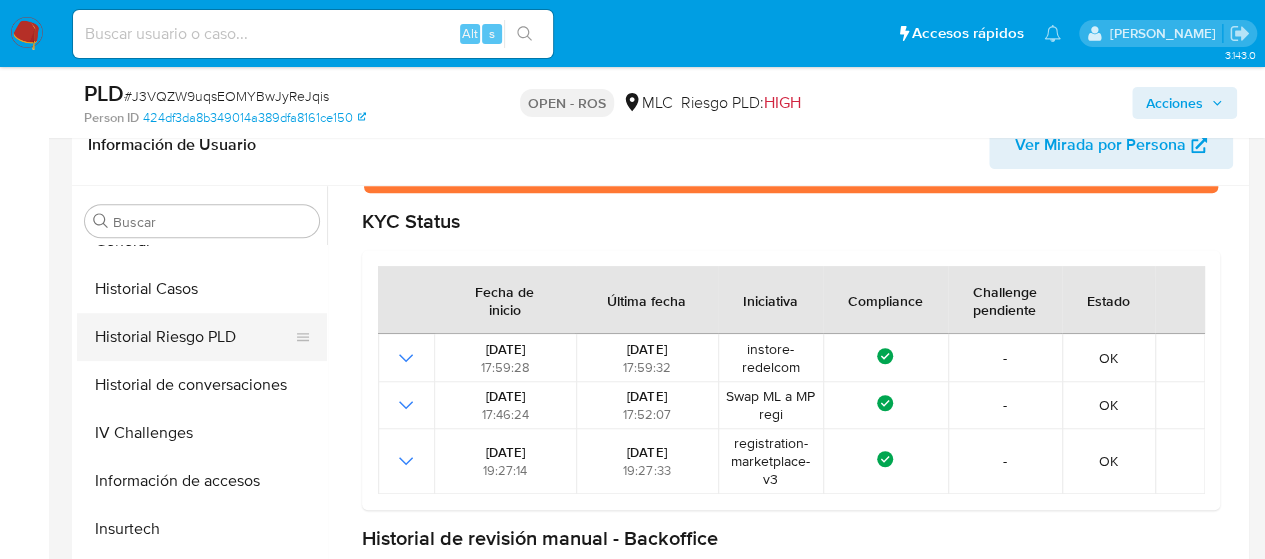 click on "Historial Riesgo PLD" at bounding box center (194, 337) 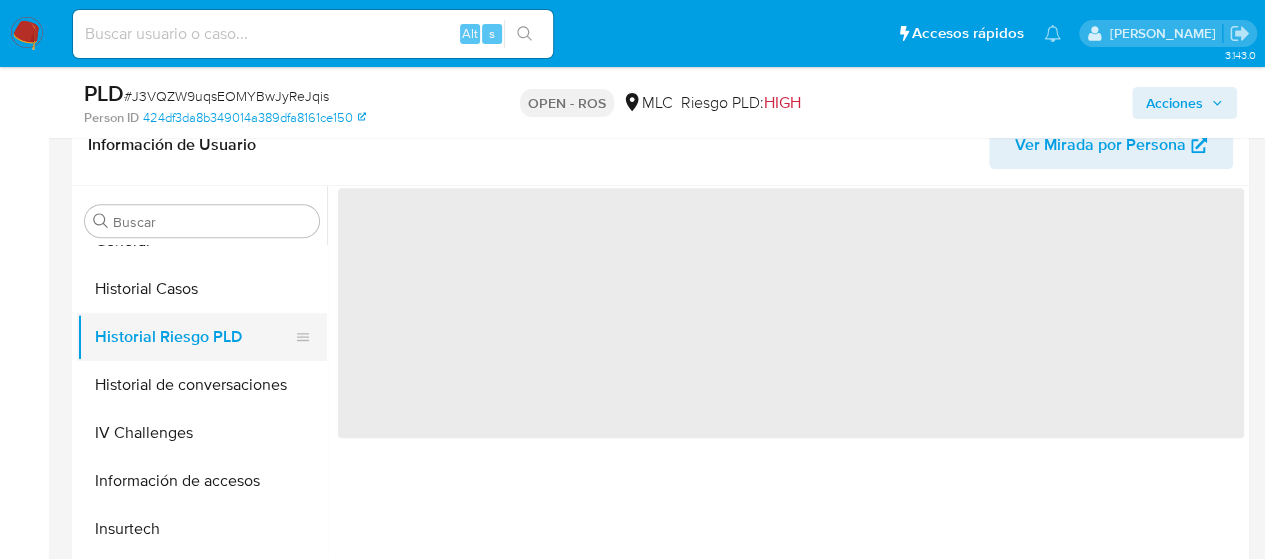 scroll, scrollTop: 0, scrollLeft: 0, axis: both 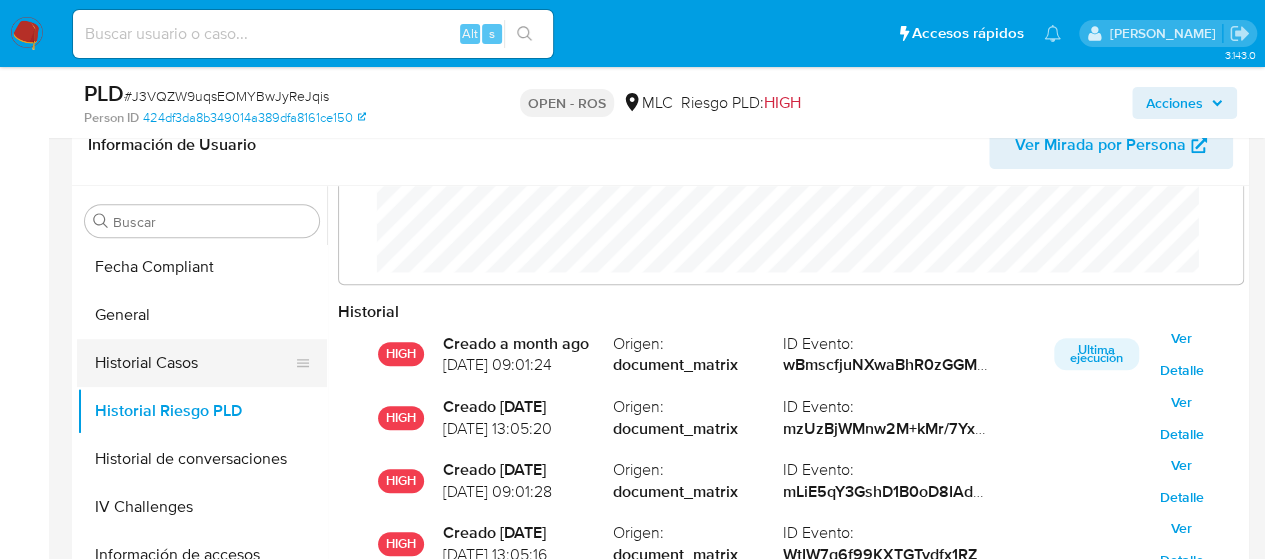 click on "Historial Casos" at bounding box center [194, 363] 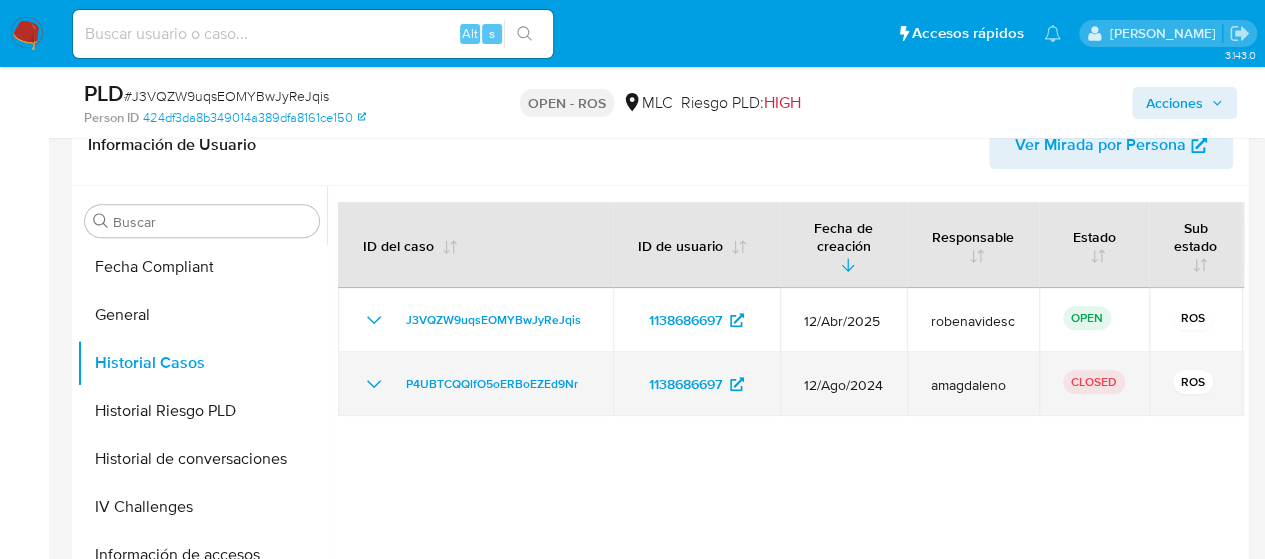 click 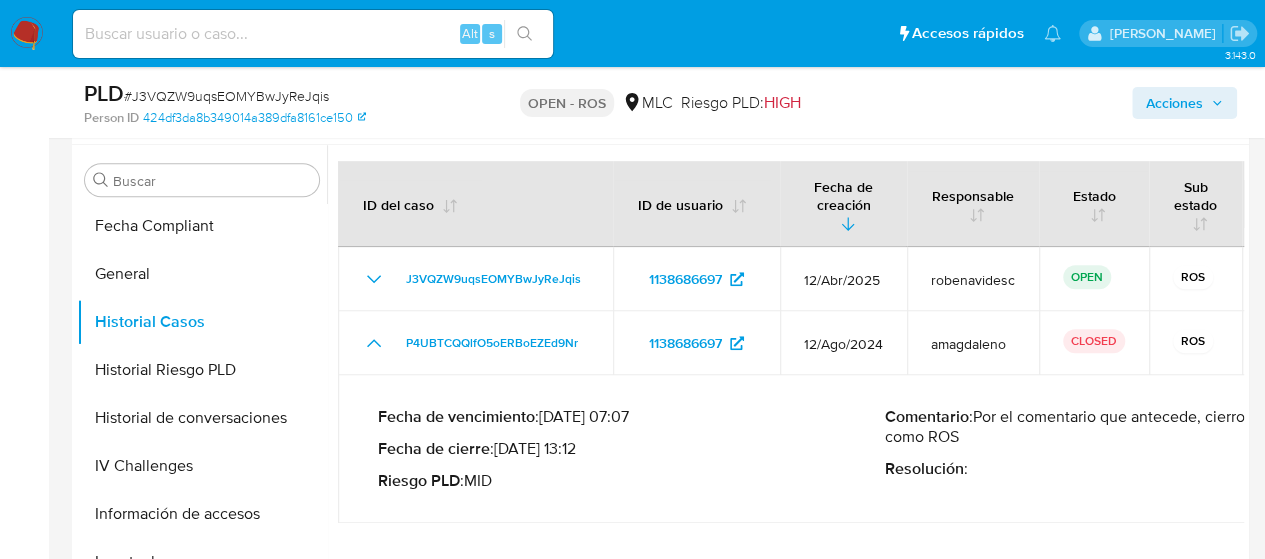 scroll, scrollTop: 546, scrollLeft: 0, axis: vertical 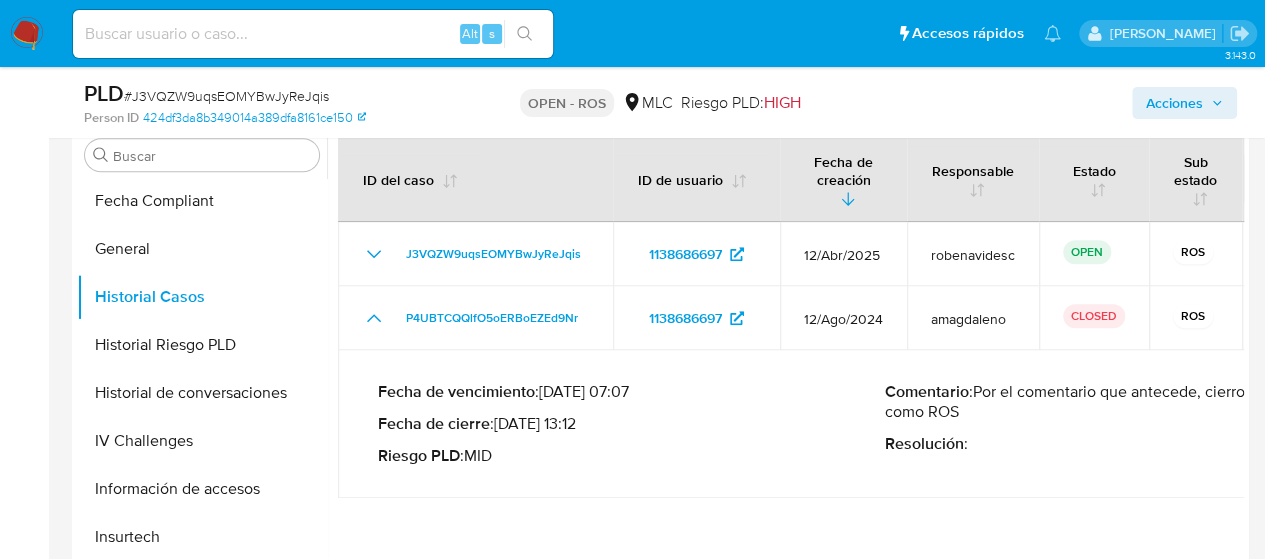 drag, startPoint x: 980, startPoint y: 384, endPoint x: 993, endPoint y: 404, distance: 23.853722 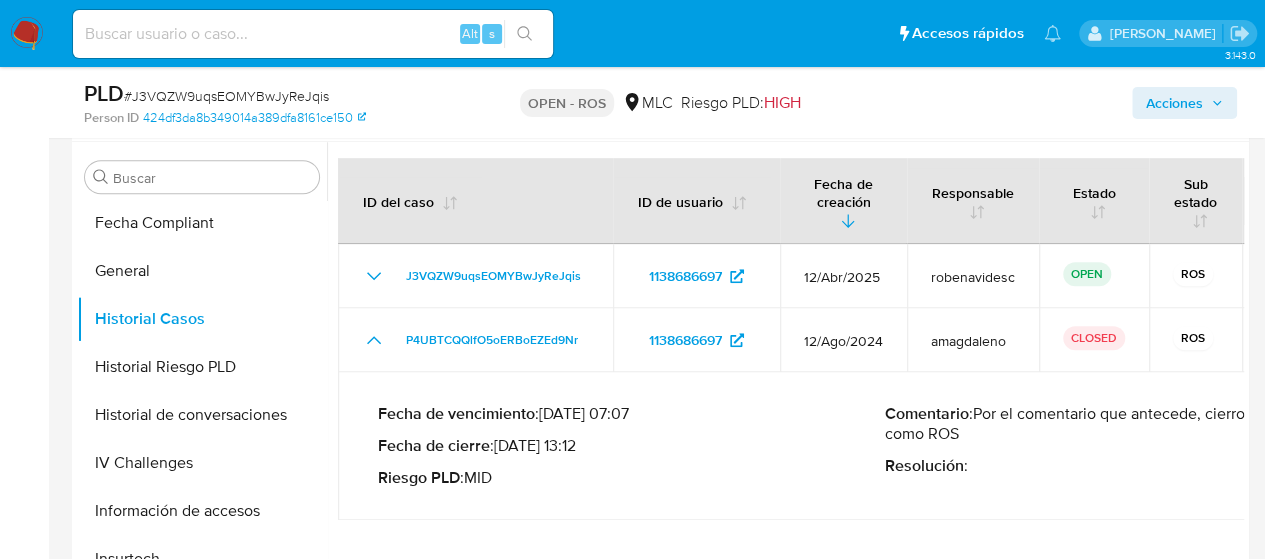 scroll, scrollTop: 516, scrollLeft: 0, axis: vertical 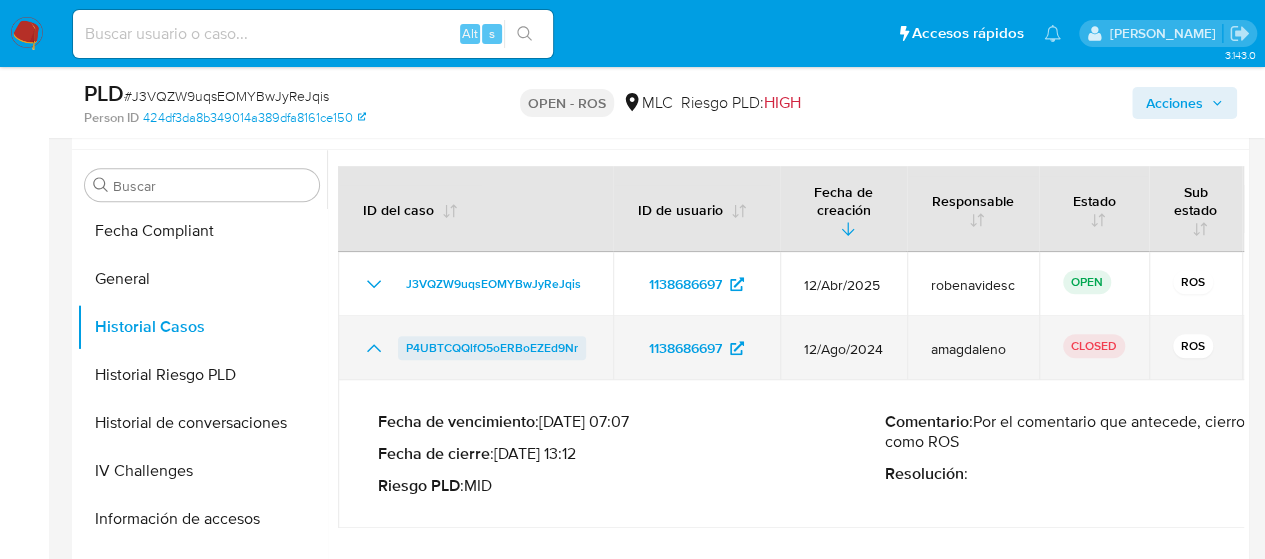 click on "P4UBTCQQlfO5oERBoEZEd9Nr" at bounding box center (492, 348) 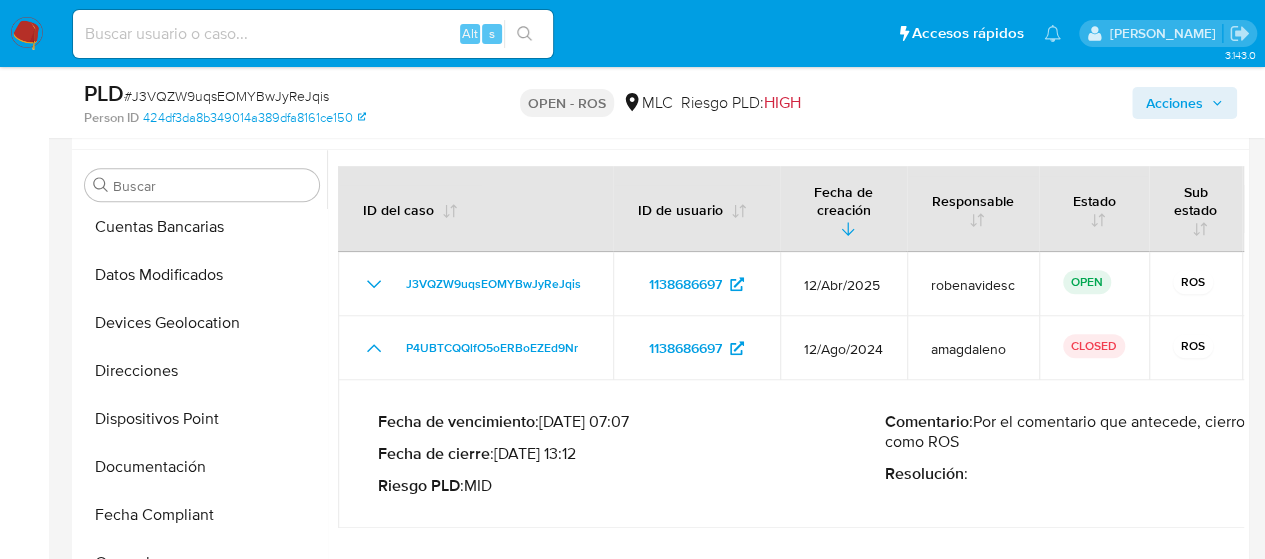 scroll, scrollTop: 187, scrollLeft: 0, axis: vertical 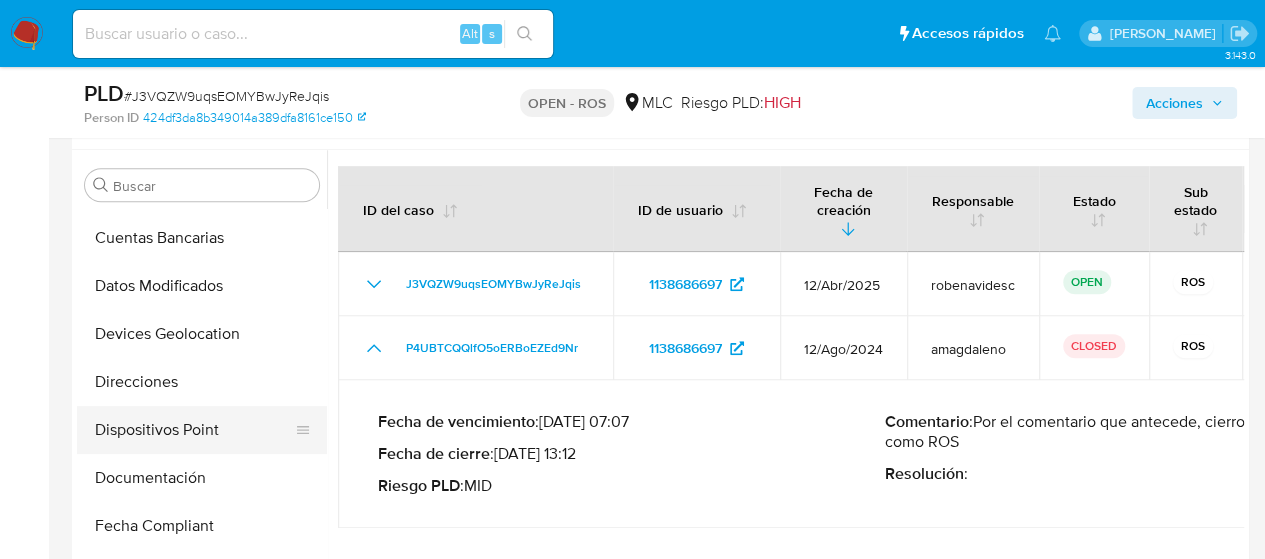 click on "Dispositivos Point" at bounding box center (194, 430) 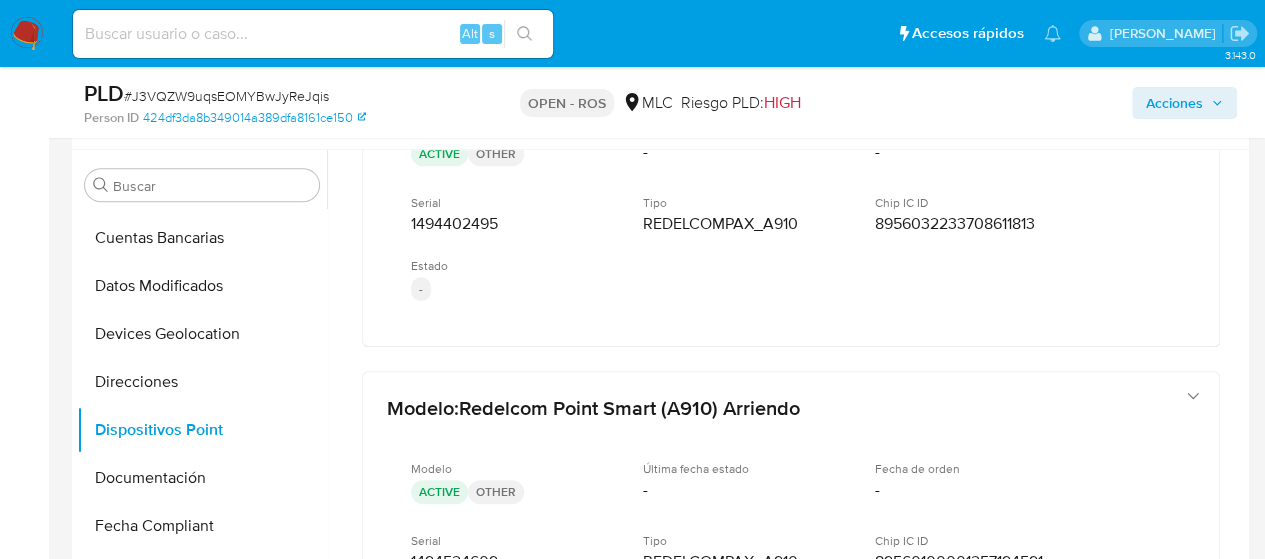 scroll, scrollTop: 956, scrollLeft: 0, axis: vertical 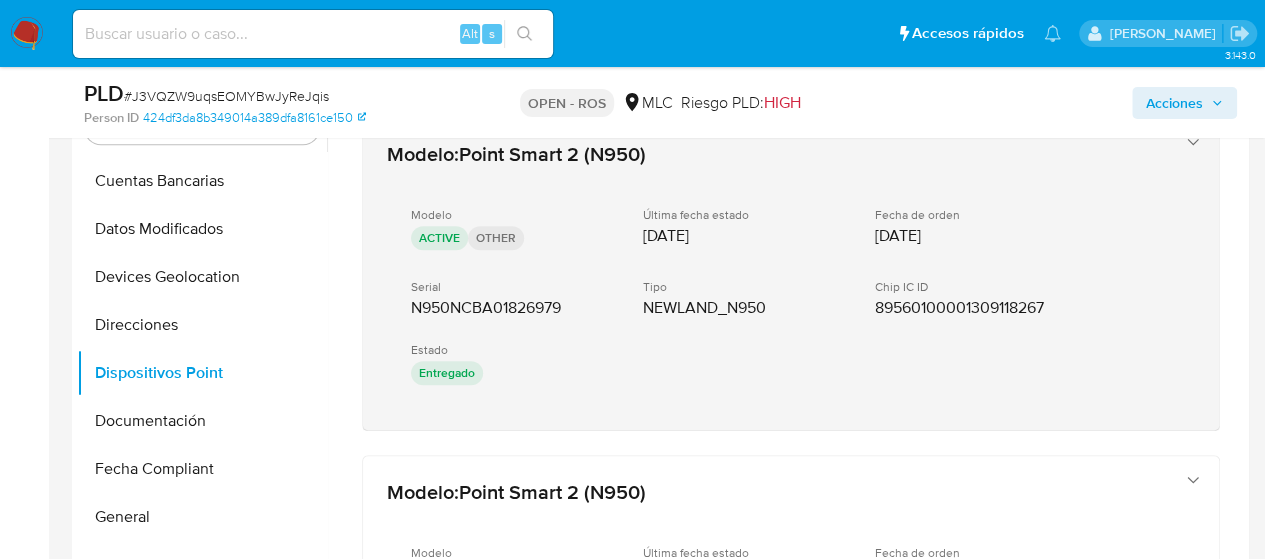 click on "OTHER" at bounding box center (496, 238) 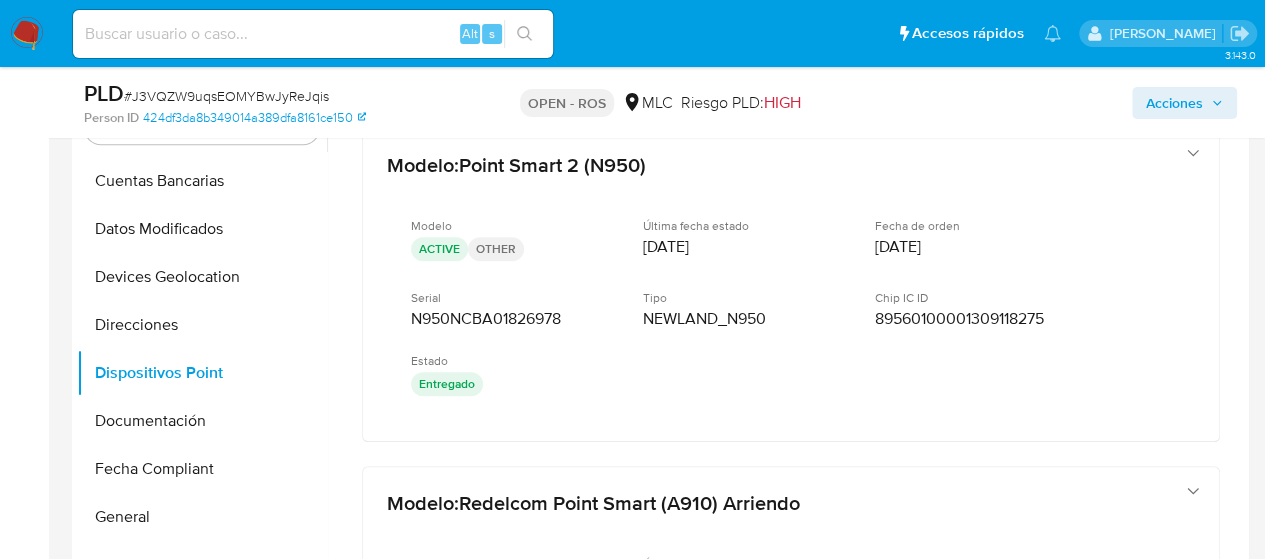 scroll, scrollTop: 484, scrollLeft: 0, axis: vertical 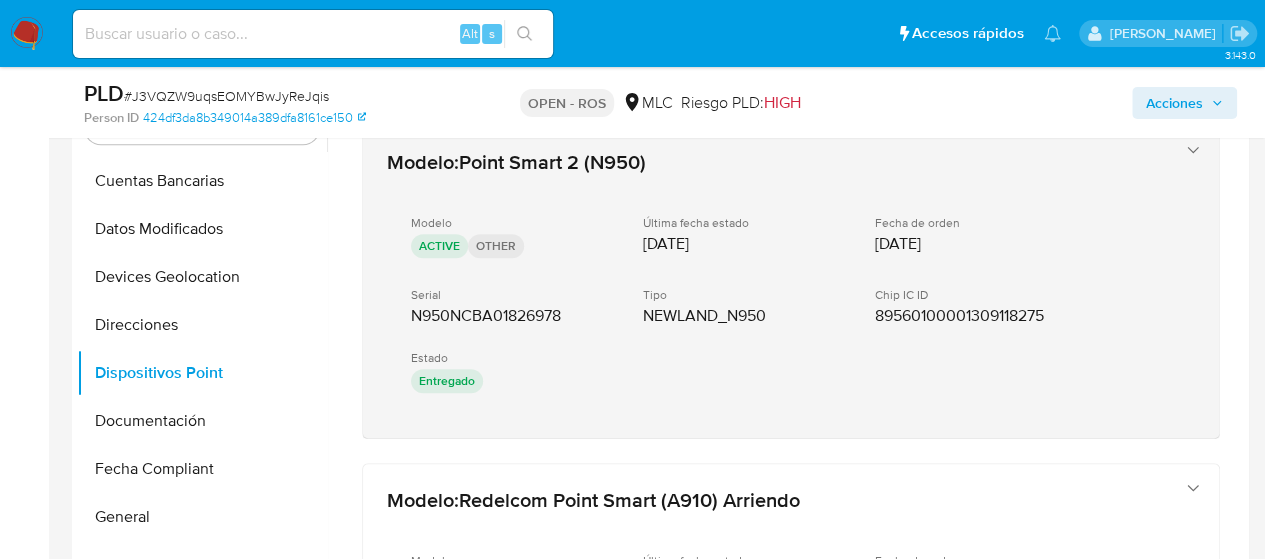 click on "Estado Entregado" at bounding box center (511, 374) 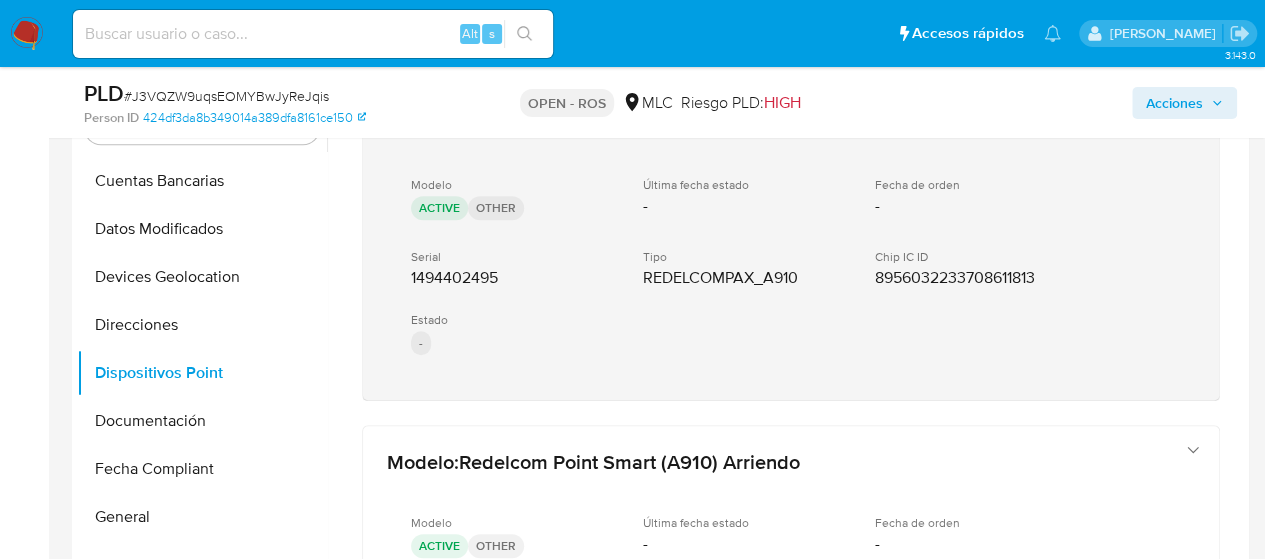 scroll, scrollTop: 1015, scrollLeft: 0, axis: vertical 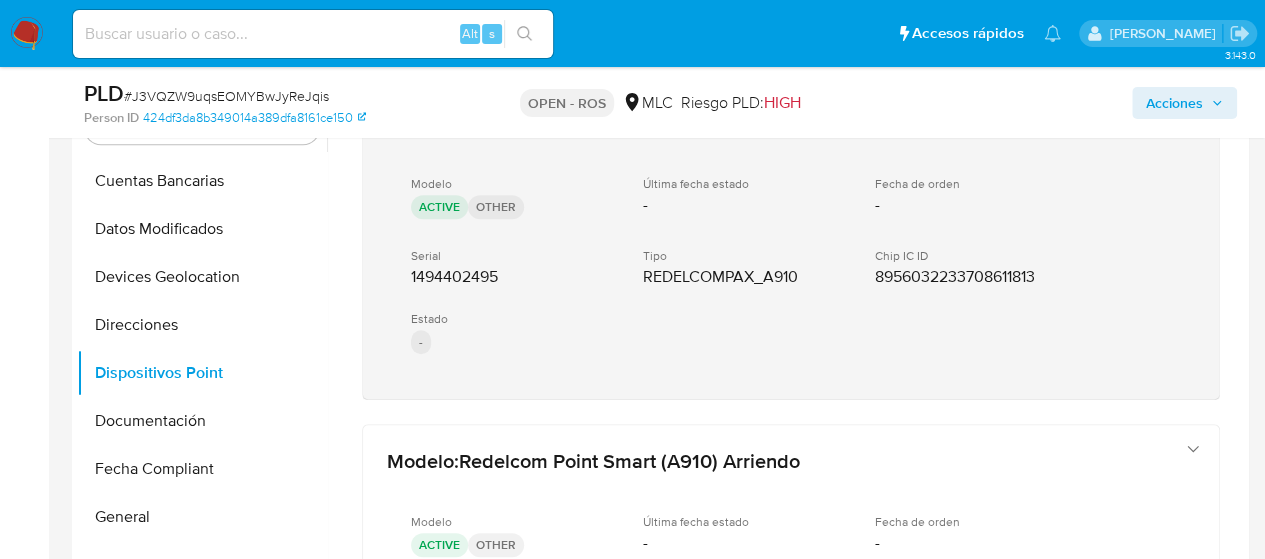 click on "Modelo :  Redelcom Point Smart (A910) Arriendo Modelo ACTIVE OTHER Última fecha estado - Fecha de orden - Serial 1494402495 Tipo REDELCOMPAX_A910 Chip IC ID 8956032233708611813 Estado -" at bounding box center [771, 243] 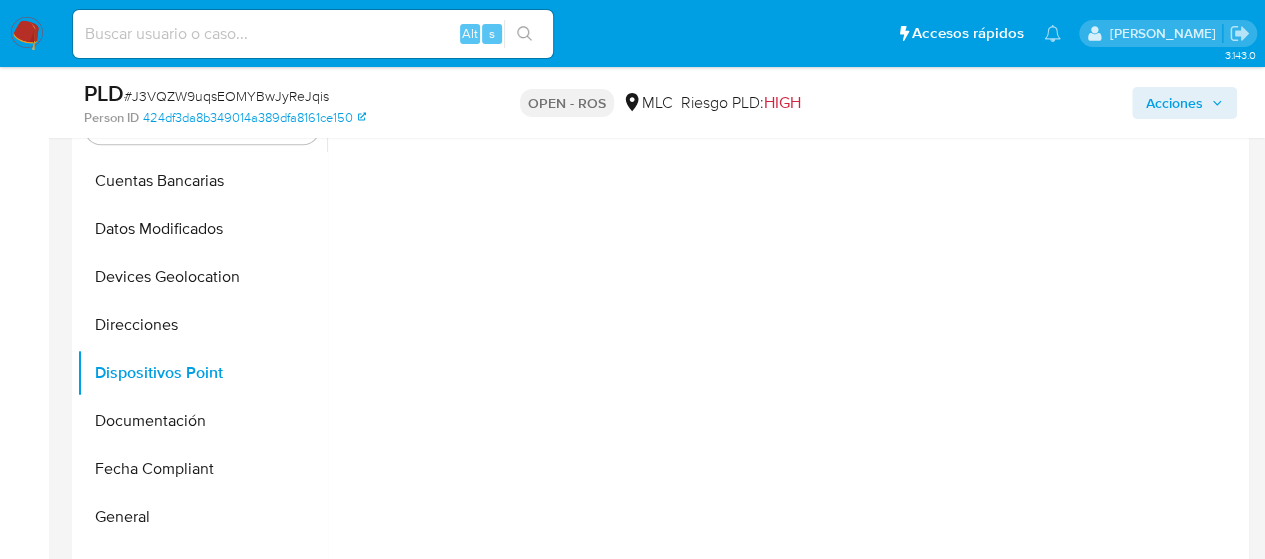 scroll, scrollTop: 0, scrollLeft: 0, axis: both 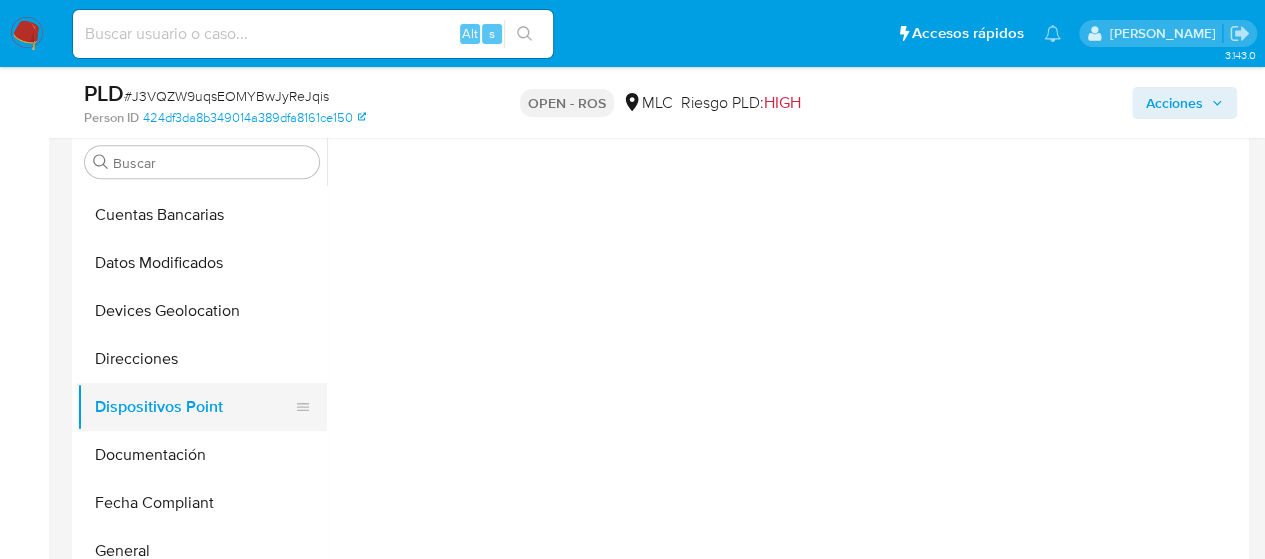 click on "Dispositivos Point" at bounding box center (194, 407) 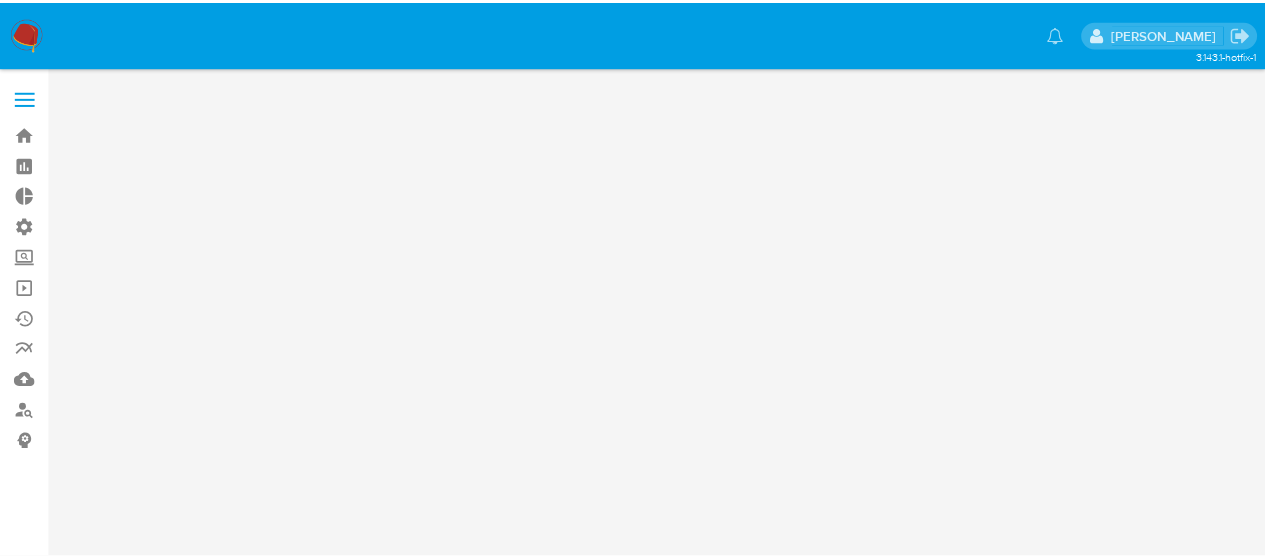 scroll, scrollTop: 0, scrollLeft: 0, axis: both 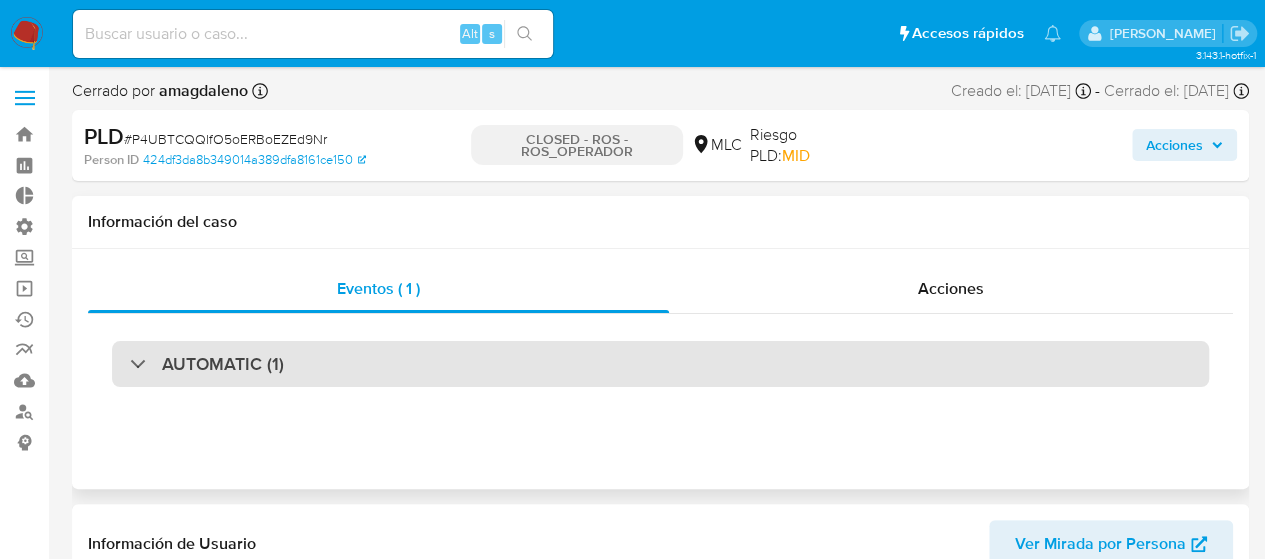 click on "AUTOMATIC (1)" at bounding box center (660, 364) 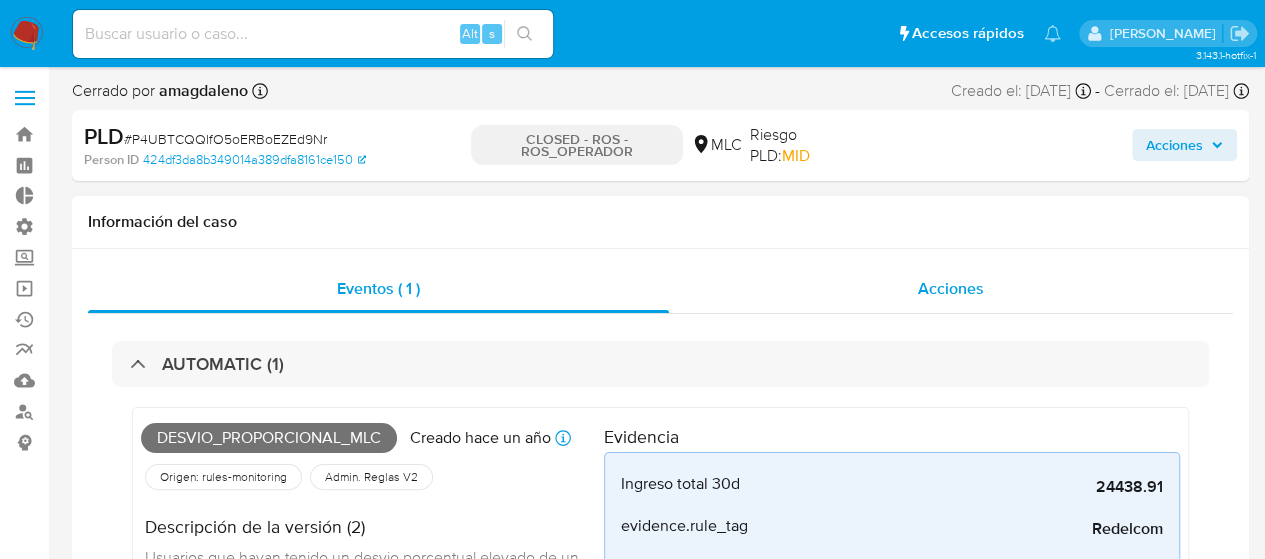 click on "Acciones" at bounding box center (951, 288) 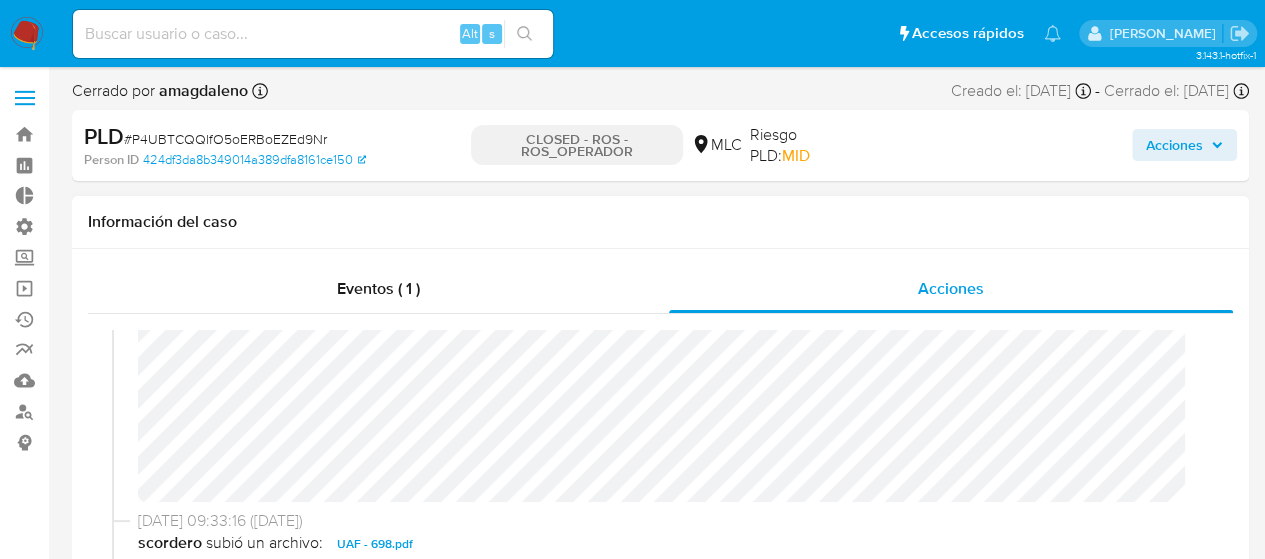 scroll, scrollTop: 260, scrollLeft: 0, axis: vertical 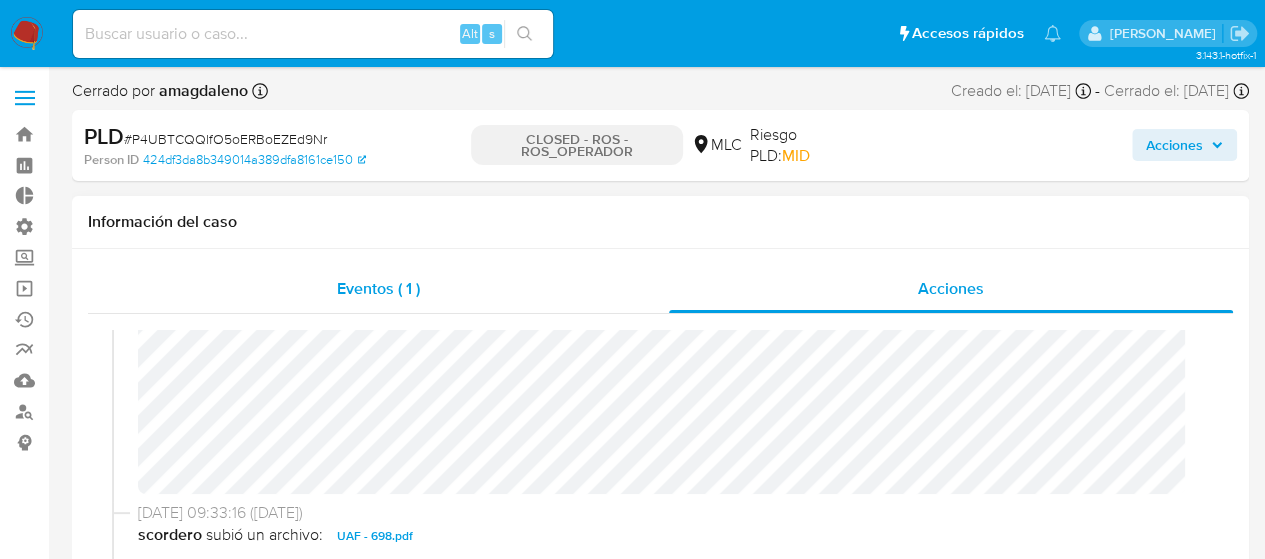 click on "Eventos ( 1 )" at bounding box center (378, 289) 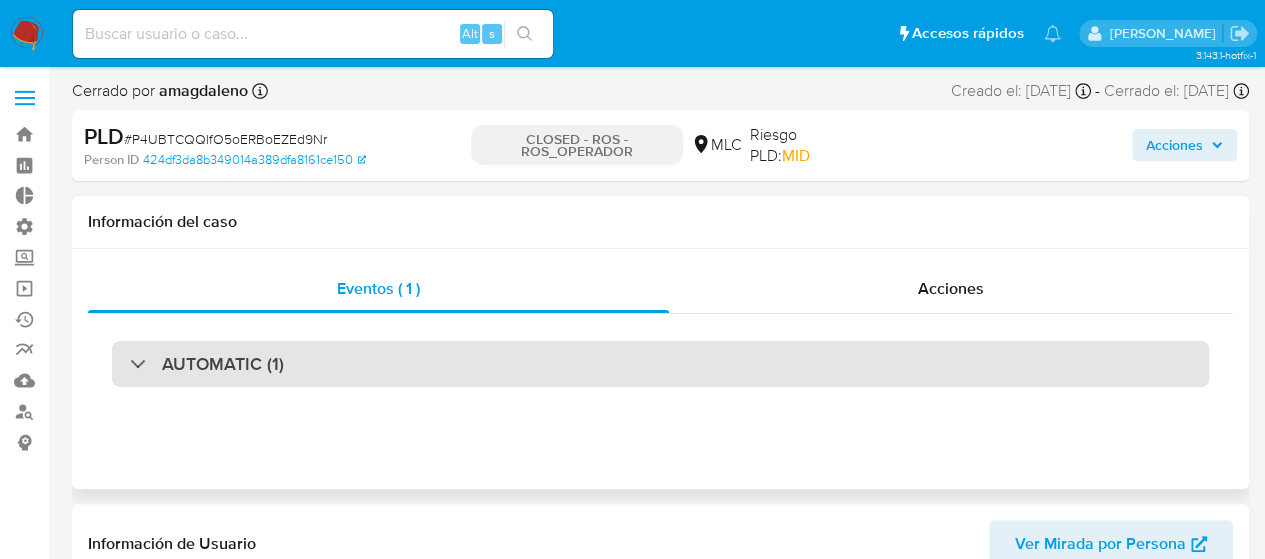 click on "AUTOMATIC (1)" at bounding box center (660, 364) 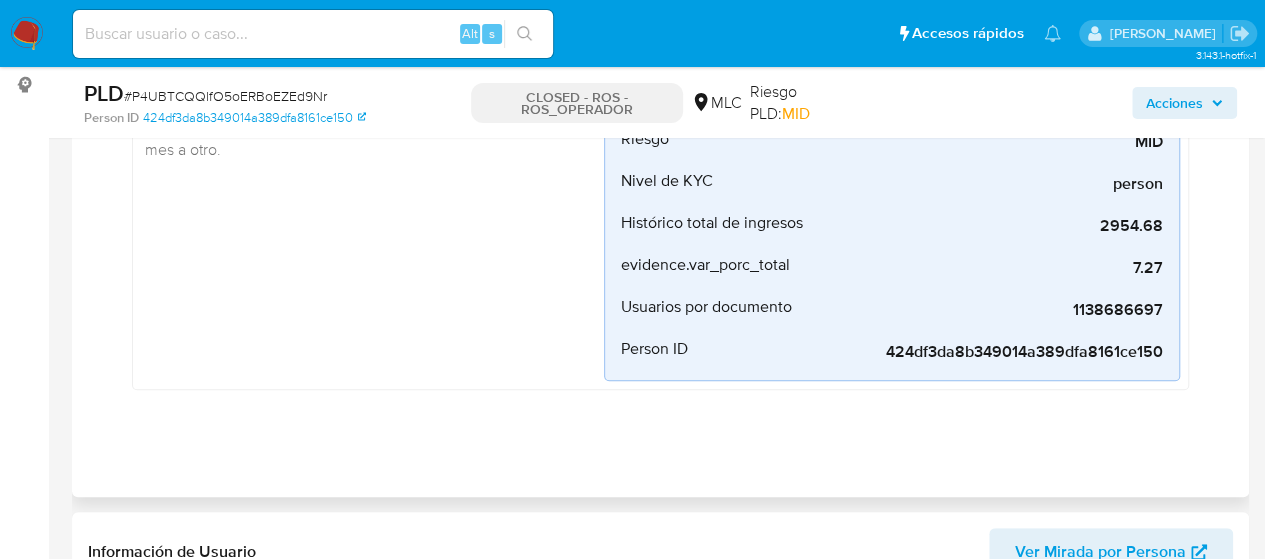 scroll, scrollTop: 0, scrollLeft: 0, axis: both 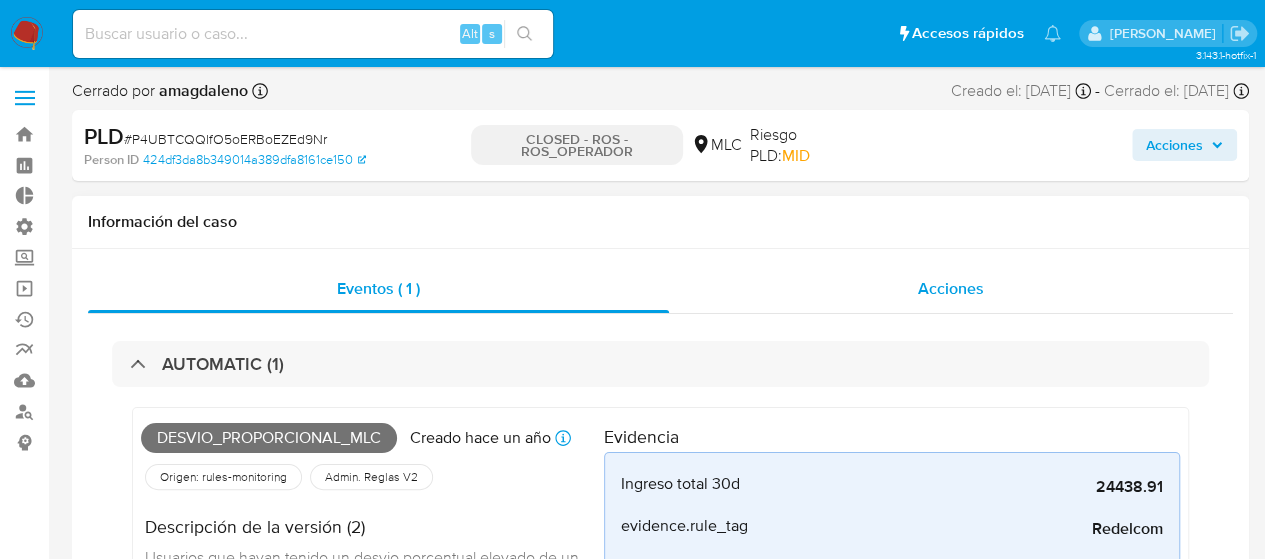 click on "Acciones" at bounding box center (951, 288) 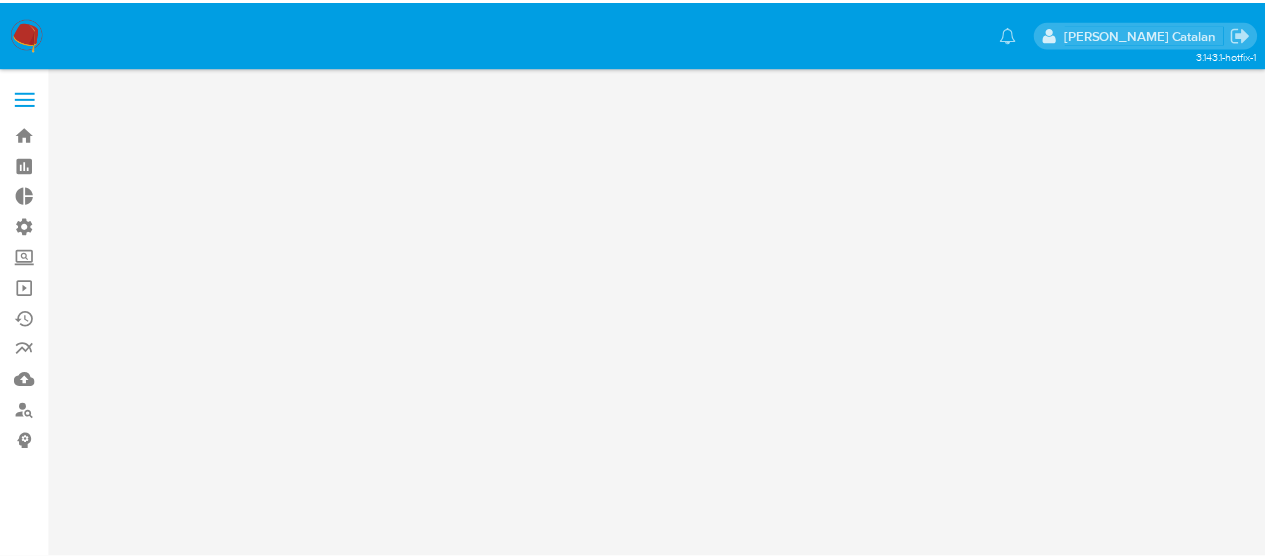 scroll, scrollTop: 0, scrollLeft: 0, axis: both 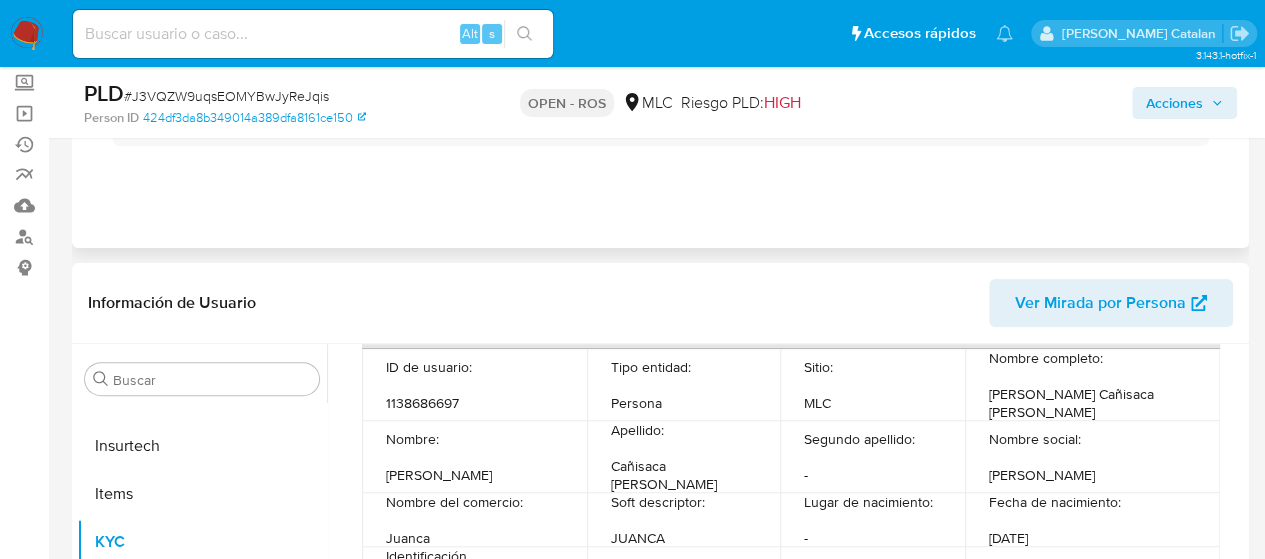 select on "10" 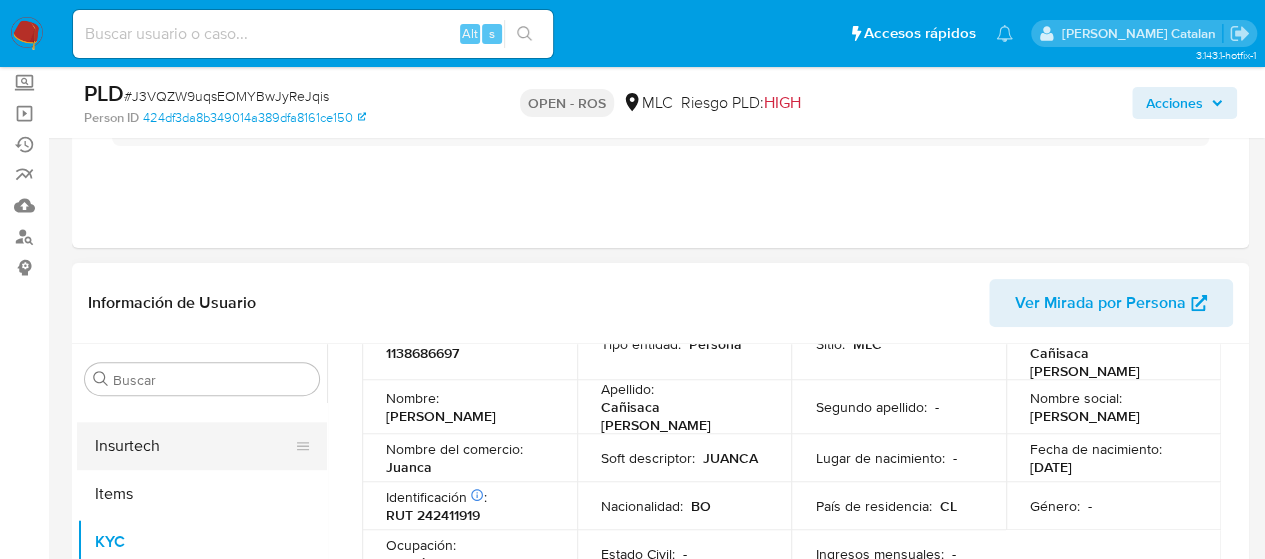 scroll, scrollTop: 181, scrollLeft: 0, axis: vertical 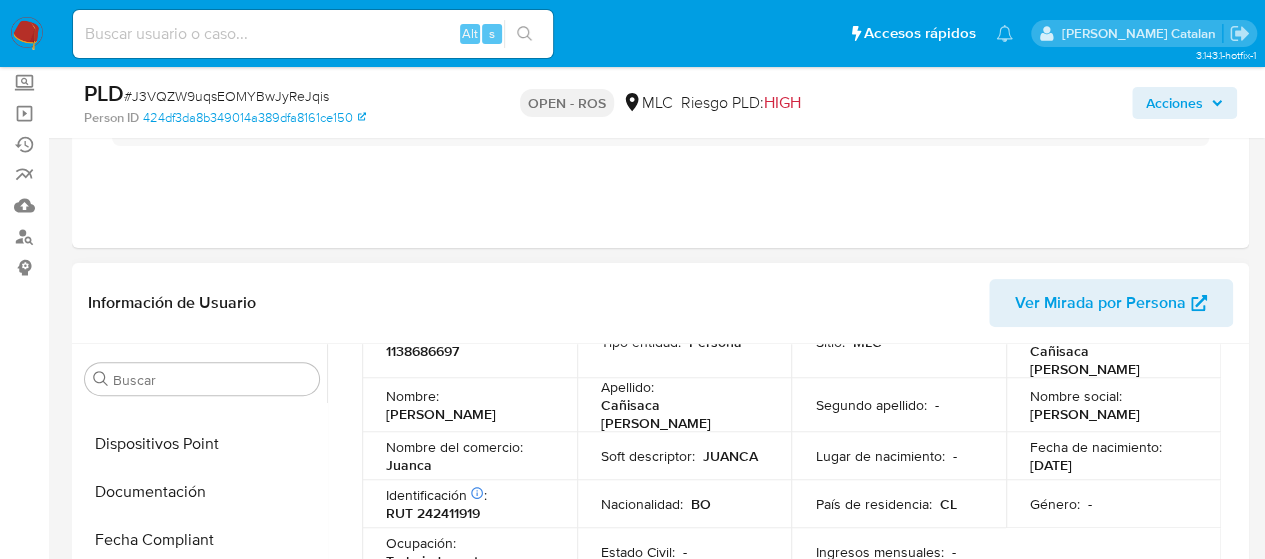 click on "Dispositivos Point" at bounding box center (202, 444) 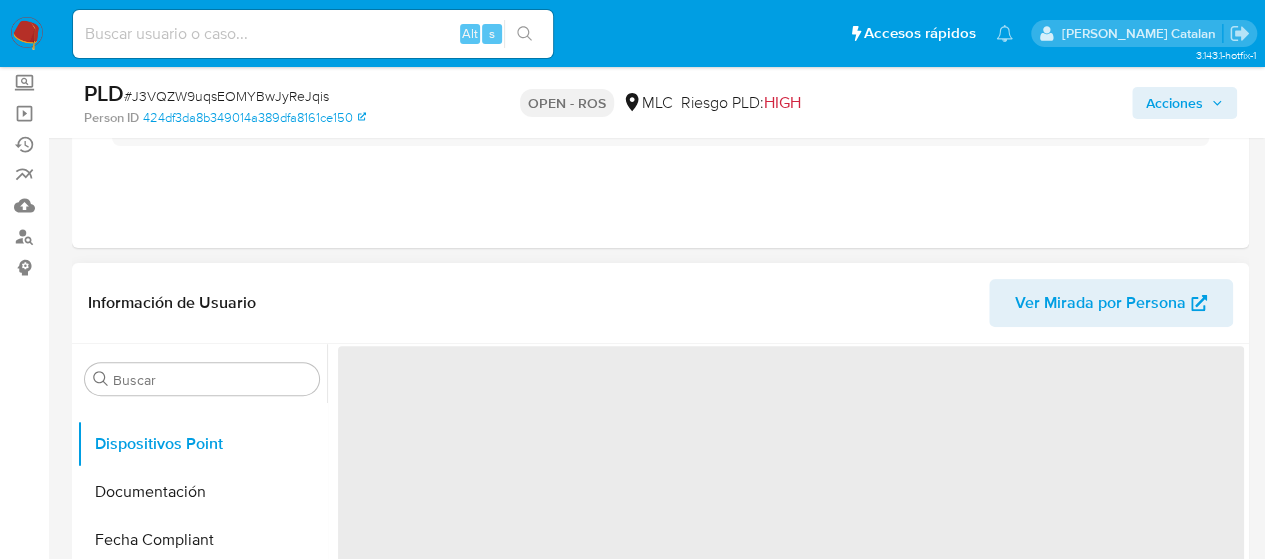 scroll, scrollTop: 0, scrollLeft: 0, axis: both 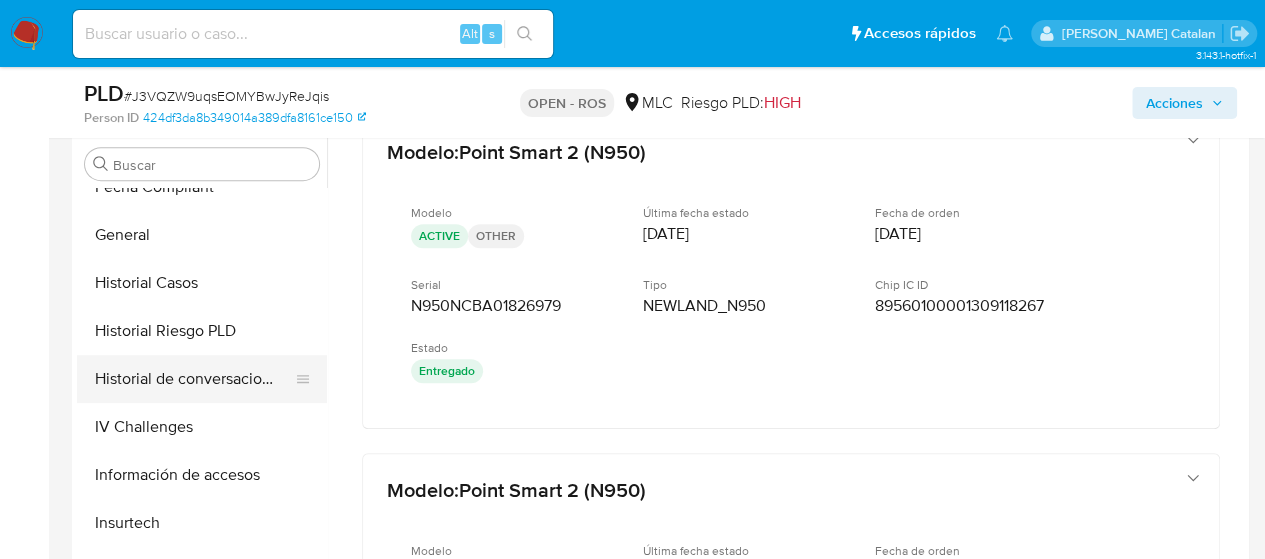 click on "Historial de conversaciones" at bounding box center (194, 379) 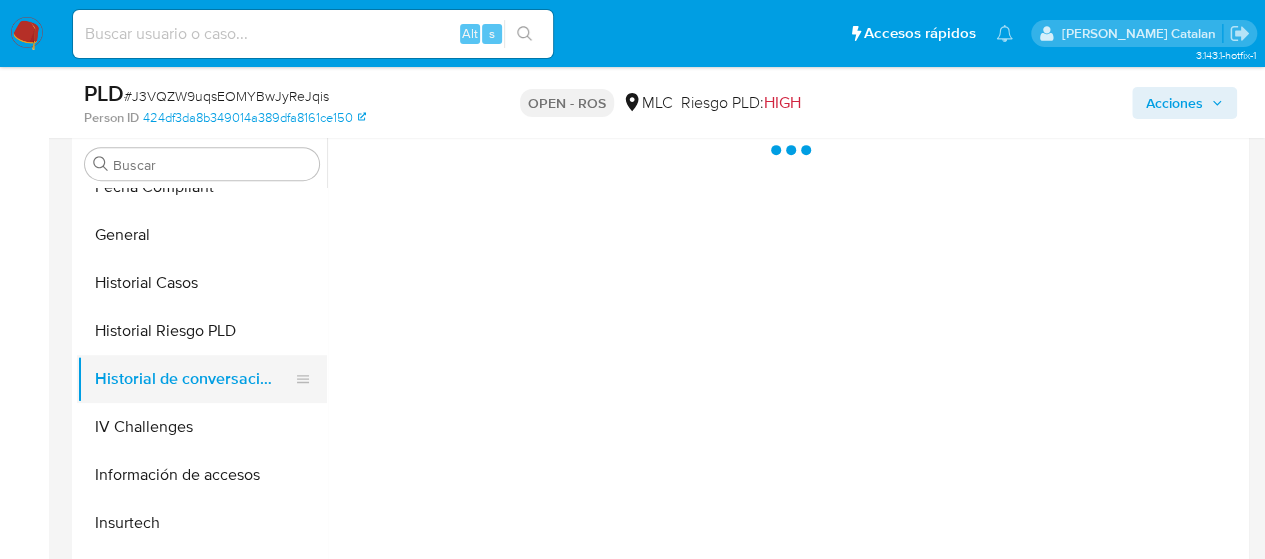 scroll, scrollTop: 0, scrollLeft: 0, axis: both 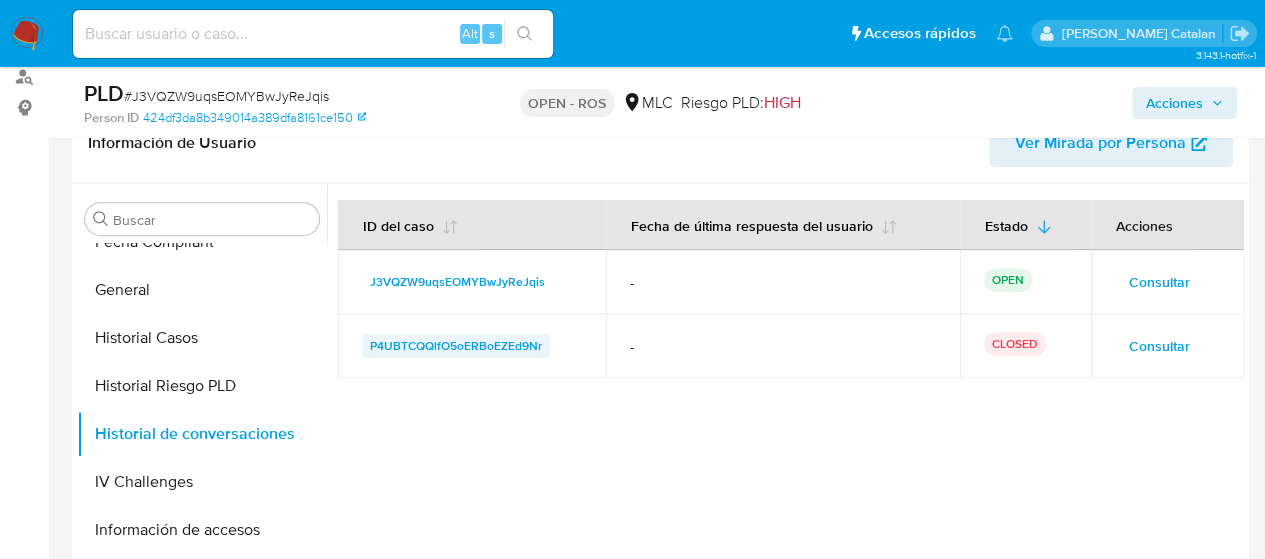 click on "P4UBTCQQlfO5oERBoEZEd9Nr" at bounding box center (456, 346) 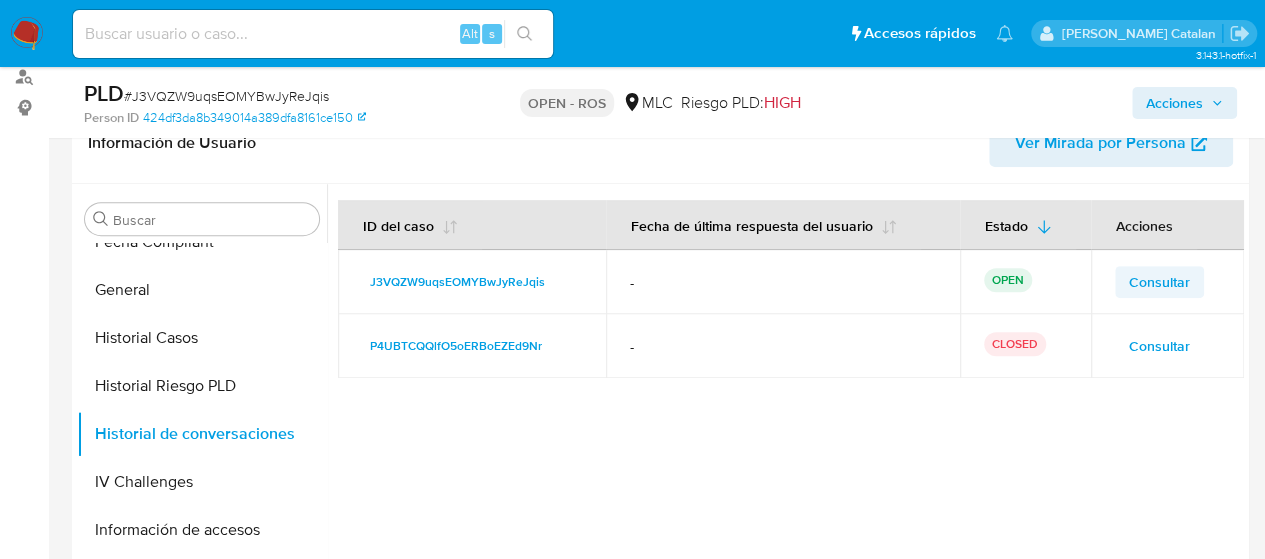 click on "Consultar" at bounding box center [1159, 282] 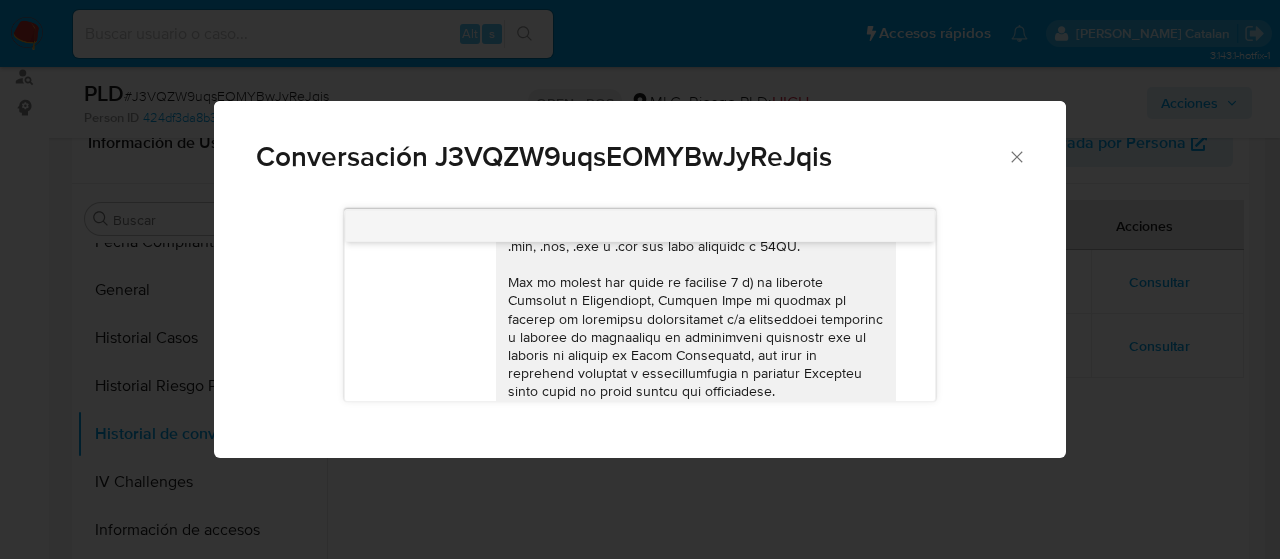 scroll, scrollTop: 646, scrollLeft: 0, axis: vertical 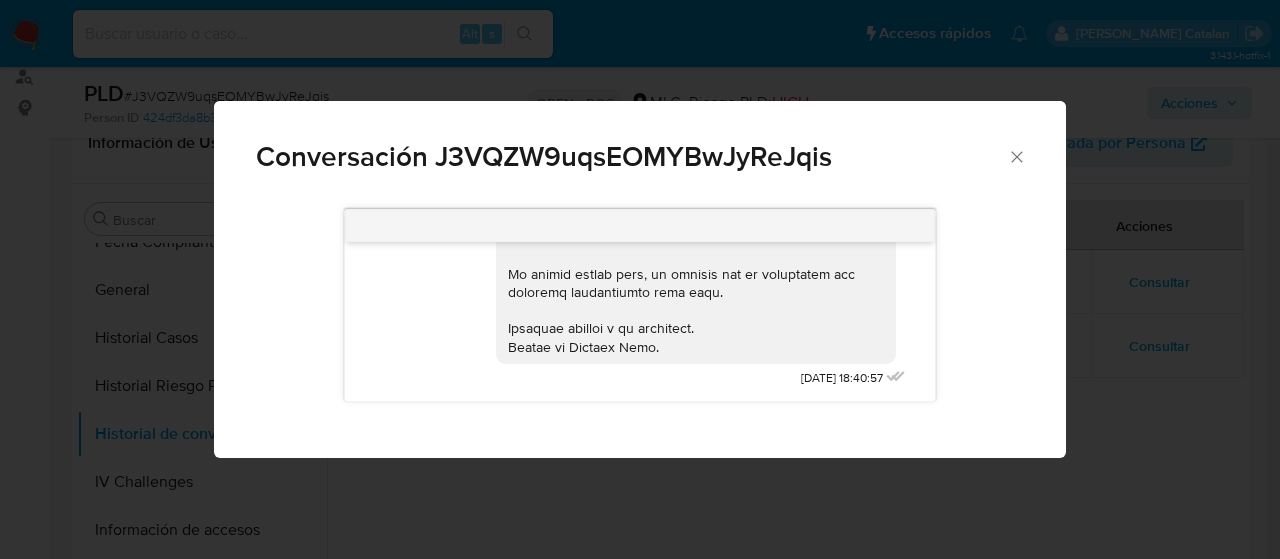 click on "Conversación J3VQZW9uqsEOMYBwJyReJqis" at bounding box center (640, 148) 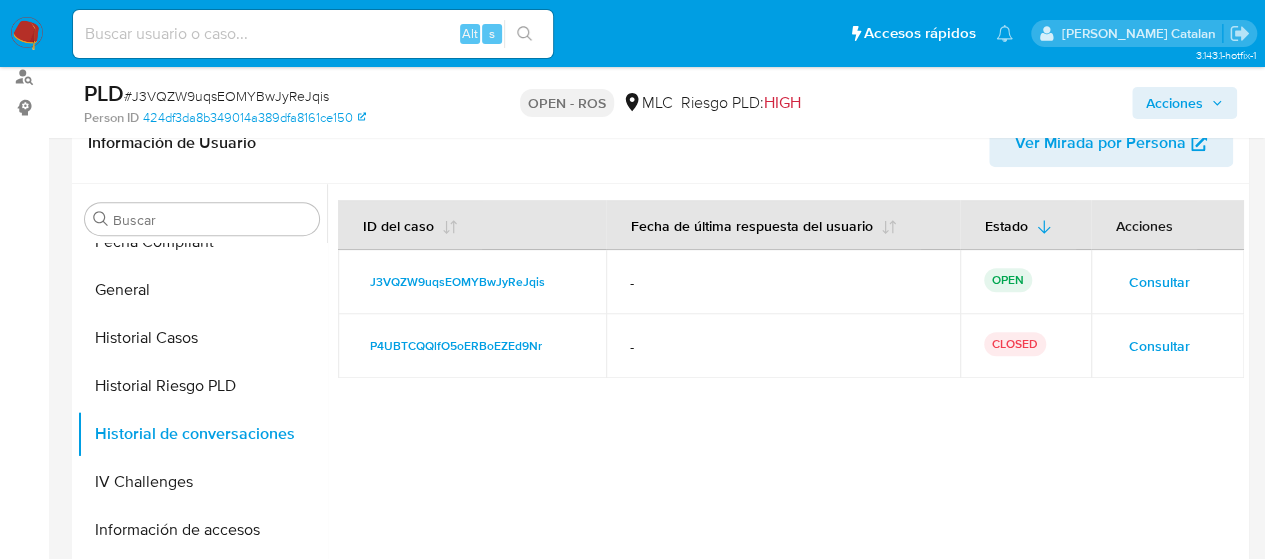 click on "Consultar" at bounding box center (1159, 346) 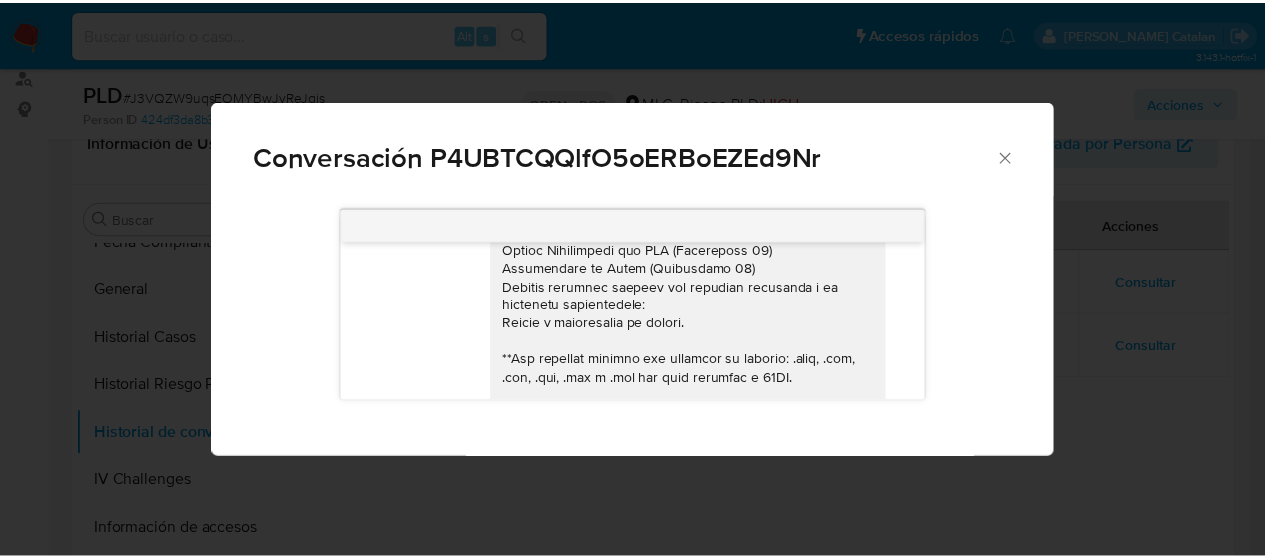 scroll, scrollTop: 0, scrollLeft: 0, axis: both 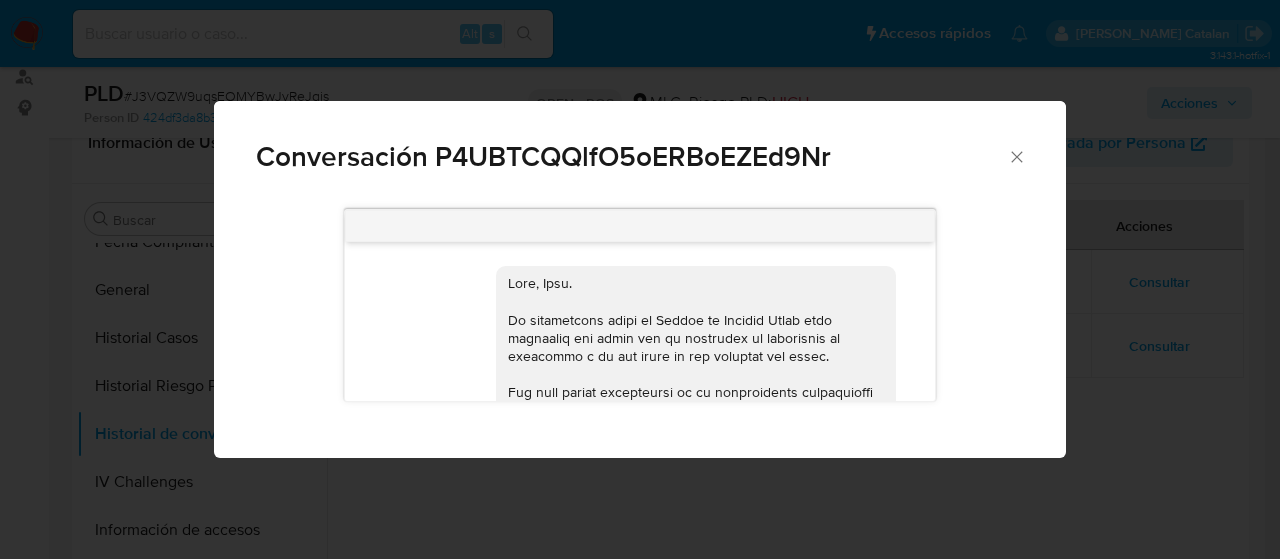 click 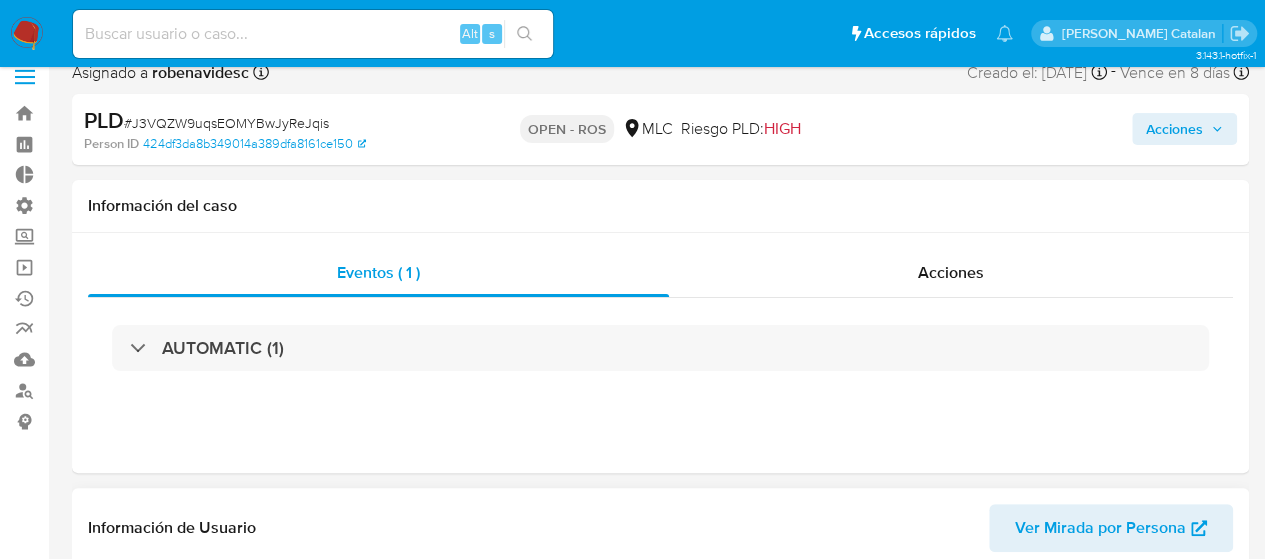 scroll, scrollTop: 0, scrollLeft: 0, axis: both 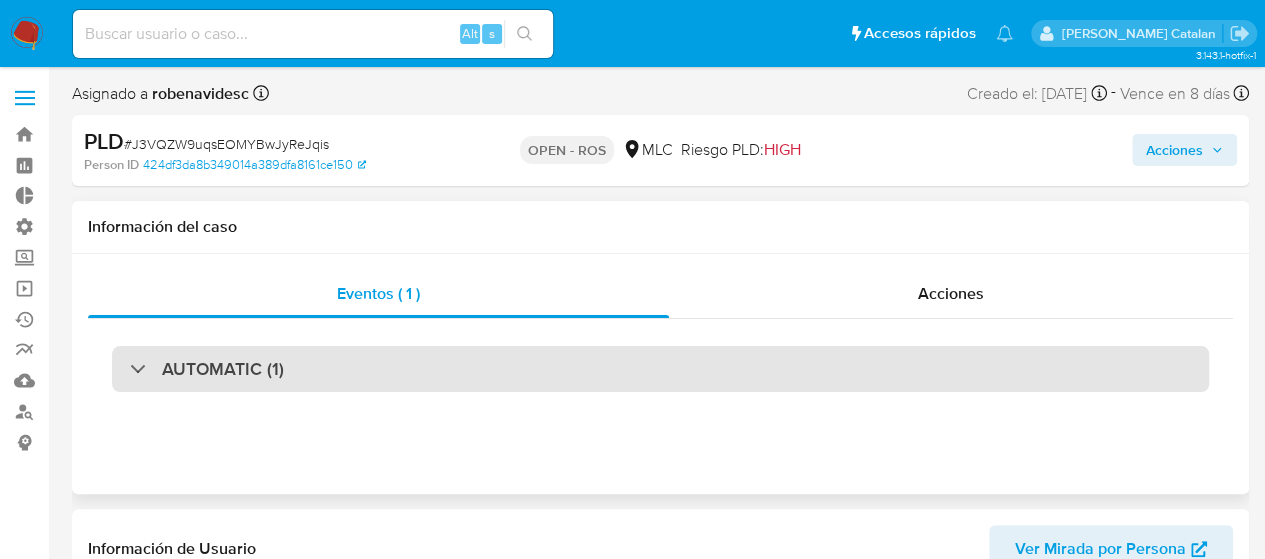 click on "AUTOMATIC (1)" at bounding box center [660, 369] 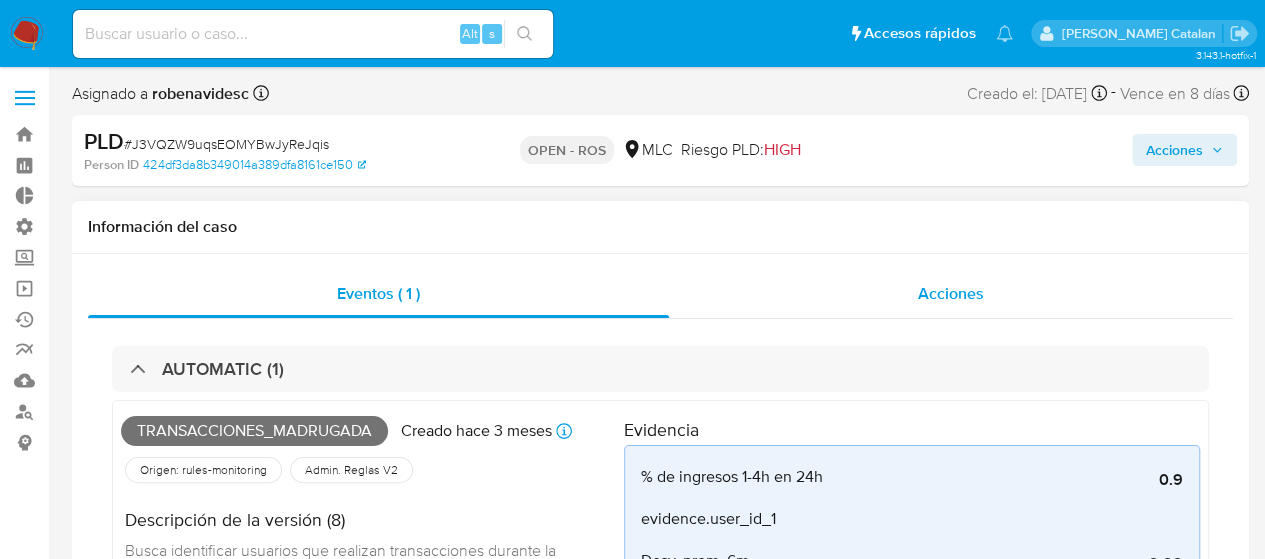 click on "Acciones" at bounding box center (951, 294) 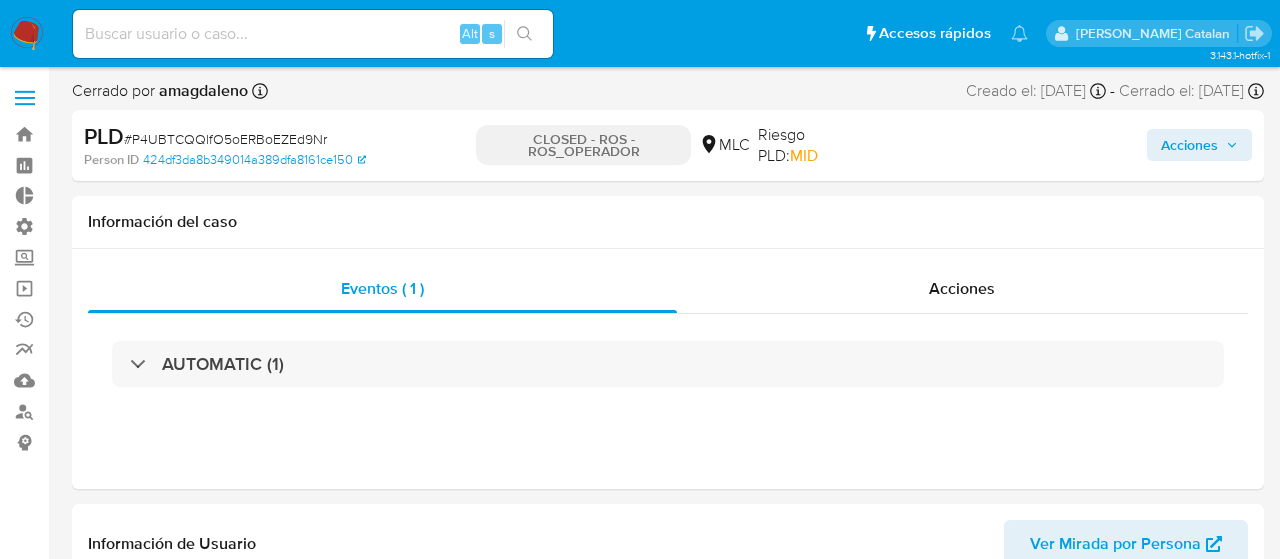 select on "10" 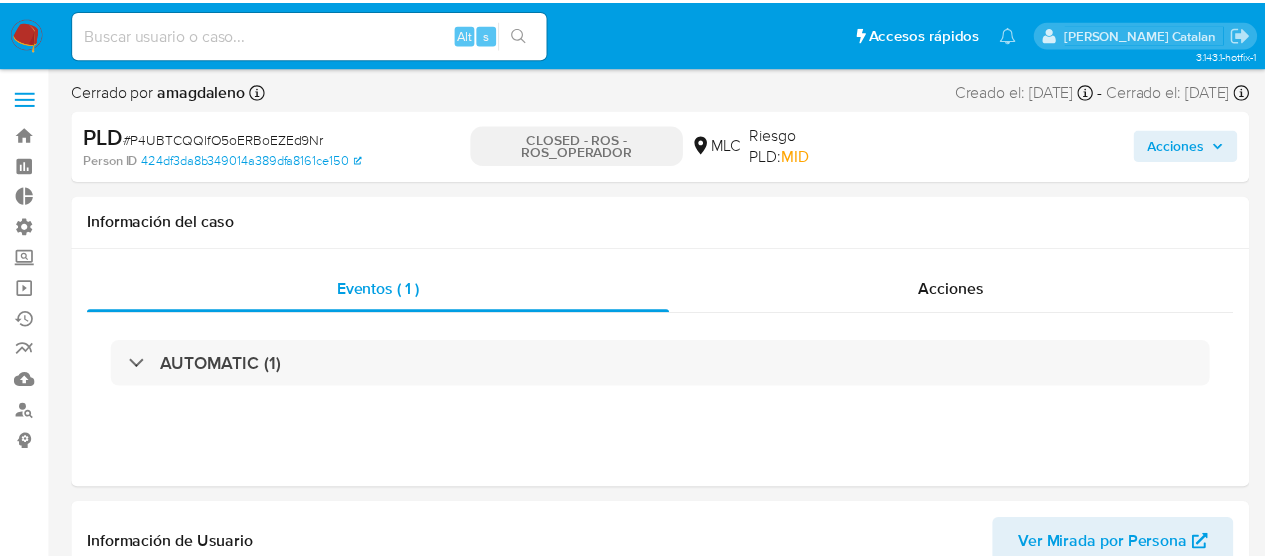 scroll, scrollTop: 0, scrollLeft: 0, axis: both 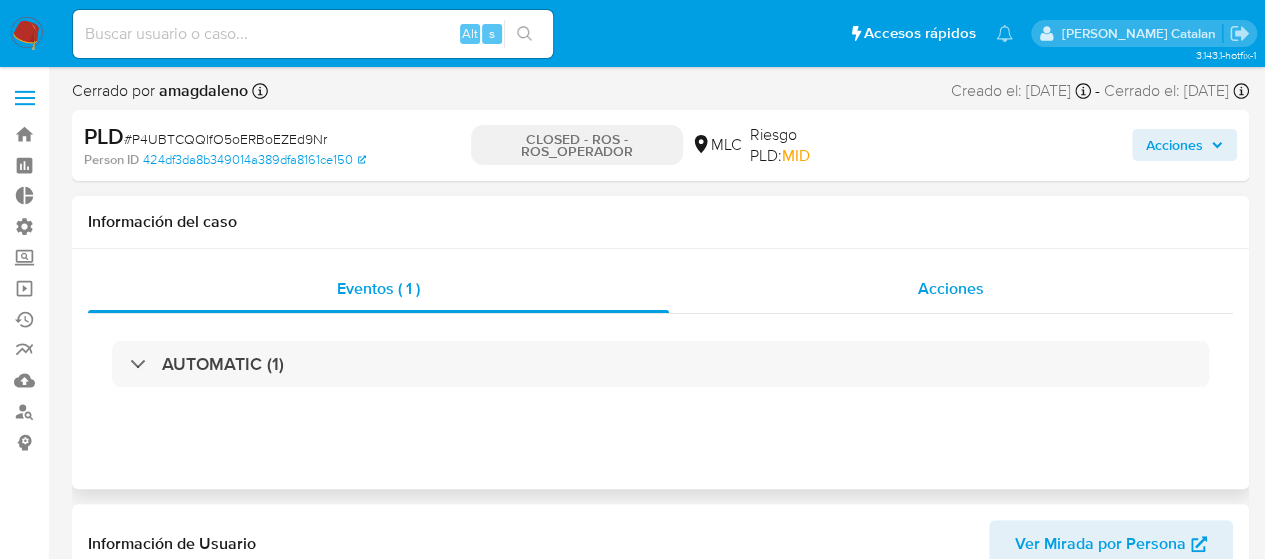 click on "Acciones" at bounding box center (951, 288) 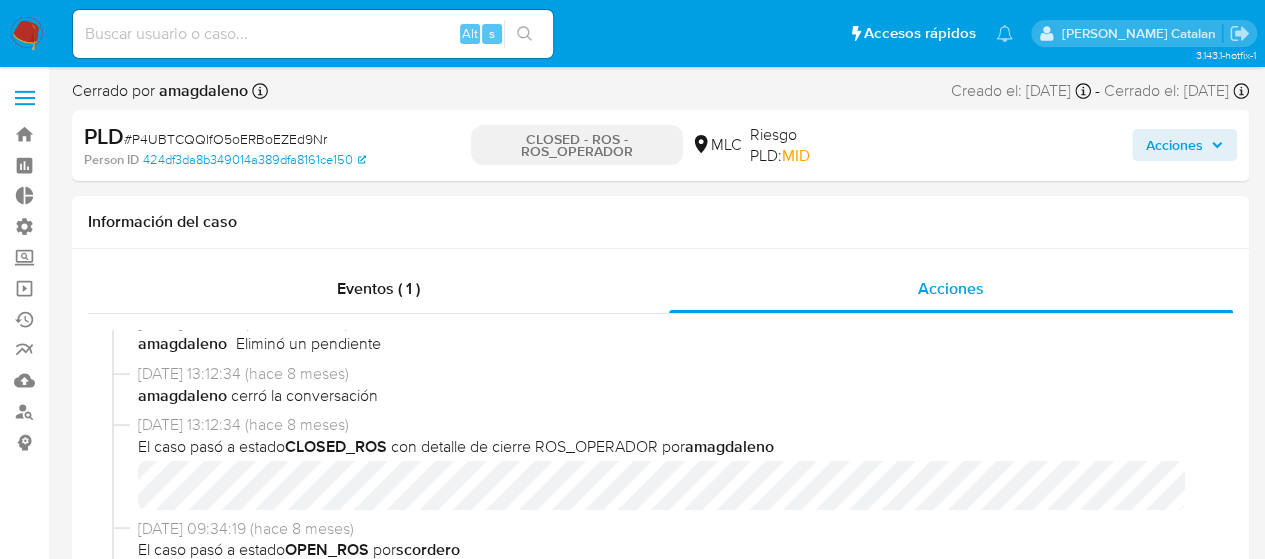 scroll, scrollTop: 0, scrollLeft: 0, axis: both 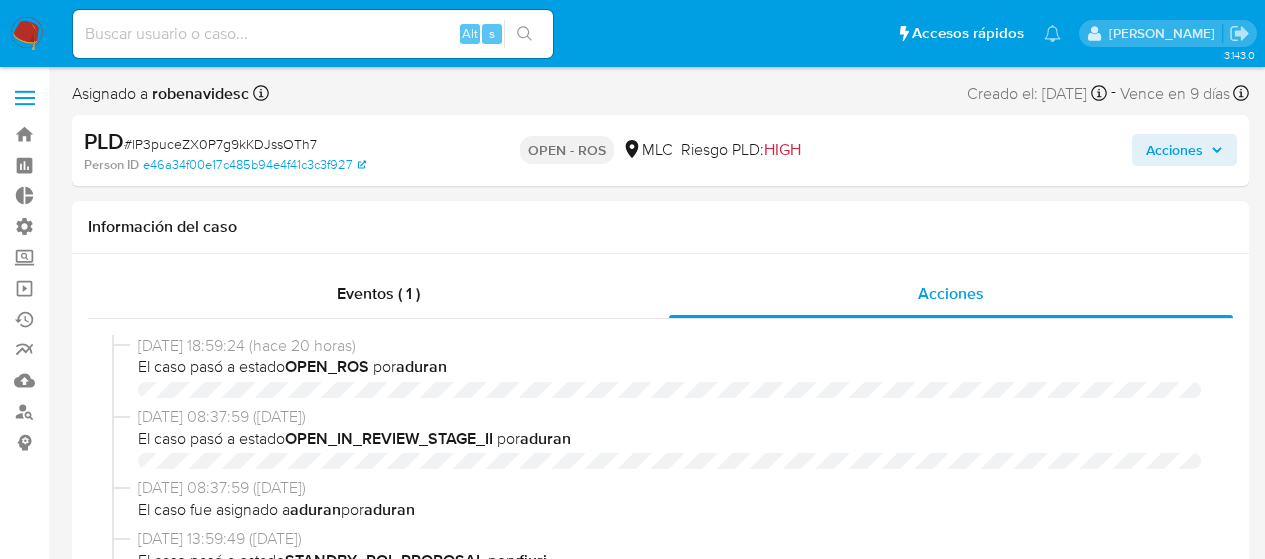 select on "10" 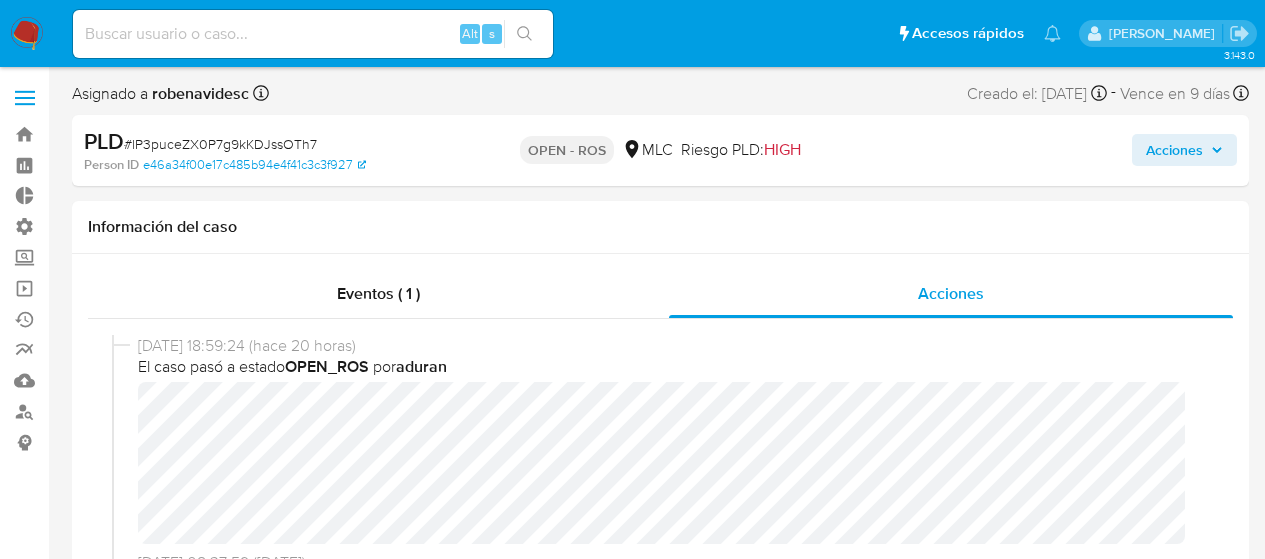 scroll, scrollTop: 0, scrollLeft: 0, axis: both 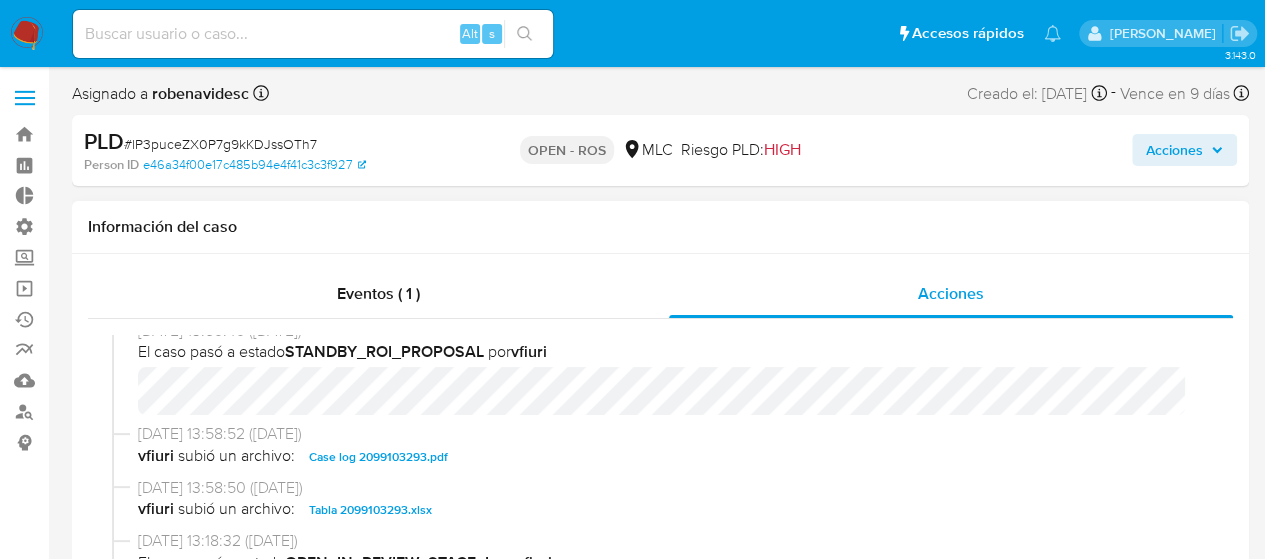 click on "Case log 2099103293.pdf" at bounding box center (378, 457) 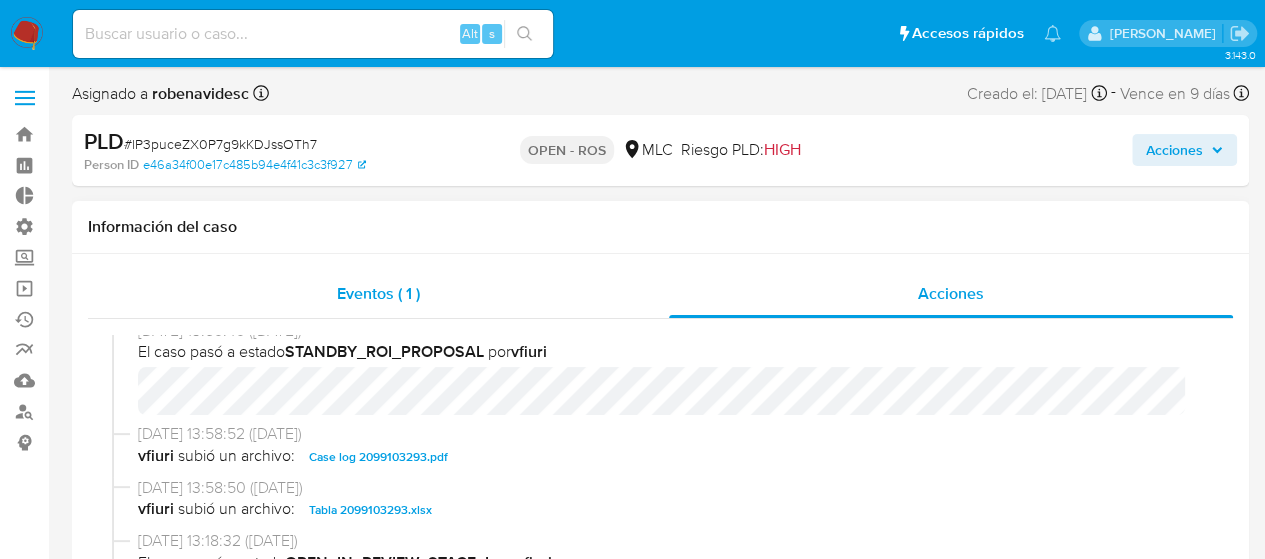 click on "Eventos ( 1 )" at bounding box center (378, 294) 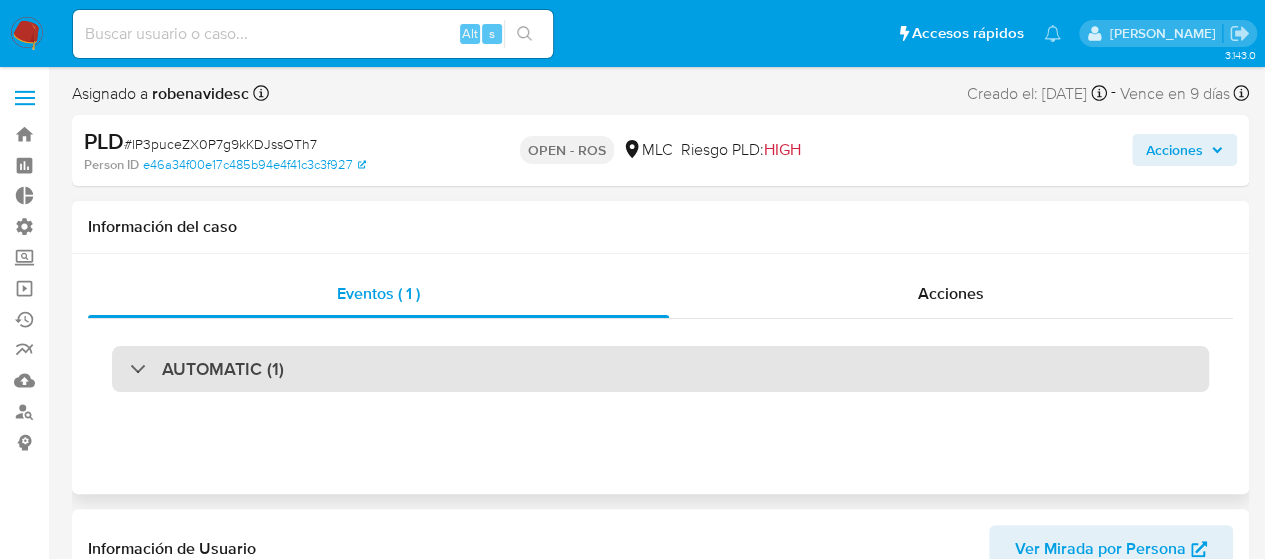 drag, startPoint x: 519, startPoint y: 378, endPoint x: 554, endPoint y: 379, distance: 35.014282 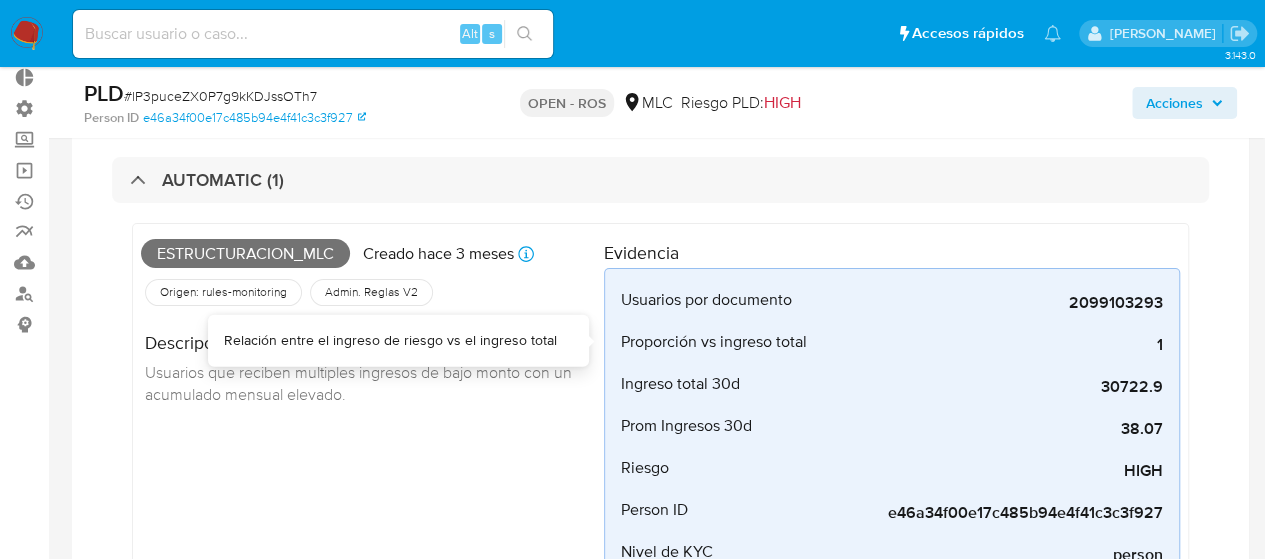 scroll, scrollTop: 114, scrollLeft: 0, axis: vertical 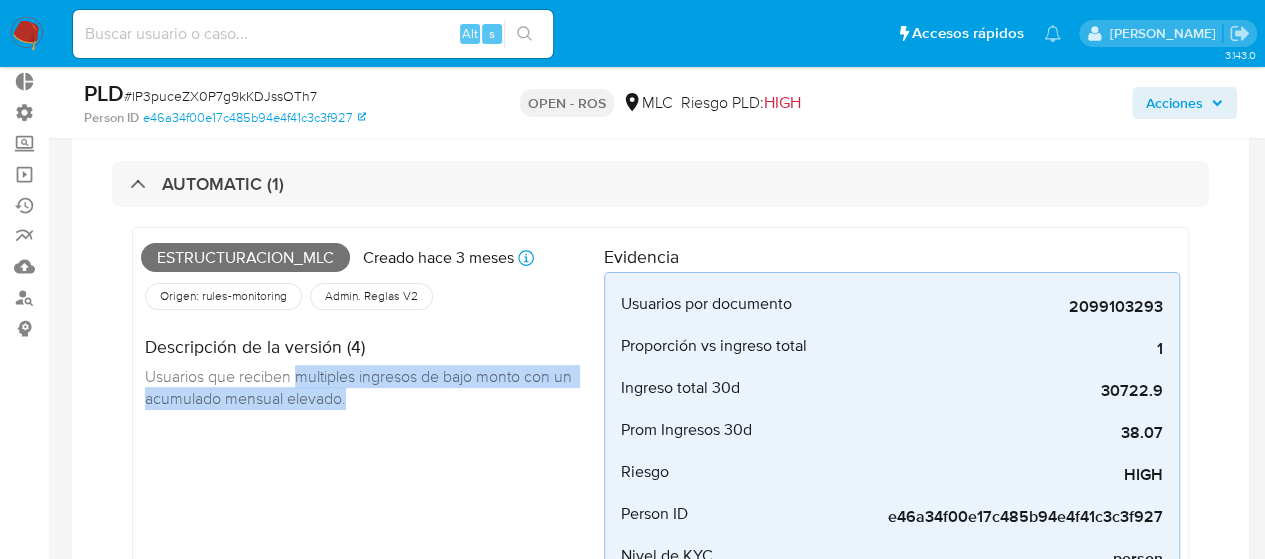 drag, startPoint x: 300, startPoint y: 374, endPoint x: 364, endPoint y: 395, distance: 67.357254 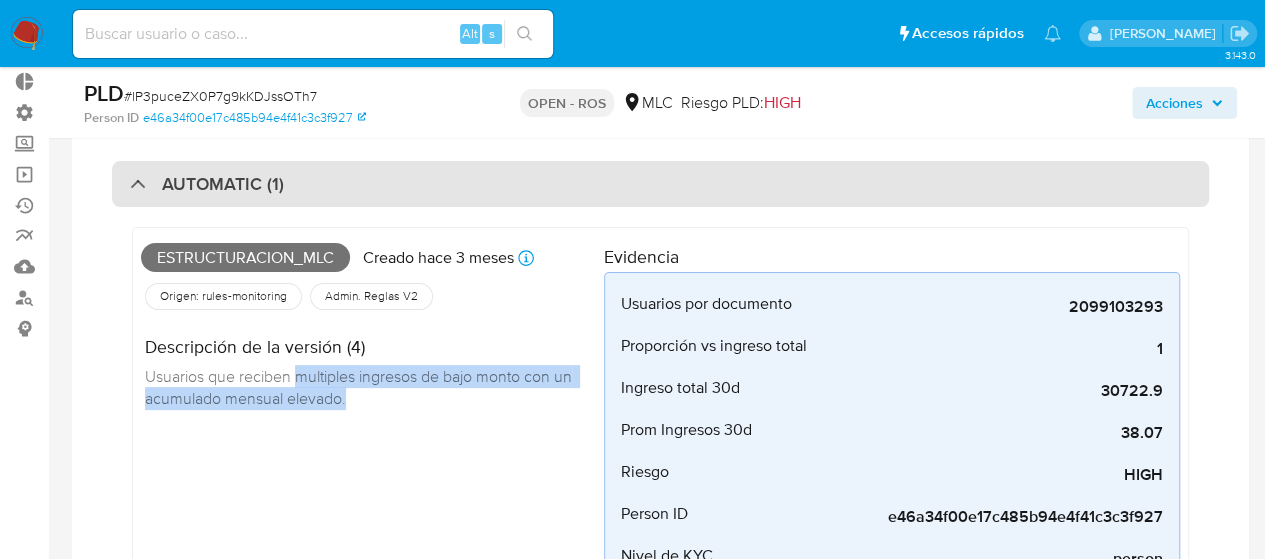 scroll, scrollTop: 0, scrollLeft: 0, axis: both 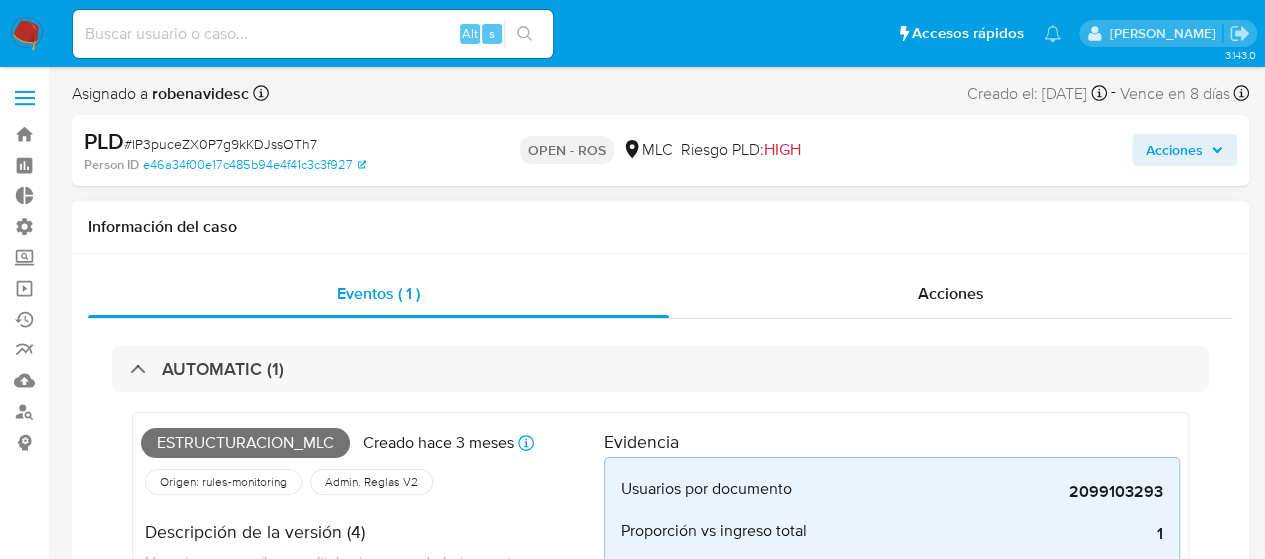click on "AUTOMATIC (1) Estructuracion_mlc Creado hace 3 meses   Creado: 12/04/2025 05:06:40 Origen: rules-monitoring    Referencia al id de la tabla rule-result en rules-monitoring Admin. Reglas V2 Descripción de la versión (4) Usuarios que reciben multiples ingresos de bajo monto con un acumulado mensual elevado. Evidencia Usuarios por documento 2099103293   Usuarios que pertenecen a un person_id Proporción vs ingreso total 1   Relación entre el ingreso de riesgo vs el ingreso total Ingreso total 30d 30722.9   Cantidad de meses registrado en MP Prom Ingresos 30d 38.07   Monto Promedio de ingresos en el mes de análisis Riesgo HIGH   Último riesgo de Matriz Person ID e46a34f00e17c485b94e4f41c3c3f927   Clave alfa numérica para identificar a nivel persona y no usuario Nivel de KYC person   Tipo de entidad registrado en KYC Máximo de operaciones diarias 30   Cantidad de operaciones diarias menores al criterio establecido Txn vs Contrapartes 0.02" at bounding box center (660, 621) 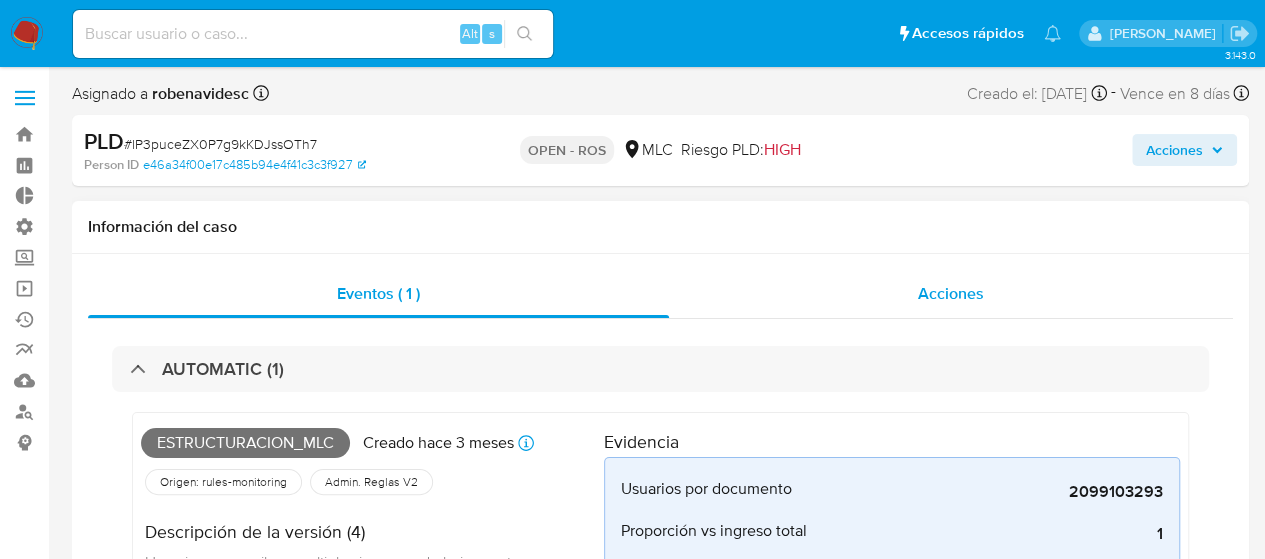 click on "Acciones" at bounding box center (951, 293) 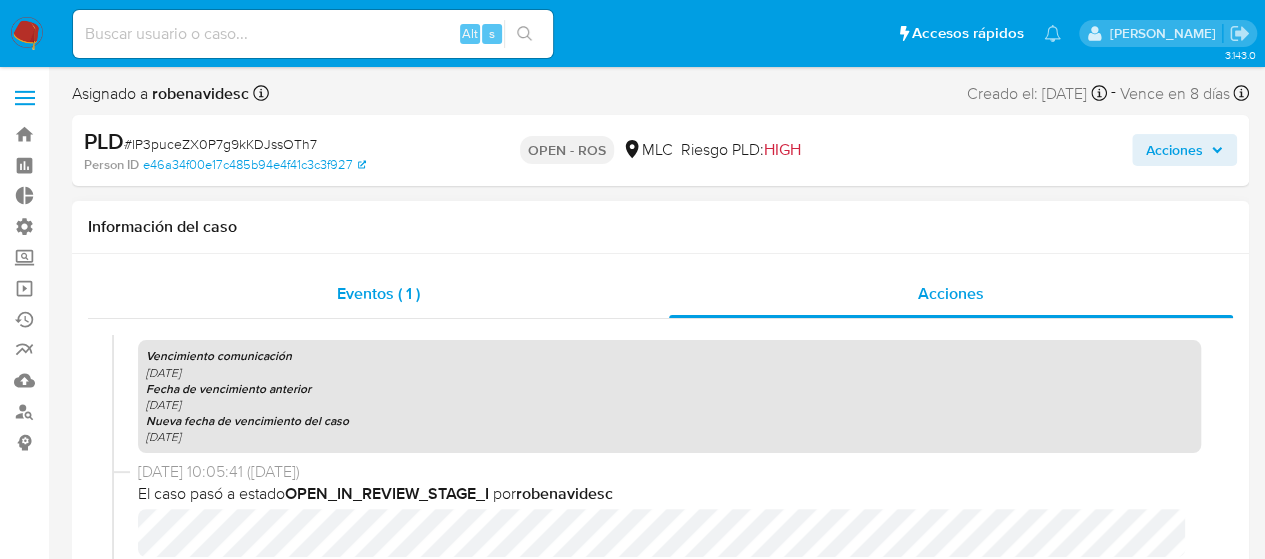 scroll, scrollTop: 1277, scrollLeft: 0, axis: vertical 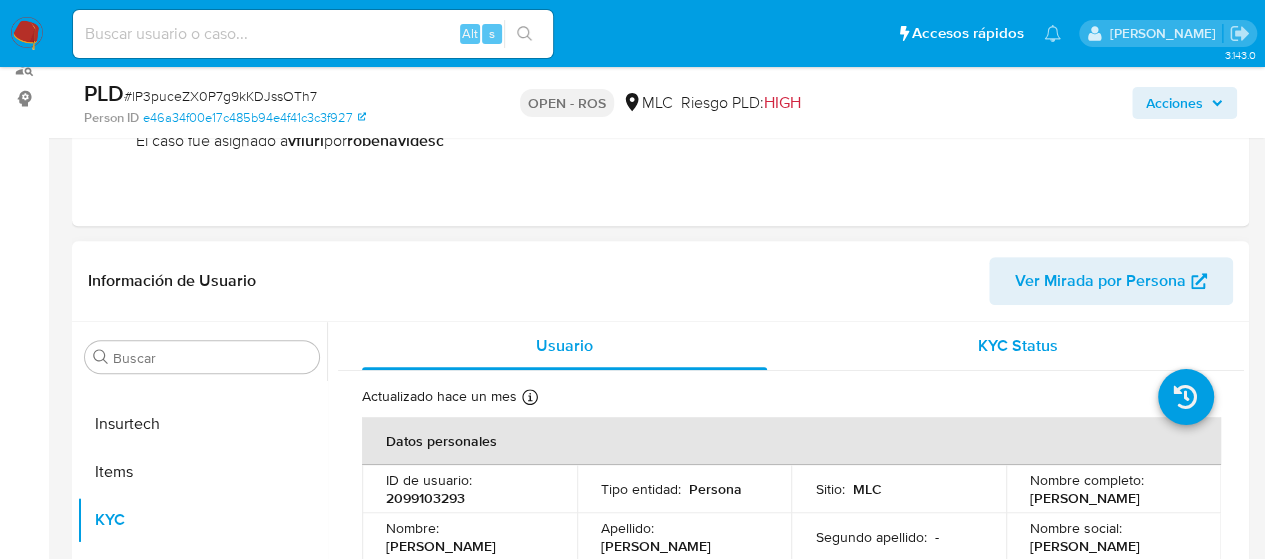 click on "KYC Status" at bounding box center (1018, 345) 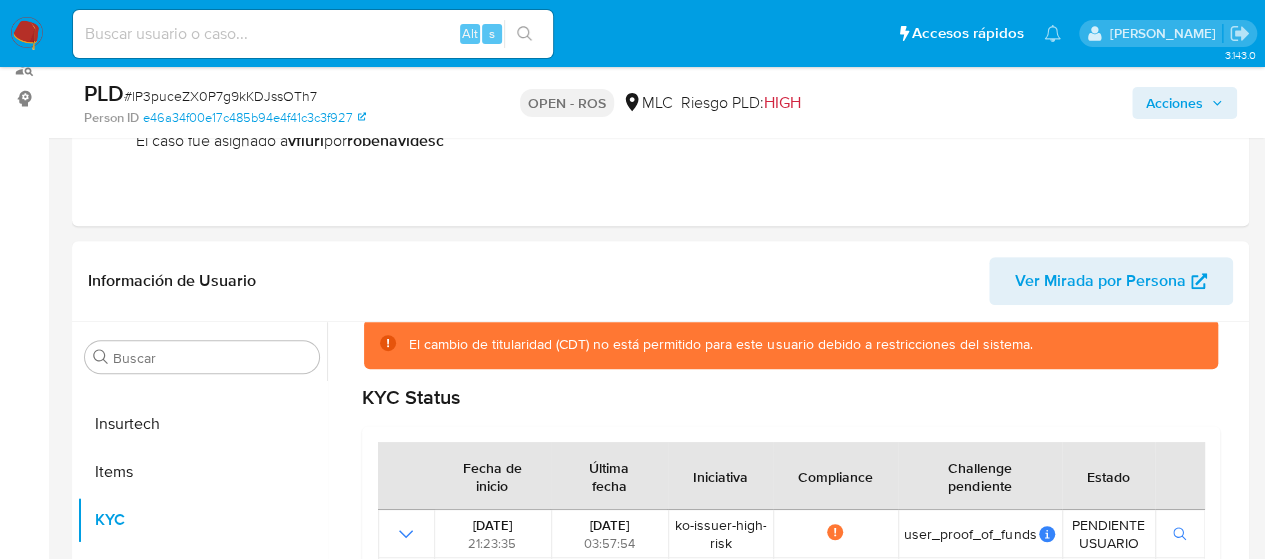 scroll, scrollTop: 238, scrollLeft: 0, axis: vertical 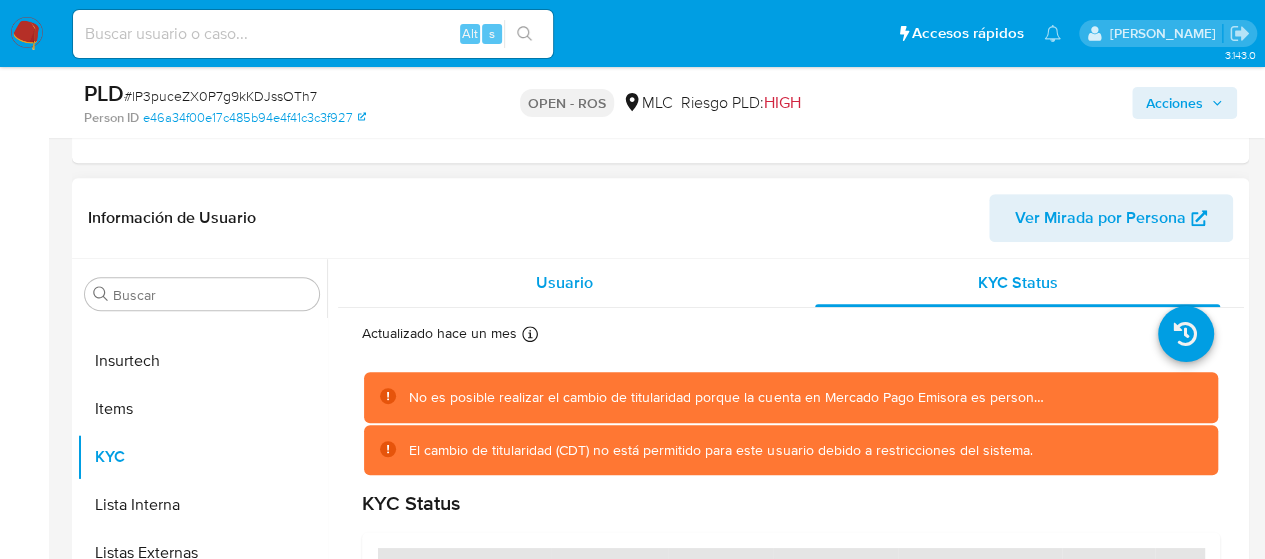click on "Usuario" at bounding box center [564, 282] 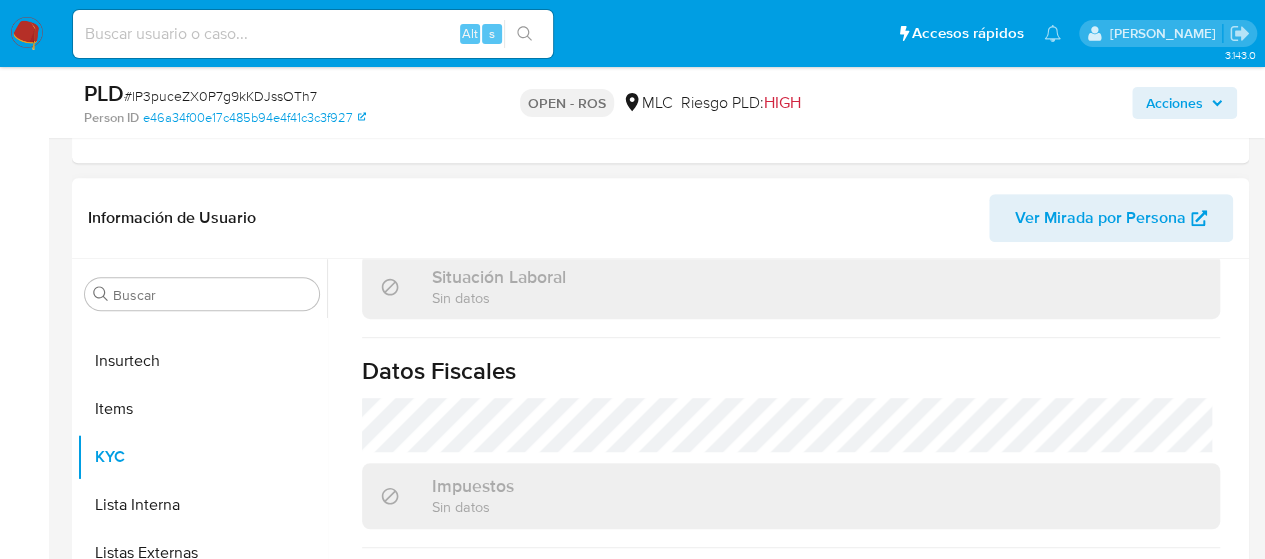 scroll, scrollTop: 1149, scrollLeft: 0, axis: vertical 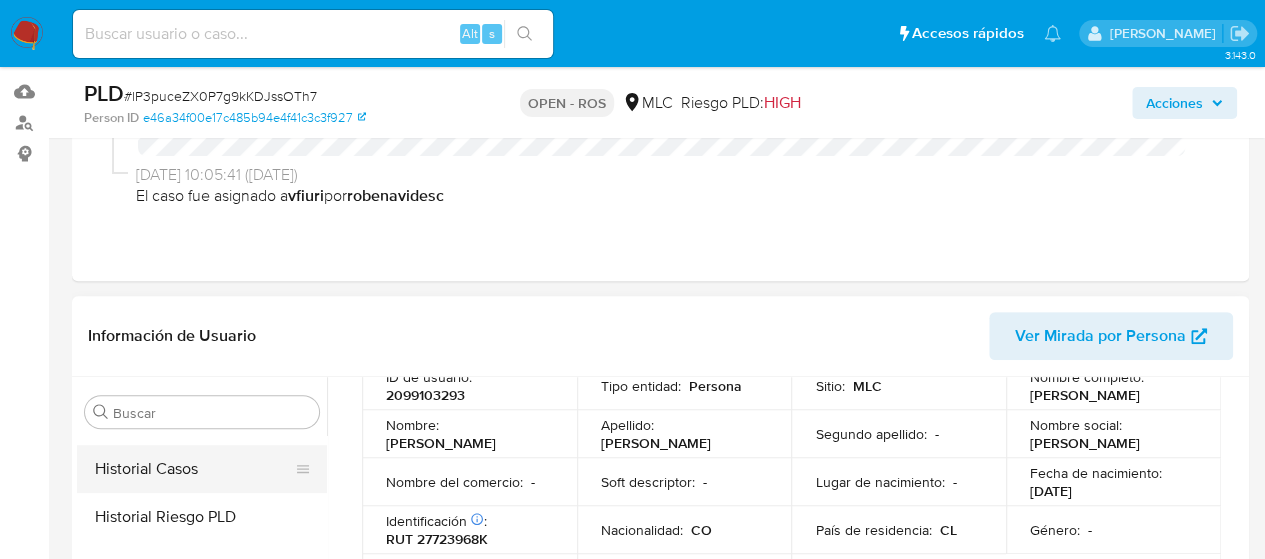 click on "Historial Casos" at bounding box center (194, 469) 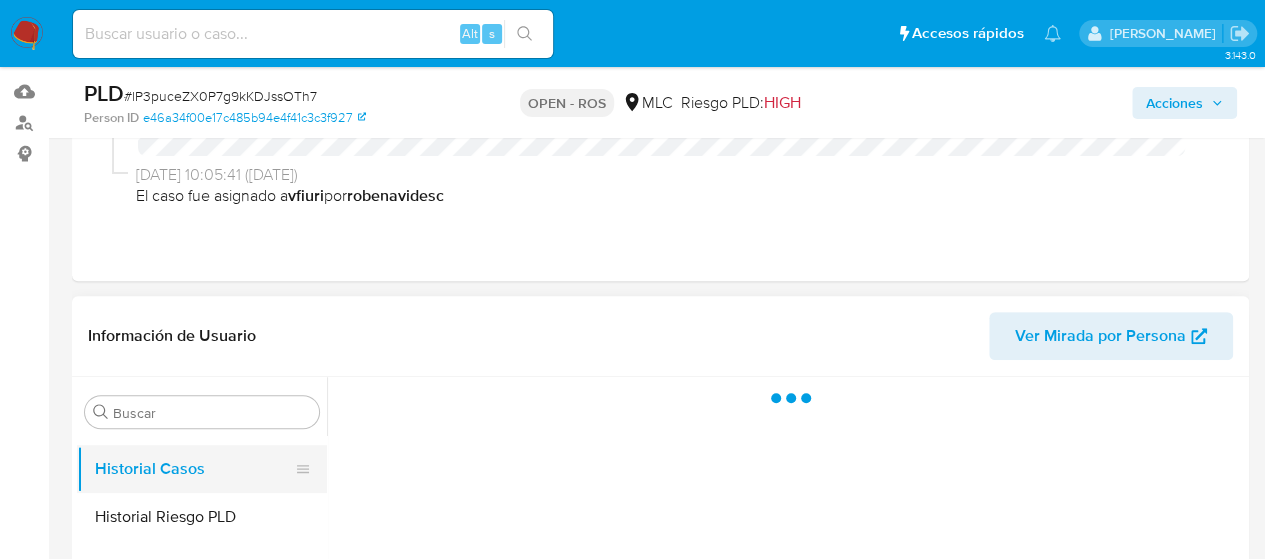 scroll, scrollTop: 0, scrollLeft: 0, axis: both 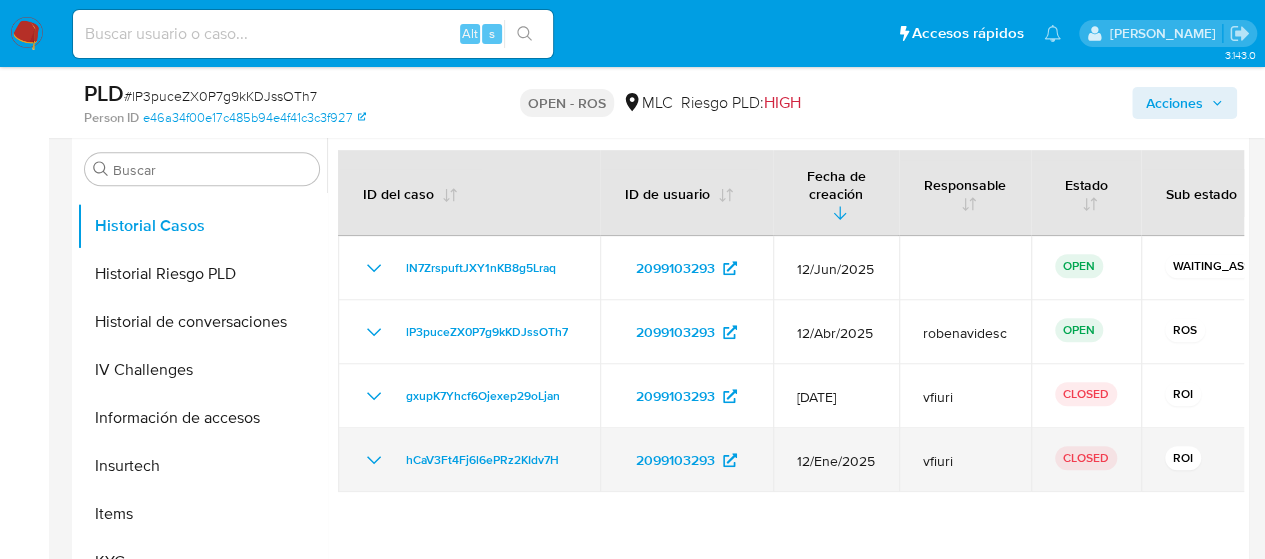 click 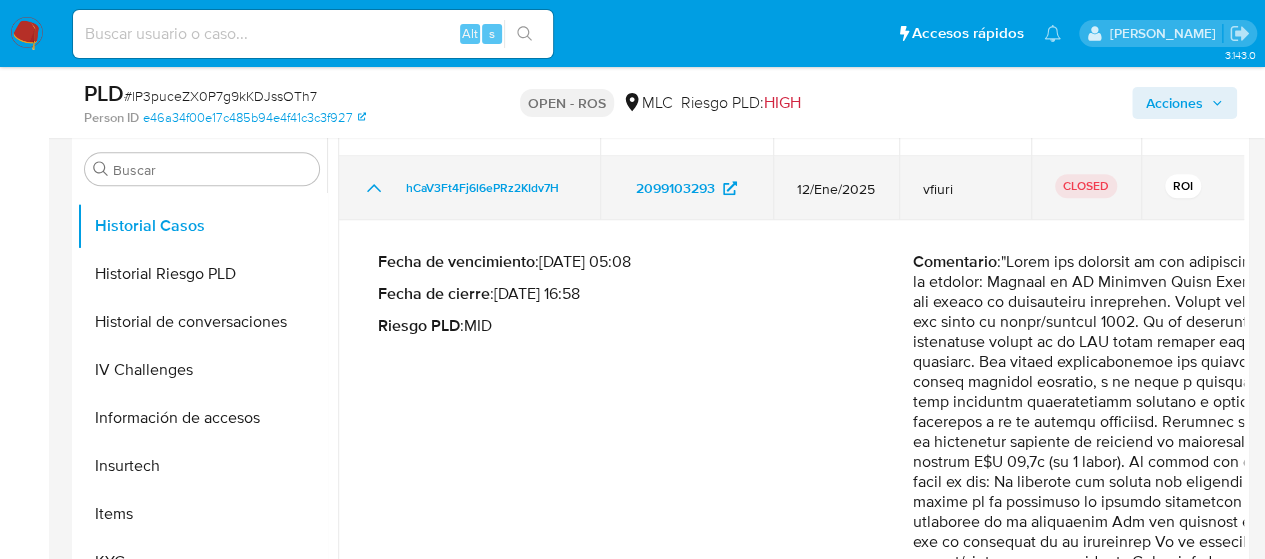 scroll, scrollTop: 278, scrollLeft: 0, axis: vertical 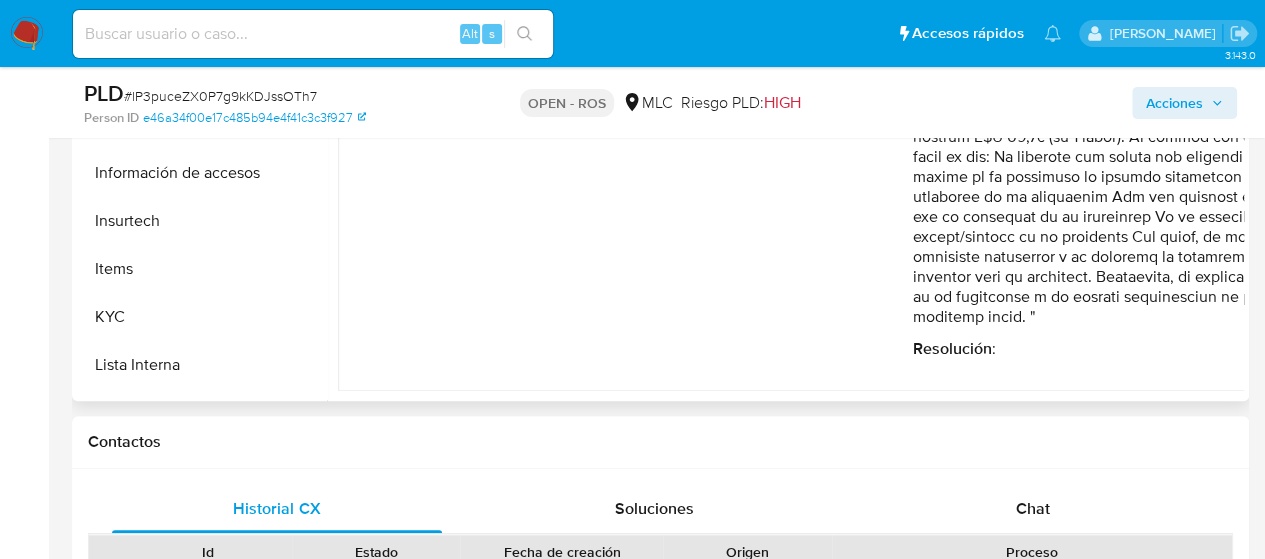 drag, startPoint x: 913, startPoint y: 255, endPoint x: 1062, endPoint y: 319, distance: 162.1635 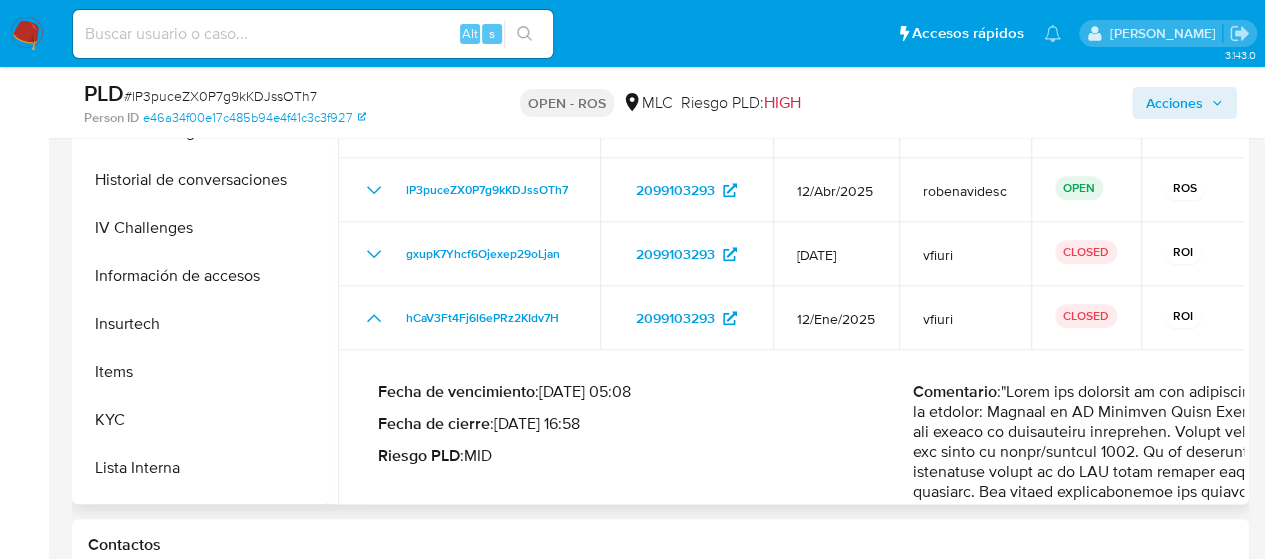 scroll, scrollTop: 673, scrollLeft: 0, axis: vertical 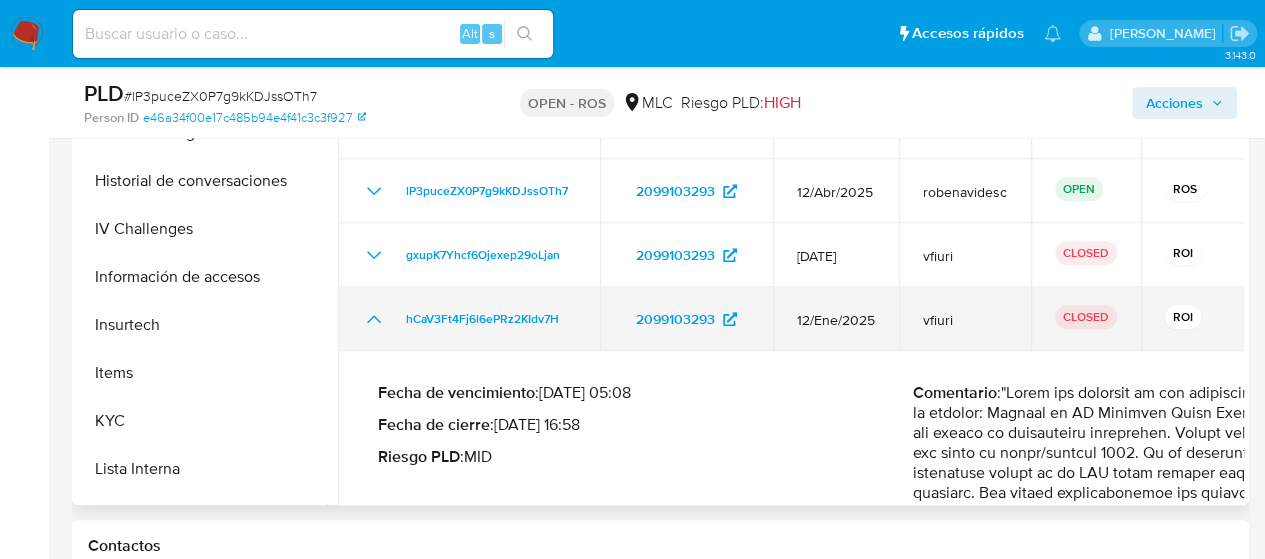 click 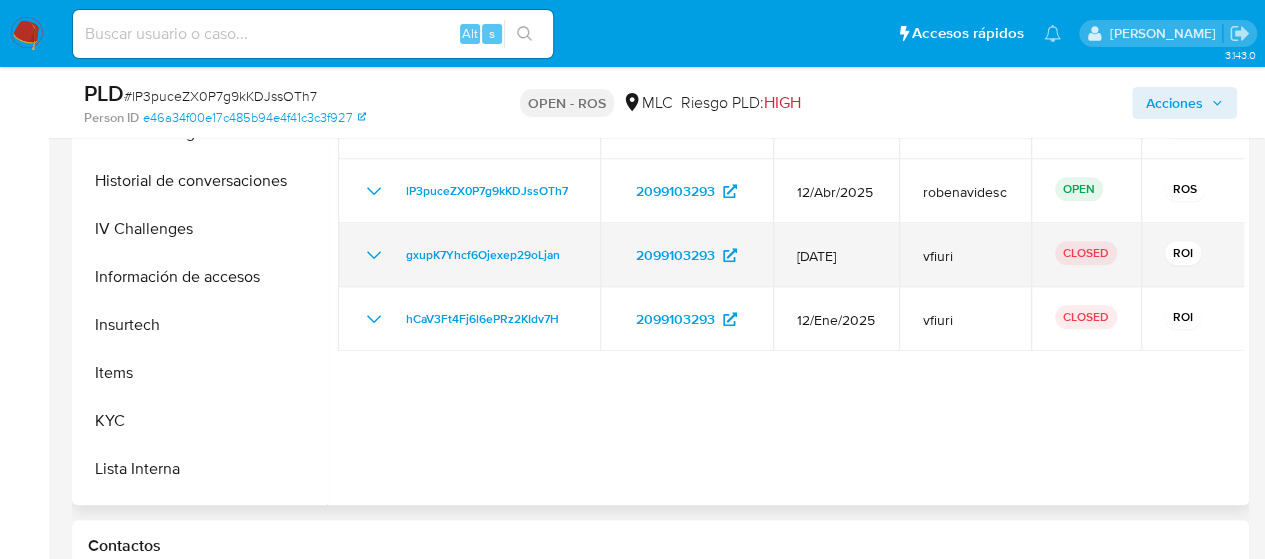 click 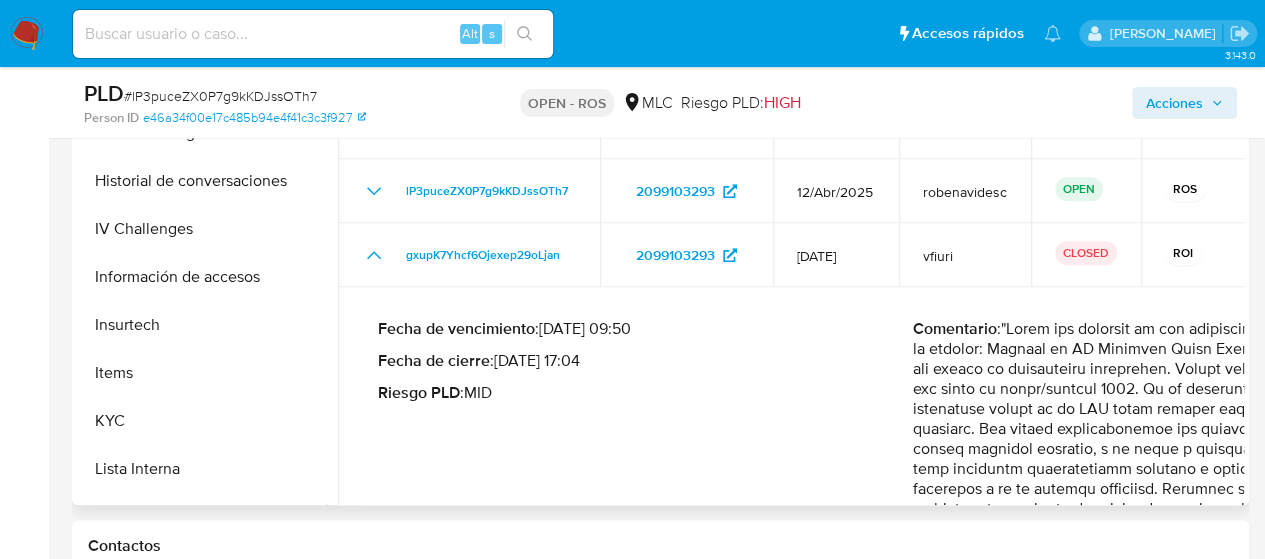 scroll, scrollTop: 1, scrollLeft: 0, axis: vertical 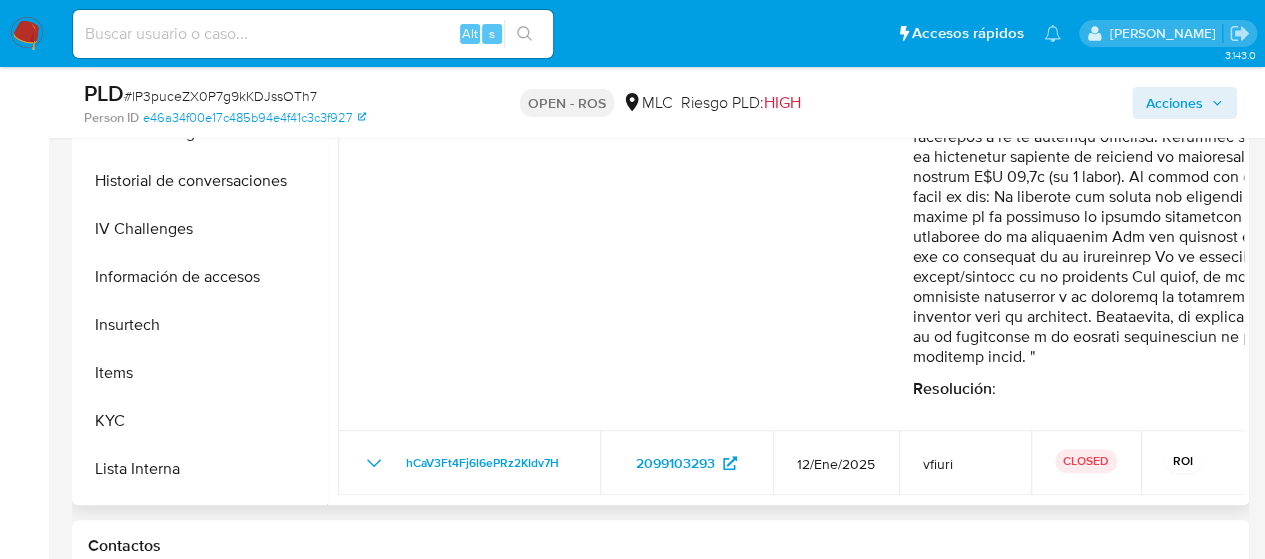 drag, startPoint x: 1004, startPoint y: 327, endPoint x: 1160, endPoint y: 361, distance: 159.66214 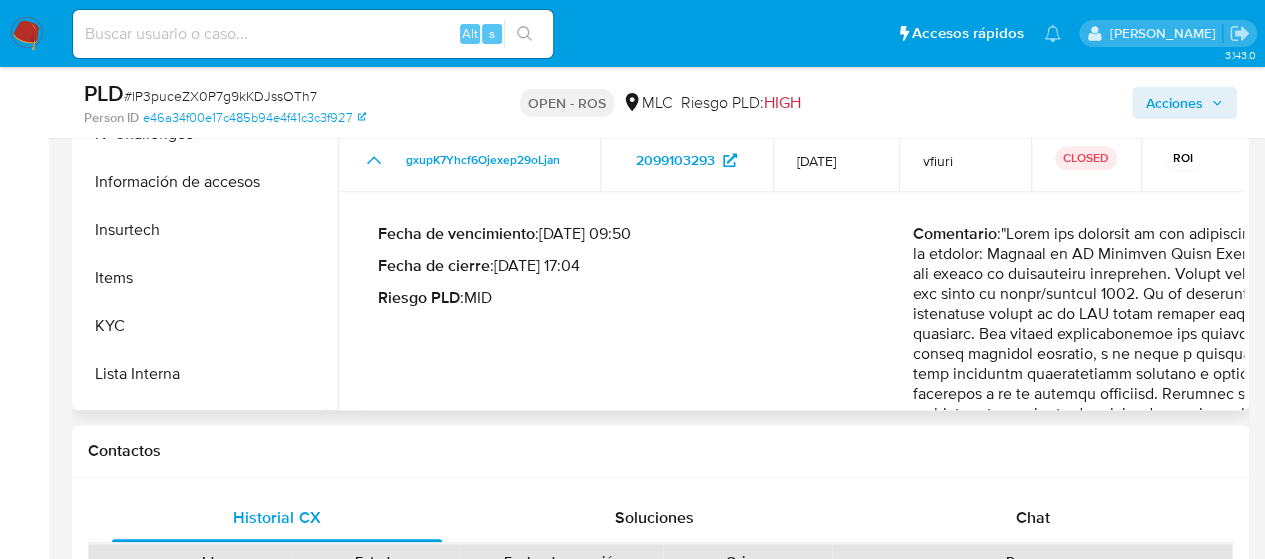 scroll, scrollTop: 769, scrollLeft: 0, axis: vertical 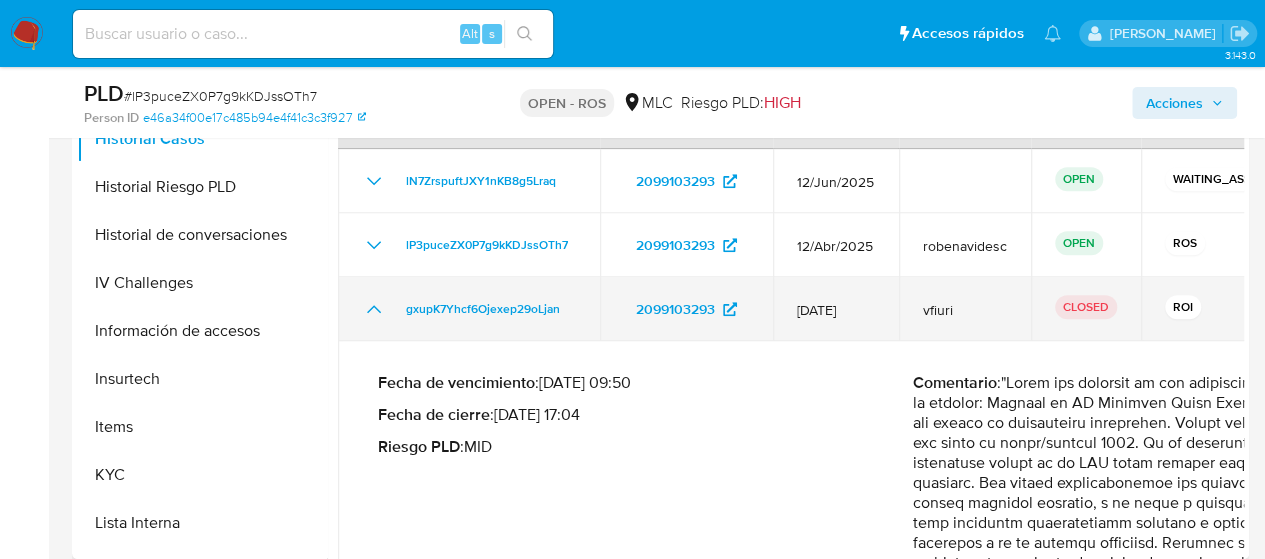 click 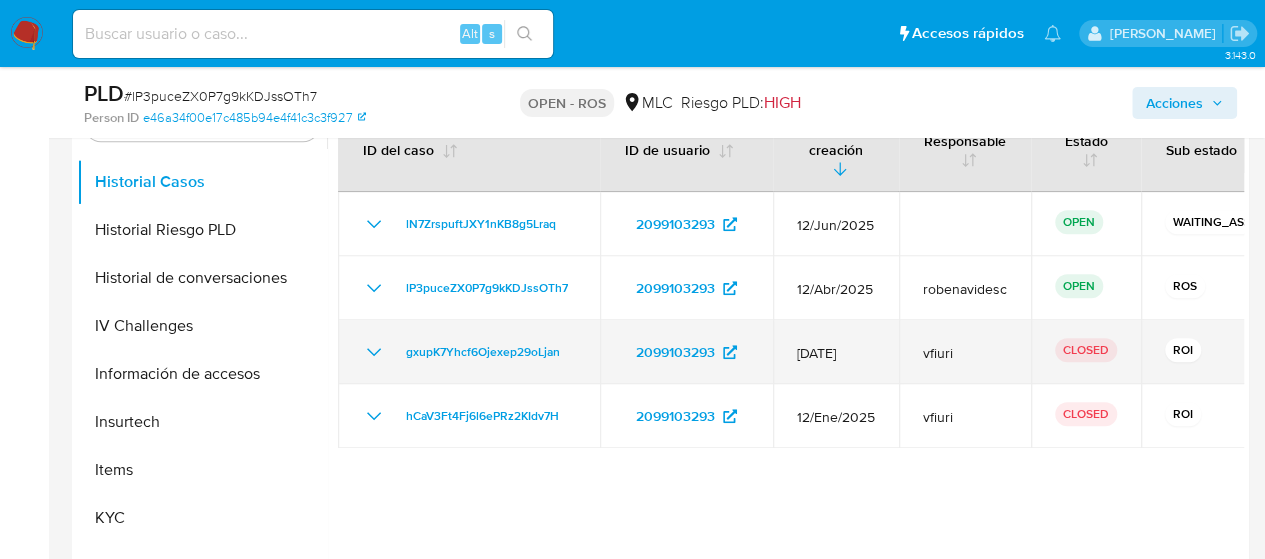 scroll, scrollTop: 577, scrollLeft: 0, axis: vertical 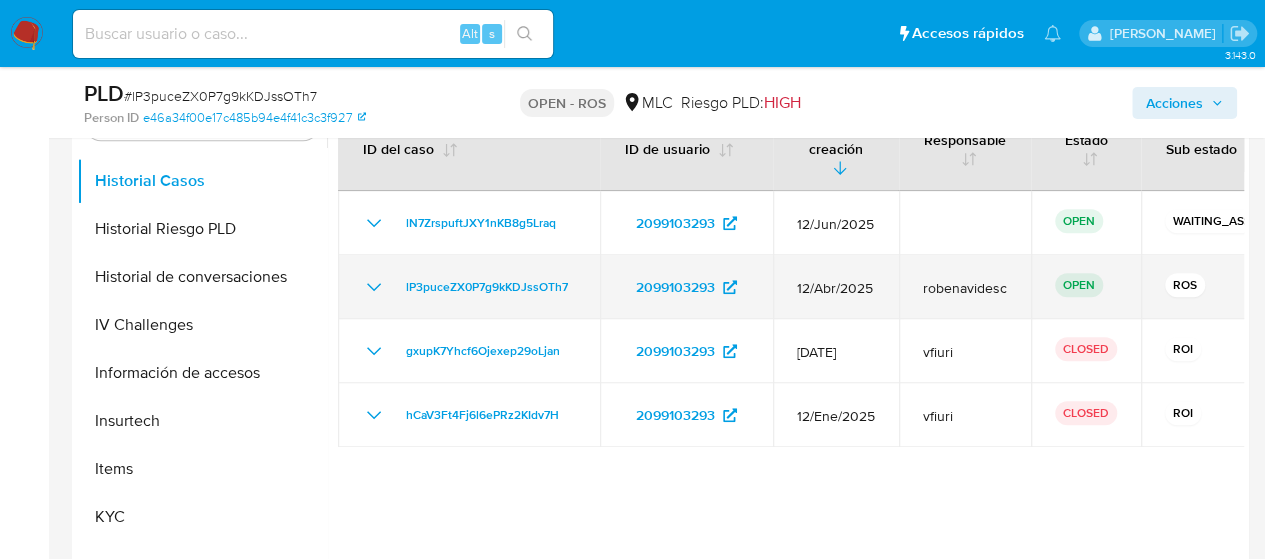click 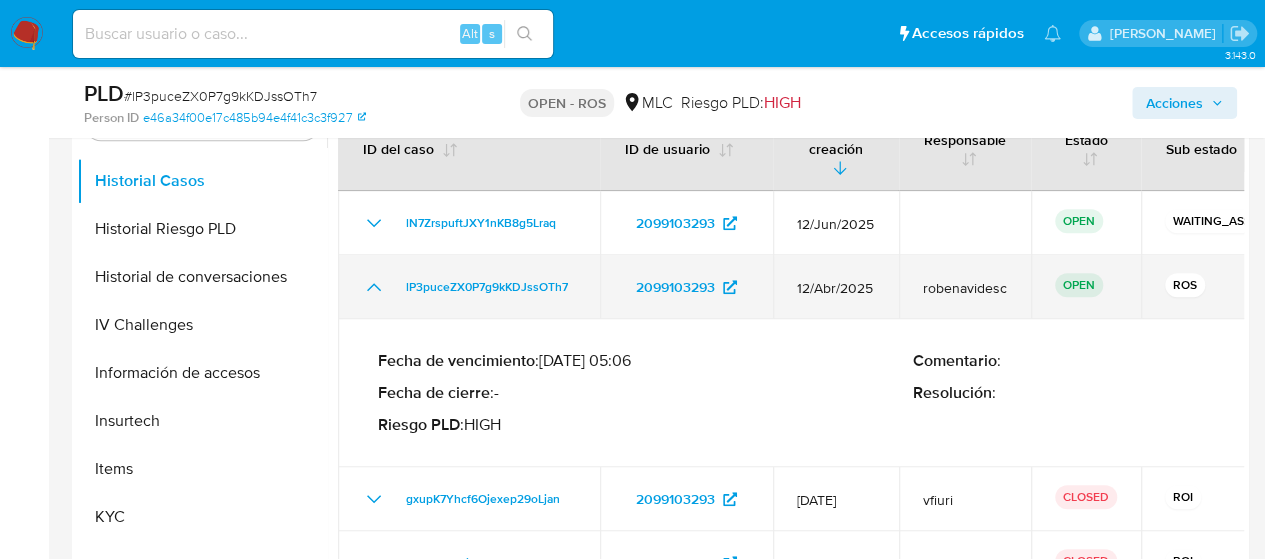 click 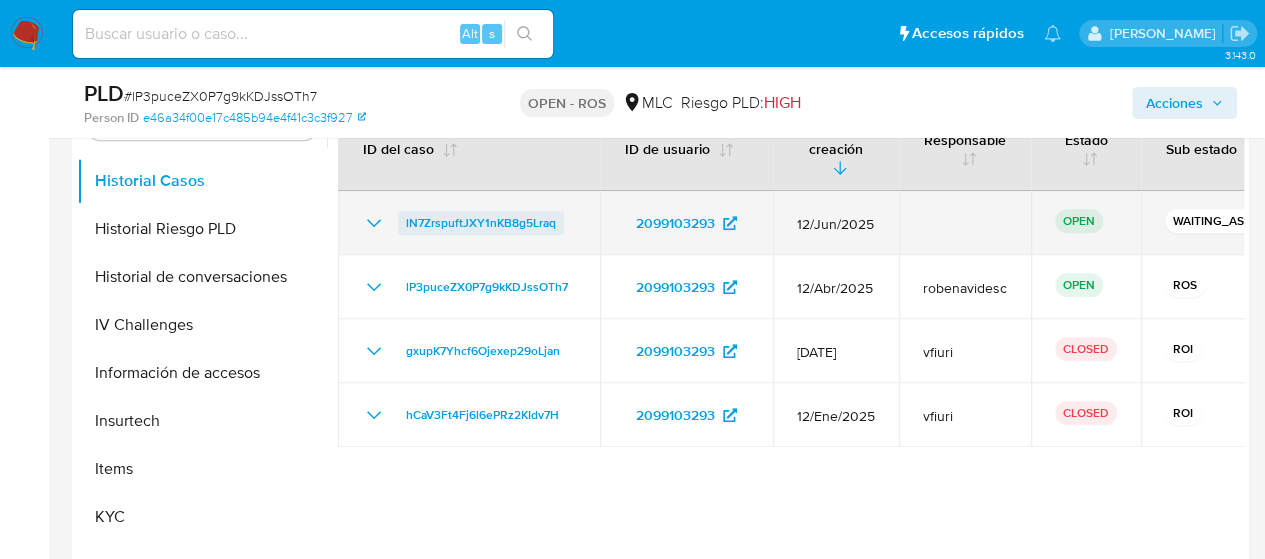 click on "lN7ZrspuftJXY1nKB8g5Lraq" at bounding box center [481, 223] 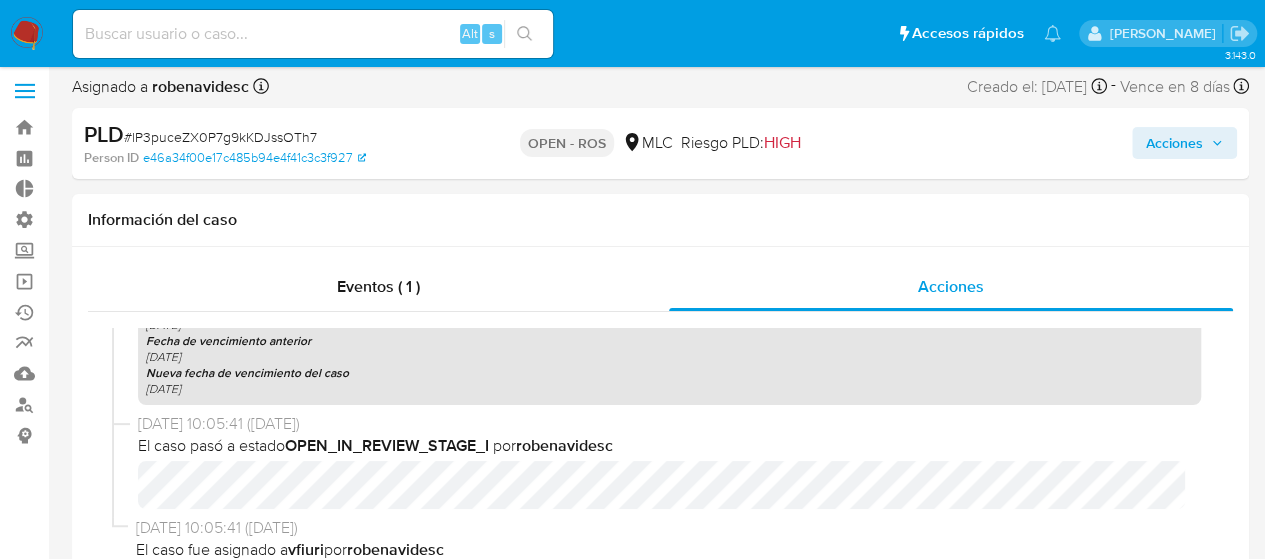 scroll, scrollTop: 0, scrollLeft: 0, axis: both 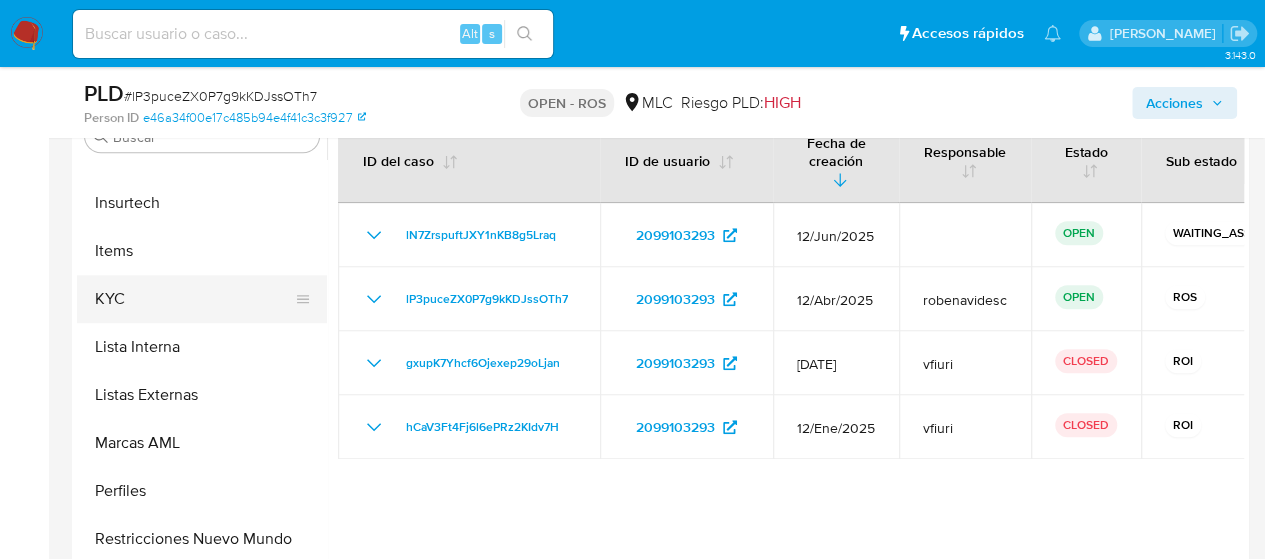 click on "KYC" at bounding box center (194, 299) 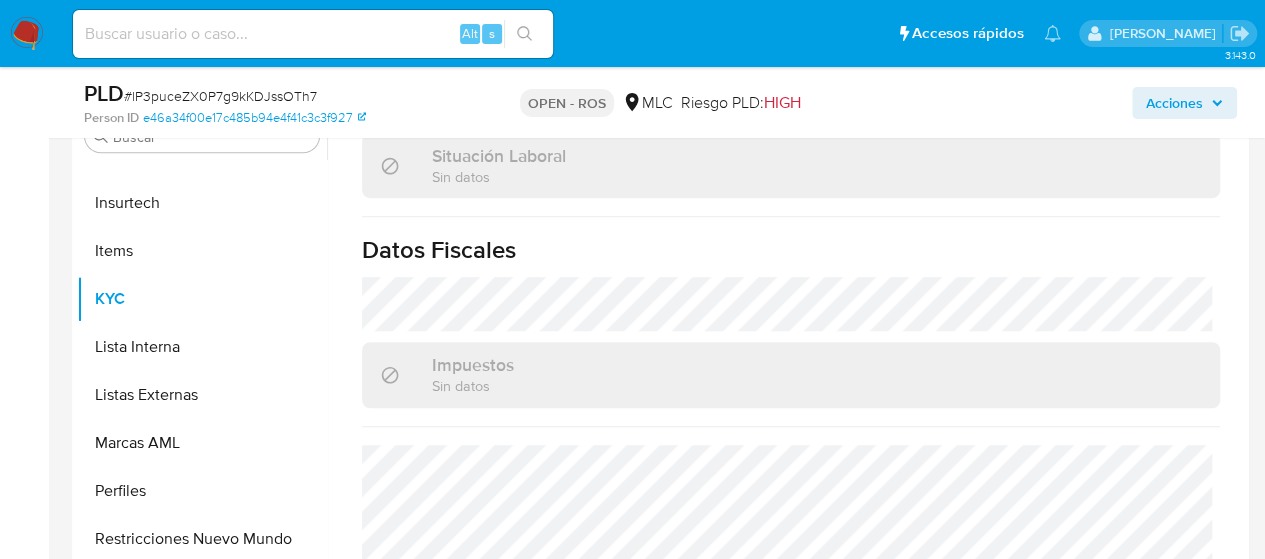 scroll, scrollTop: 1149, scrollLeft: 0, axis: vertical 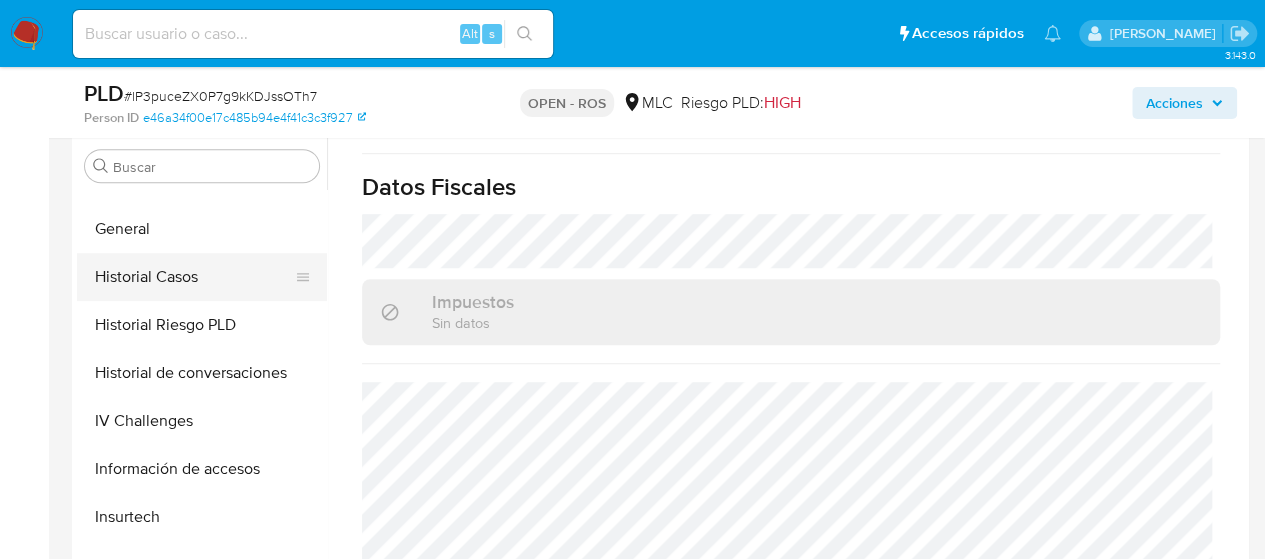 click on "Historial Casos" at bounding box center (194, 277) 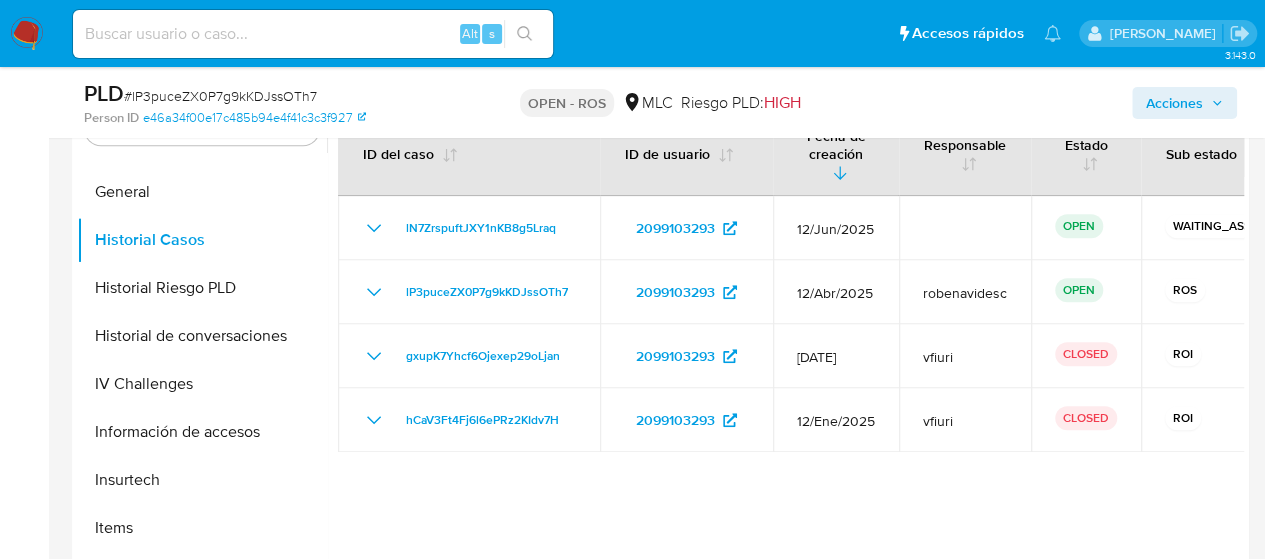 scroll, scrollTop: 618, scrollLeft: 0, axis: vertical 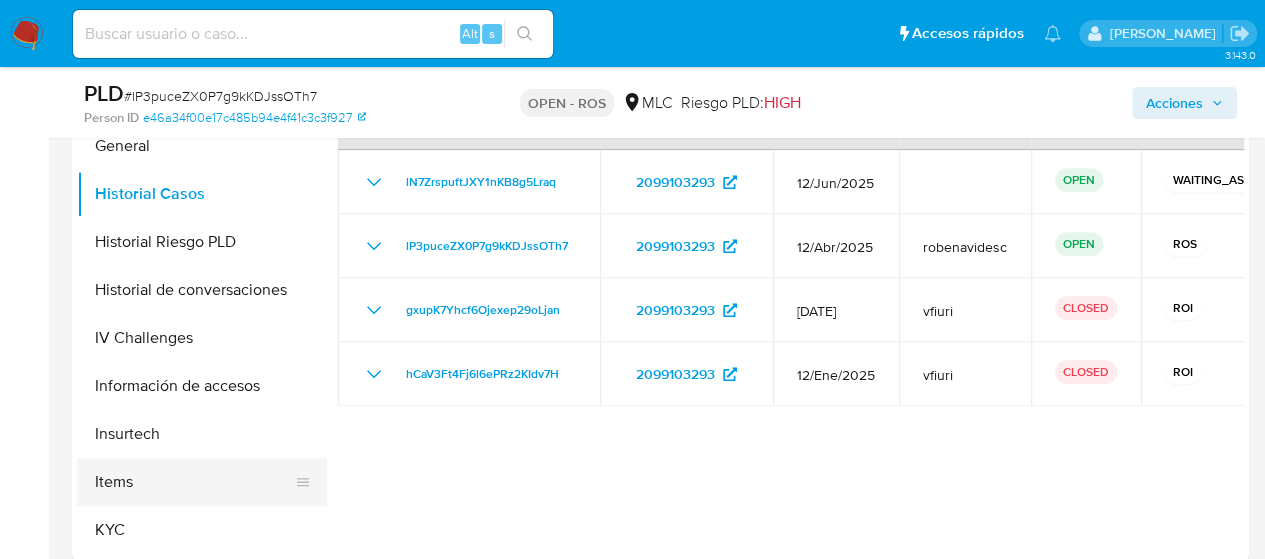 click on "Items" at bounding box center (194, 482) 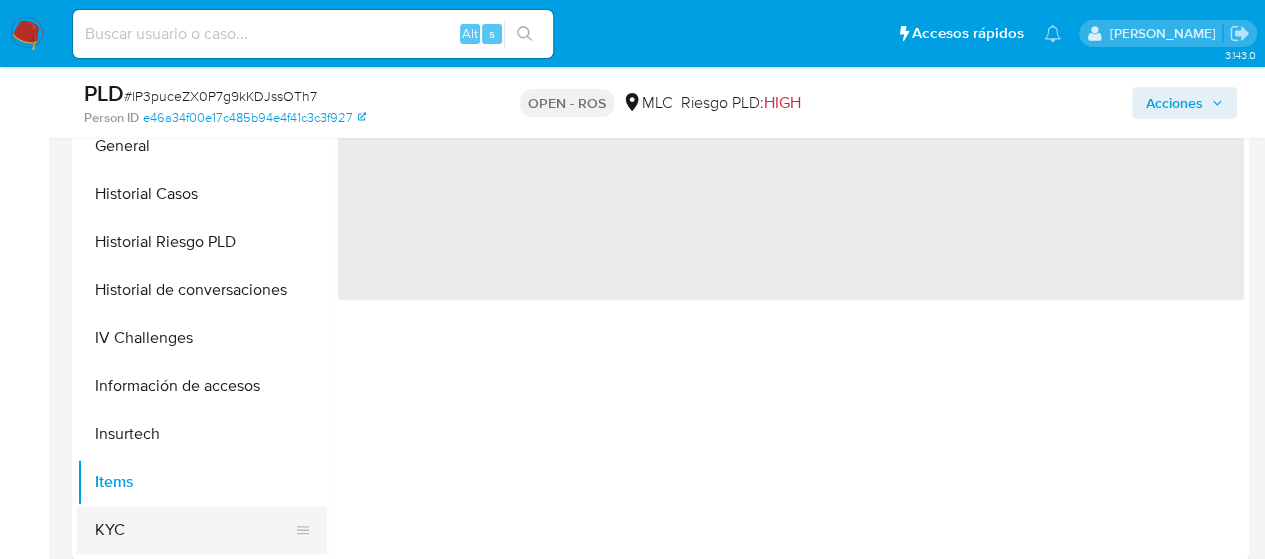click on "KYC" at bounding box center [194, 530] 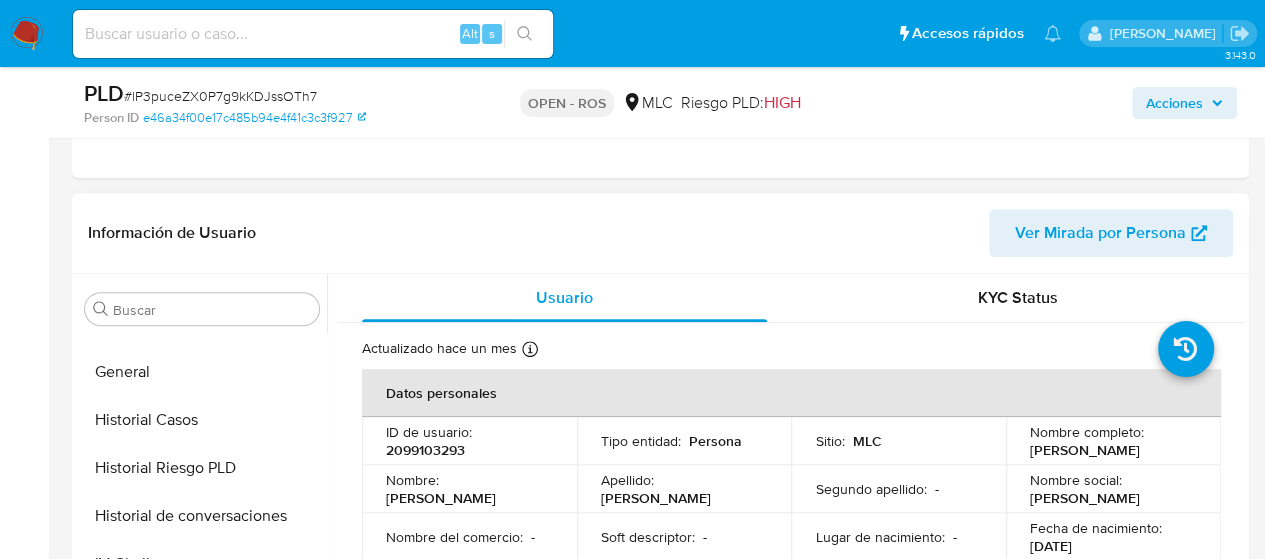 scroll, scrollTop: 390, scrollLeft: 0, axis: vertical 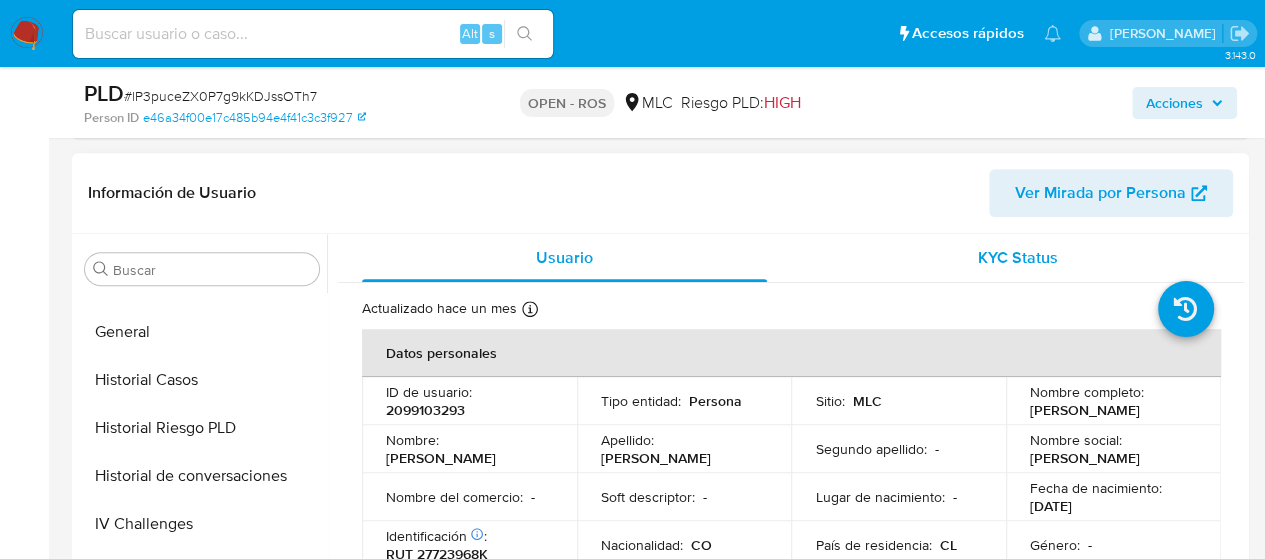 click on "KYC Status" at bounding box center (1017, 258) 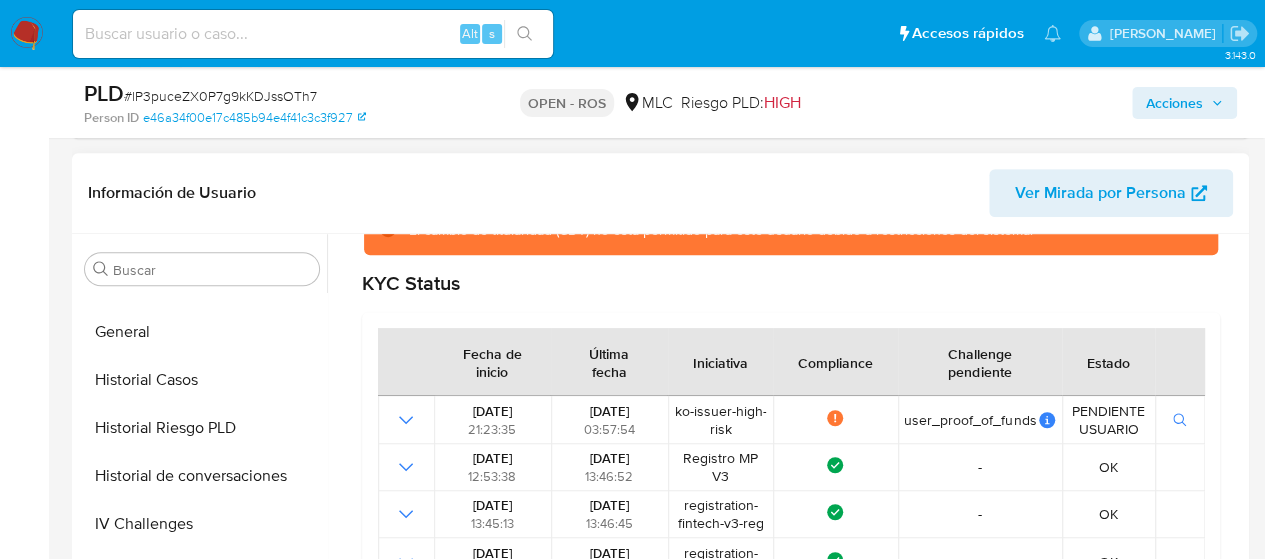 scroll, scrollTop: 238, scrollLeft: 0, axis: vertical 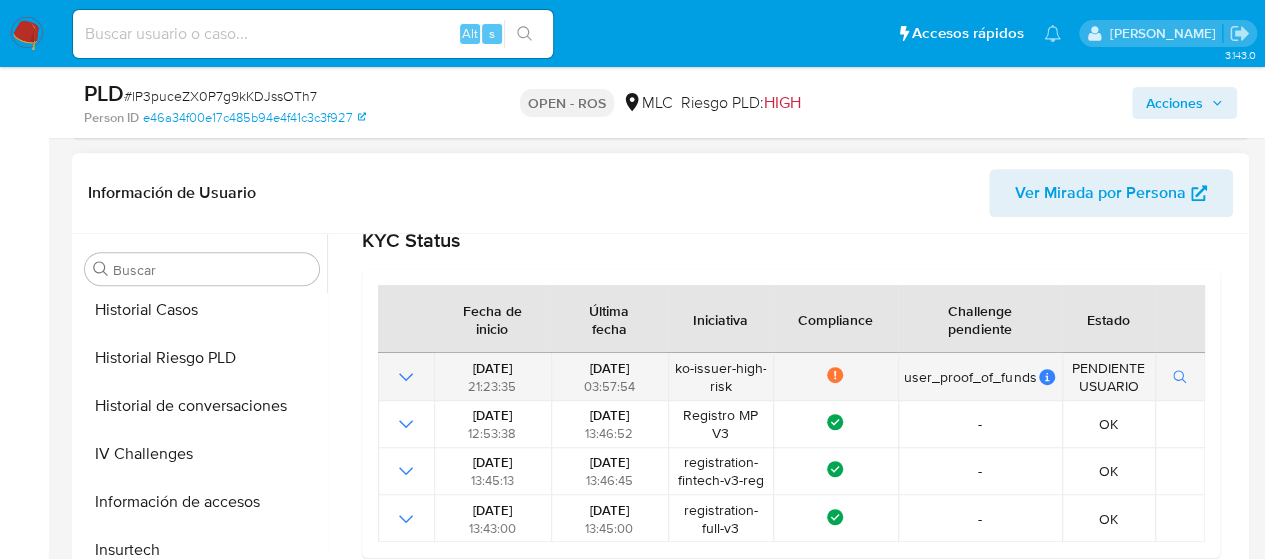 click 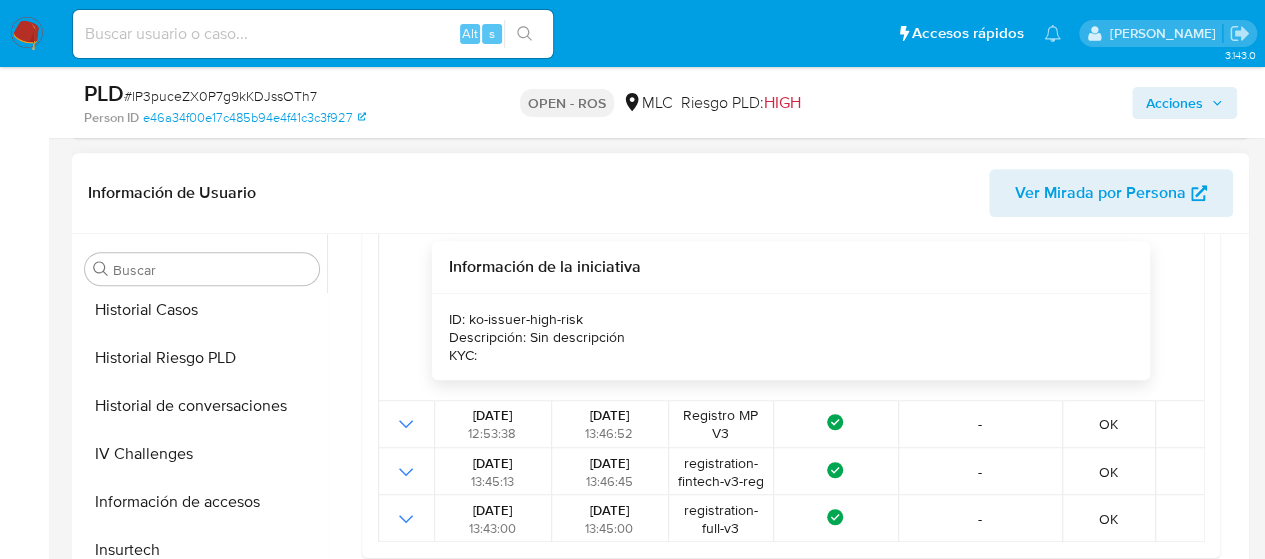 scroll, scrollTop: 418, scrollLeft: 0, axis: vertical 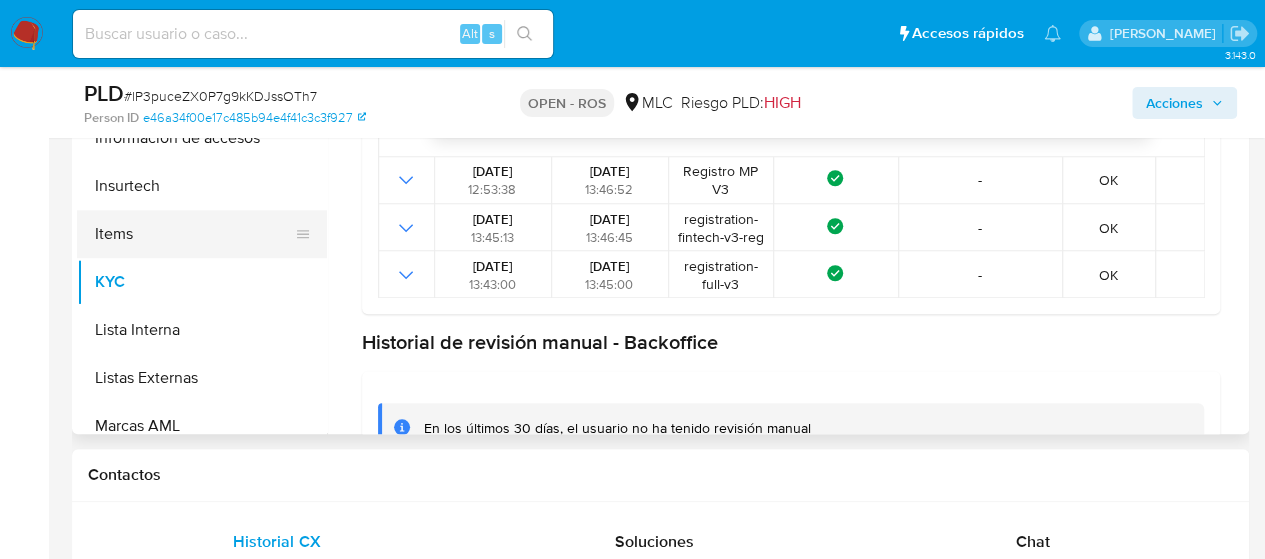 click on "Items" at bounding box center [194, 234] 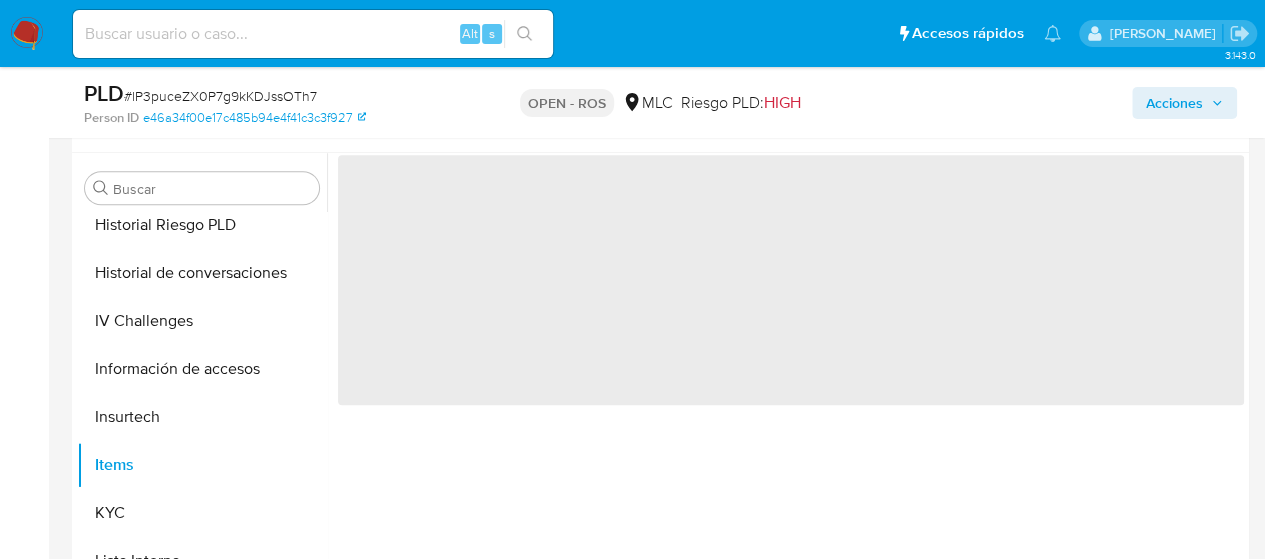 scroll, scrollTop: 512, scrollLeft: 0, axis: vertical 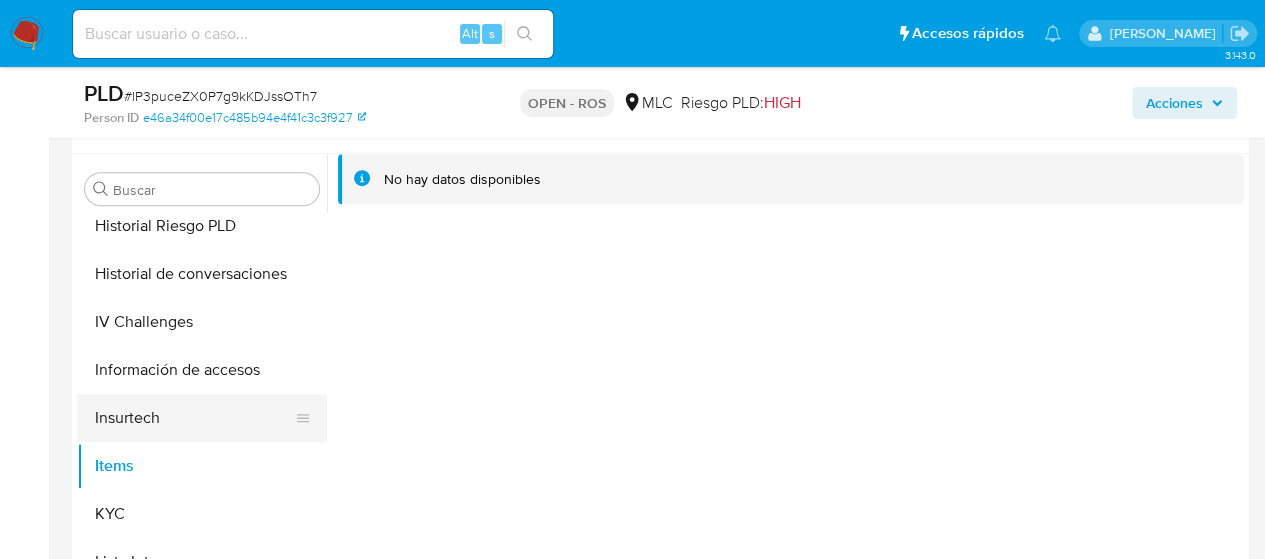 click on "Insurtech" at bounding box center [194, 418] 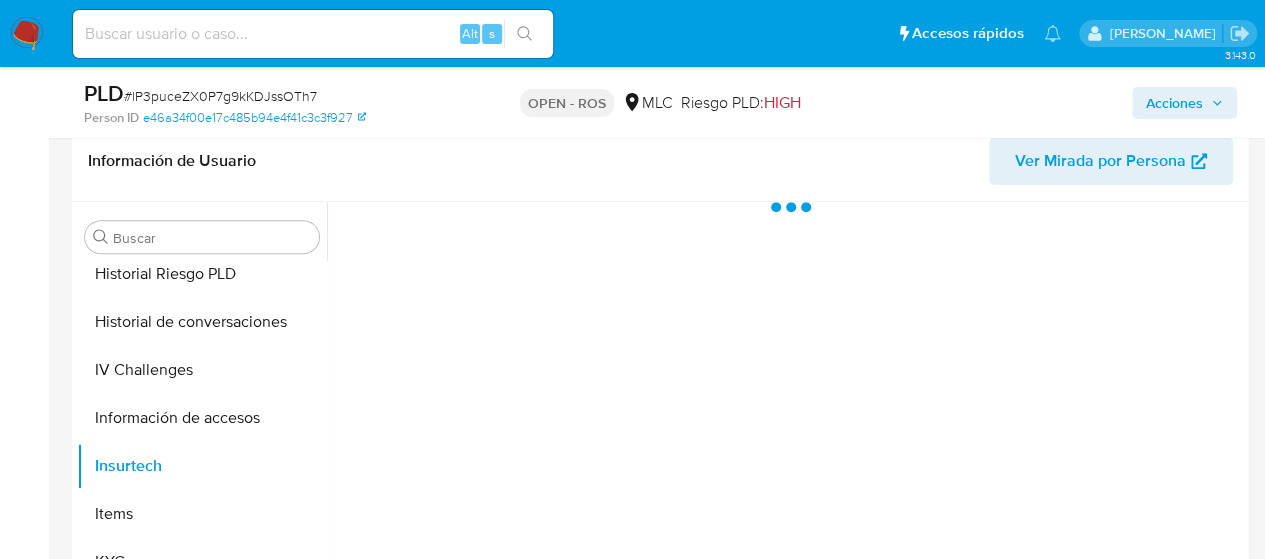 scroll, scrollTop: 454, scrollLeft: 0, axis: vertical 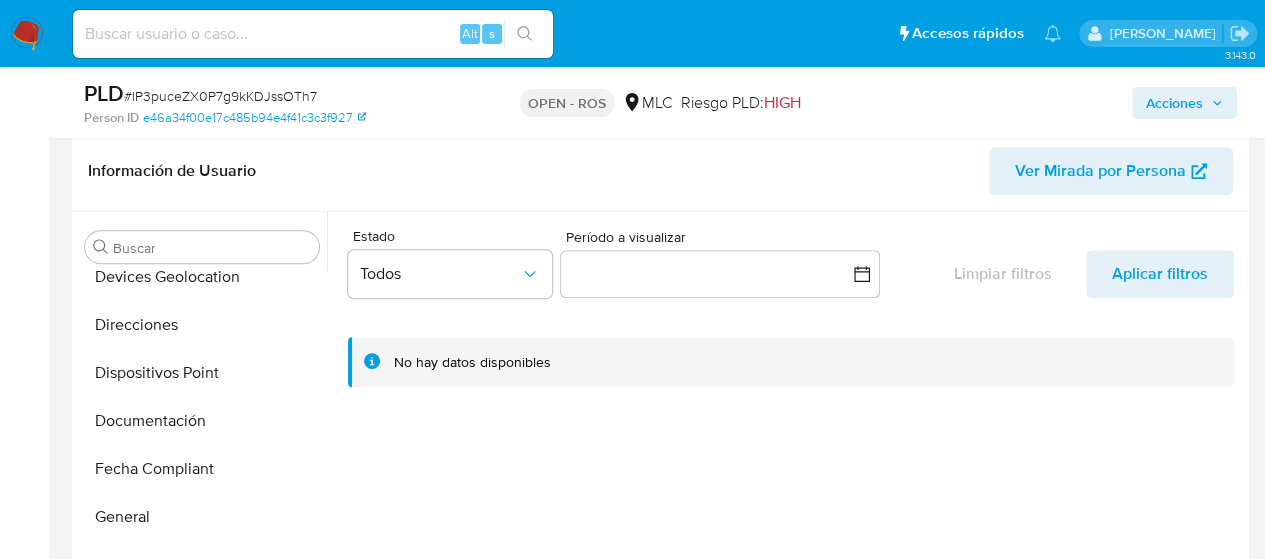 click on "Documentación" at bounding box center [202, 421] 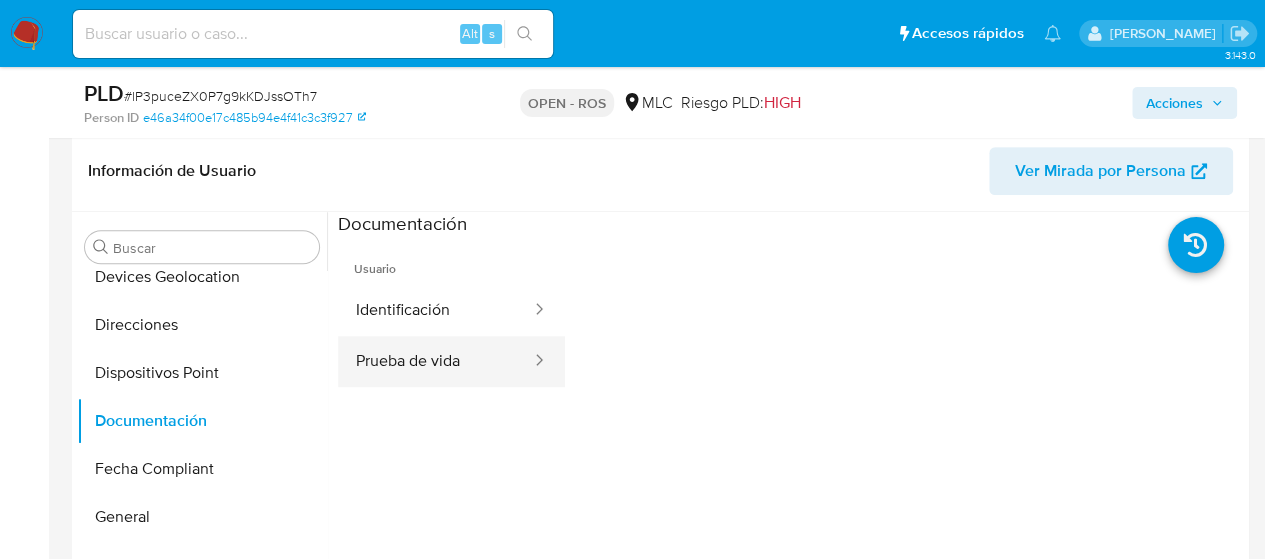 click on "Prueba de vida" at bounding box center (435, 361) 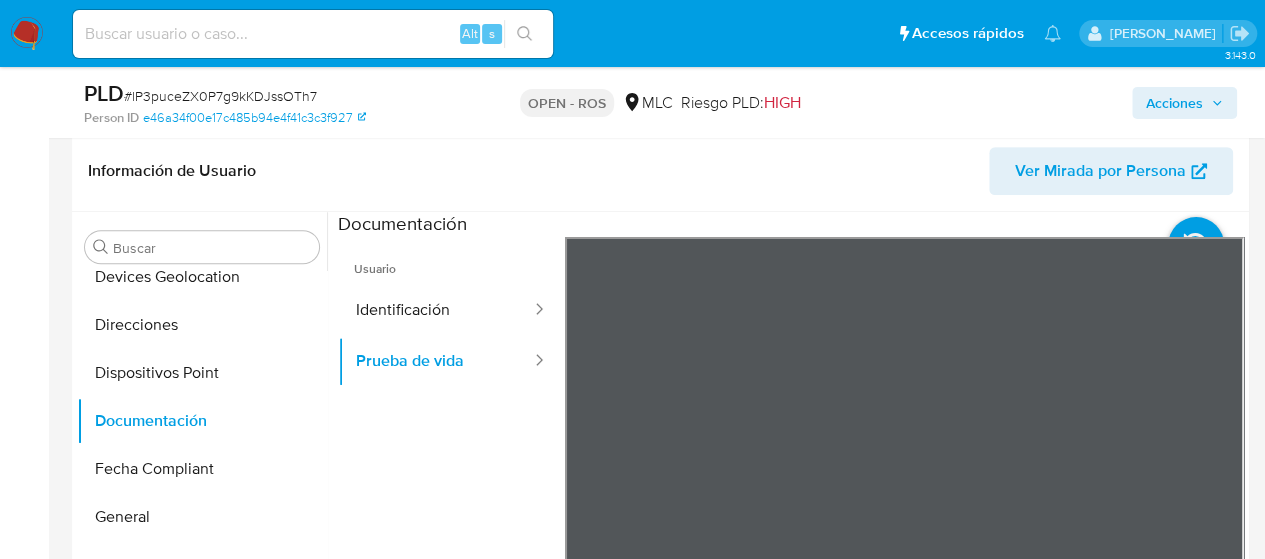 scroll, scrollTop: 0, scrollLeft: 0, axis: both 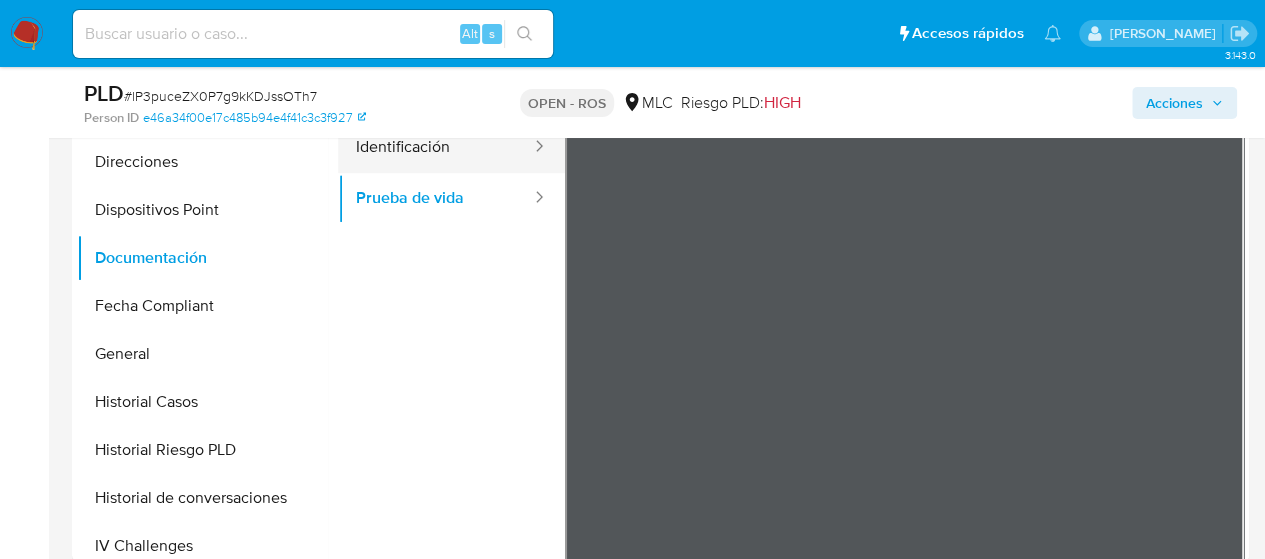 click on "Identificación" at bounding box center [435, 147] 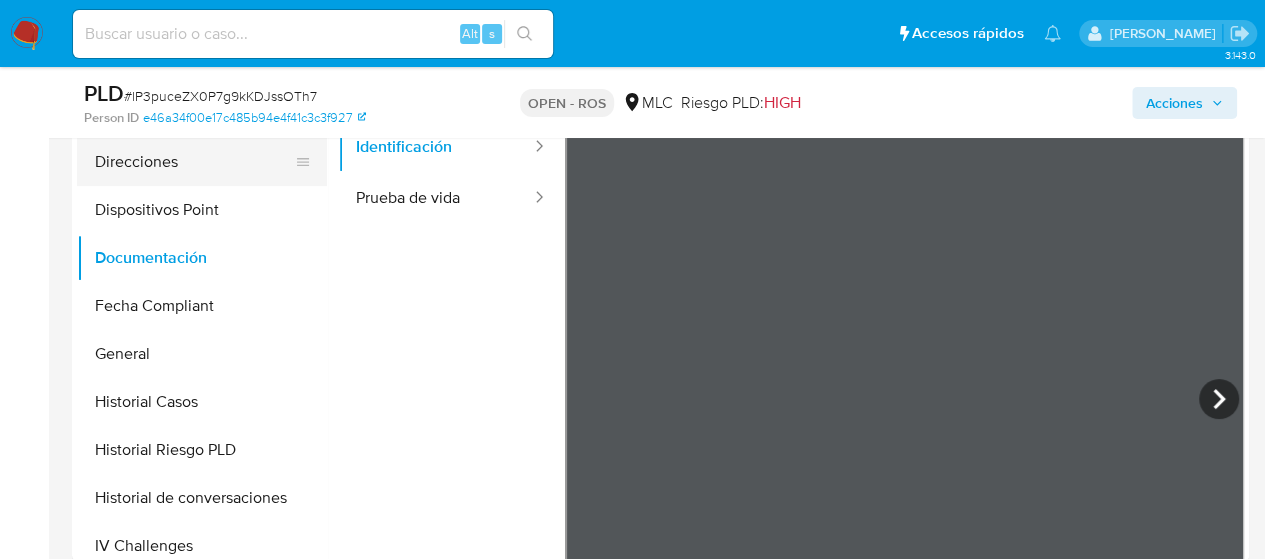 click on "Direcciones" at bounding box center [194, 162] 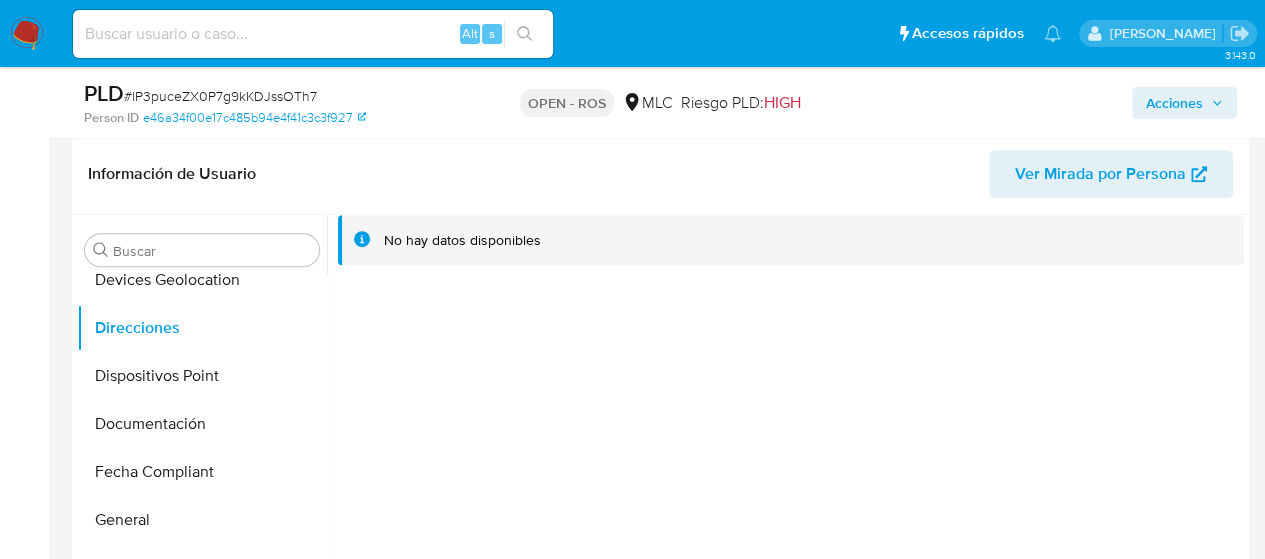scroll, scrollTop: 450, scrollLeft: 0, axis: vertical 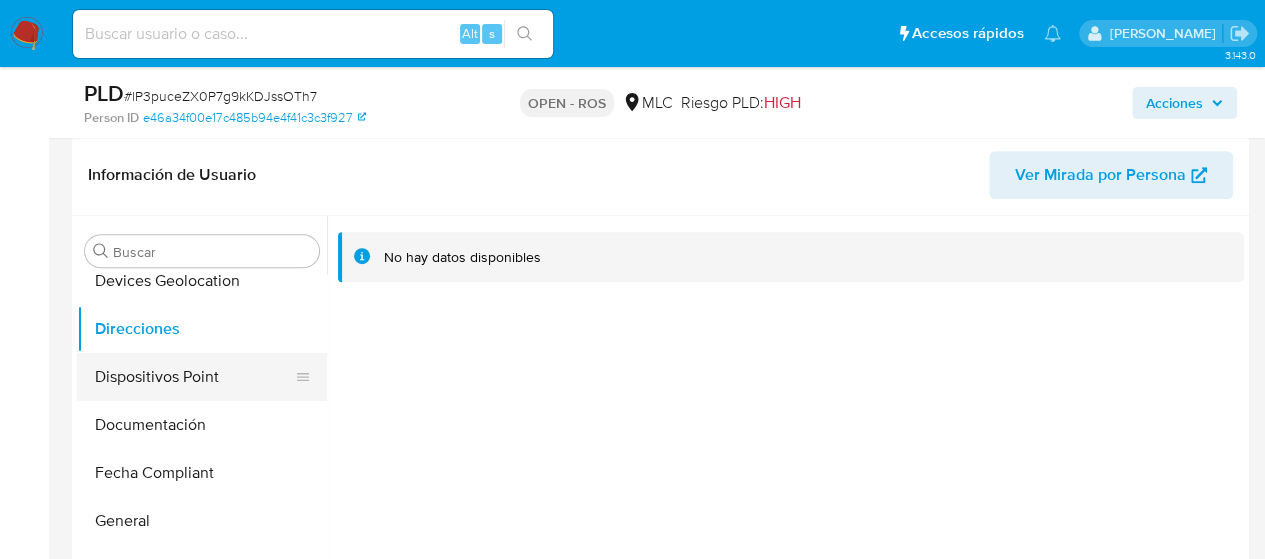 click on "Dispositivos Point" at bounding box center [194, 377] 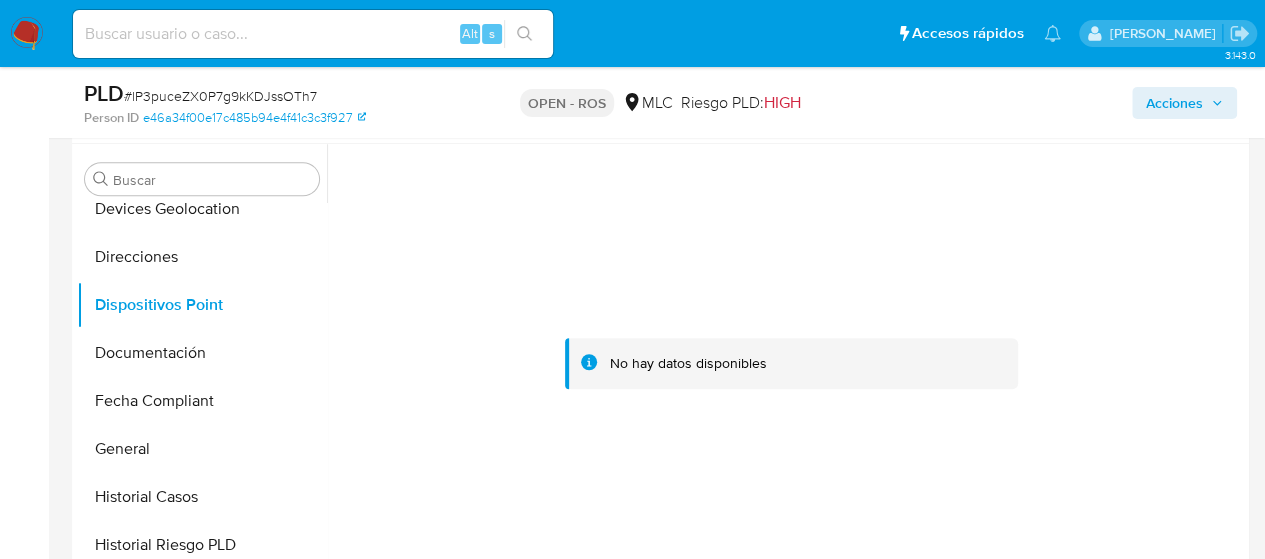 scroll, scrollTop: 527, scrollLeft: 0, axis: vertical 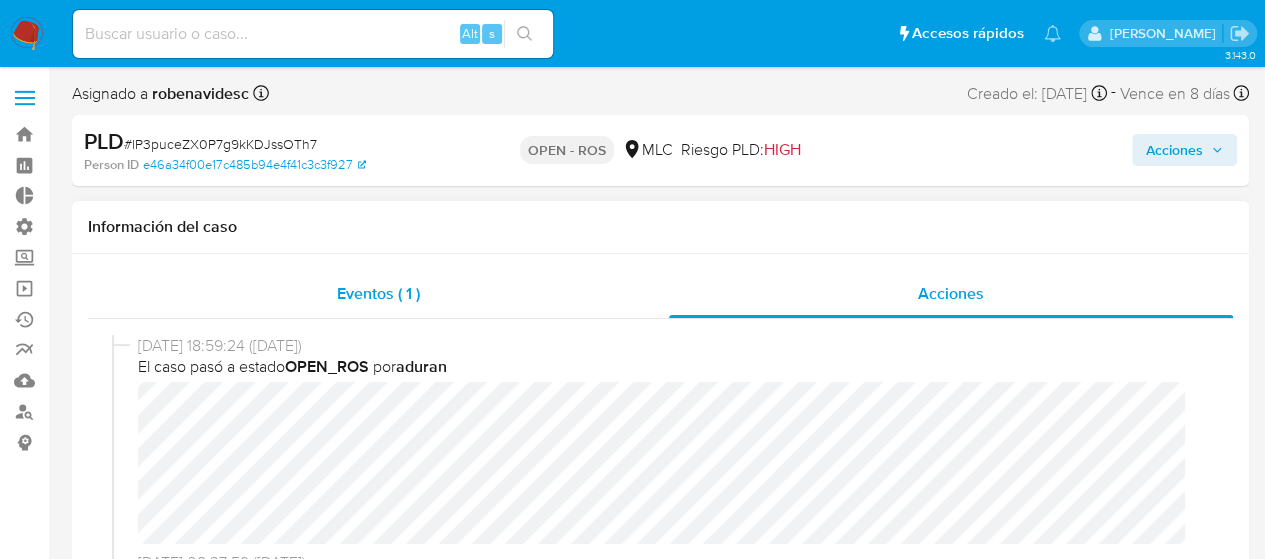 click on "Eventos ( 1 )" at bounding box center [378, 294] 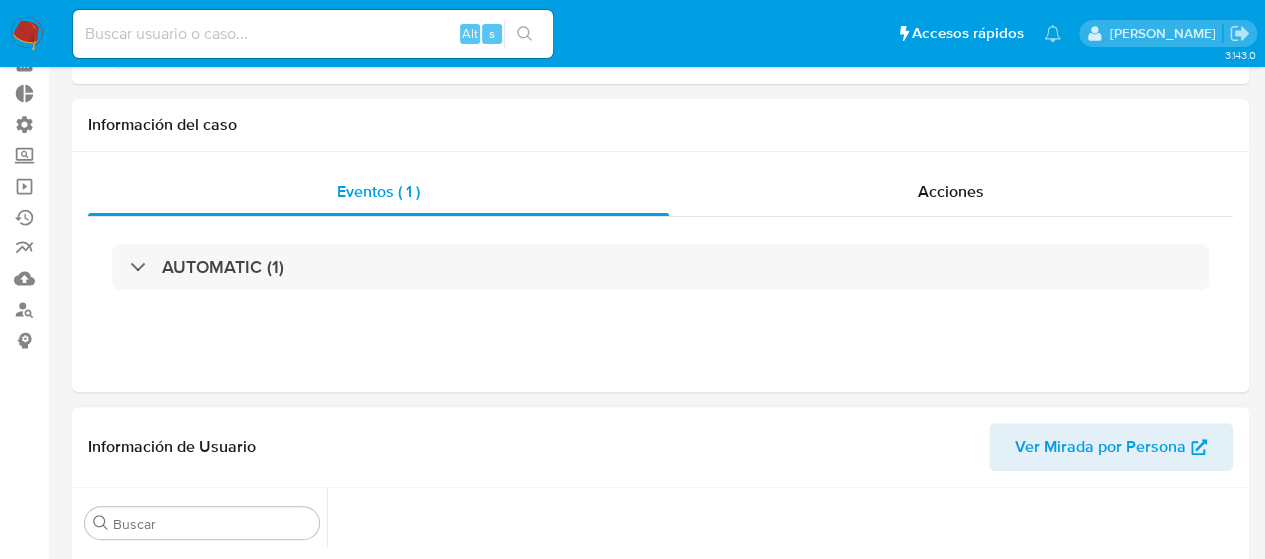 scroll, scrollTop: 0, scrollLeft: 0, axis: both 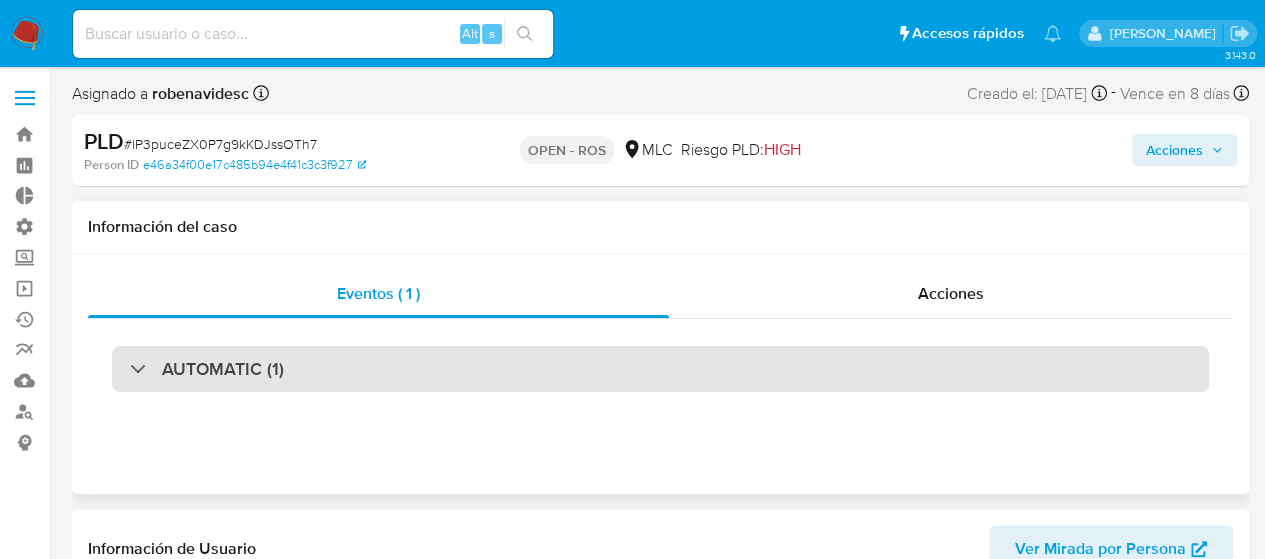 click on "AUTOMATIC (1)" at bounding box center [660, 369] 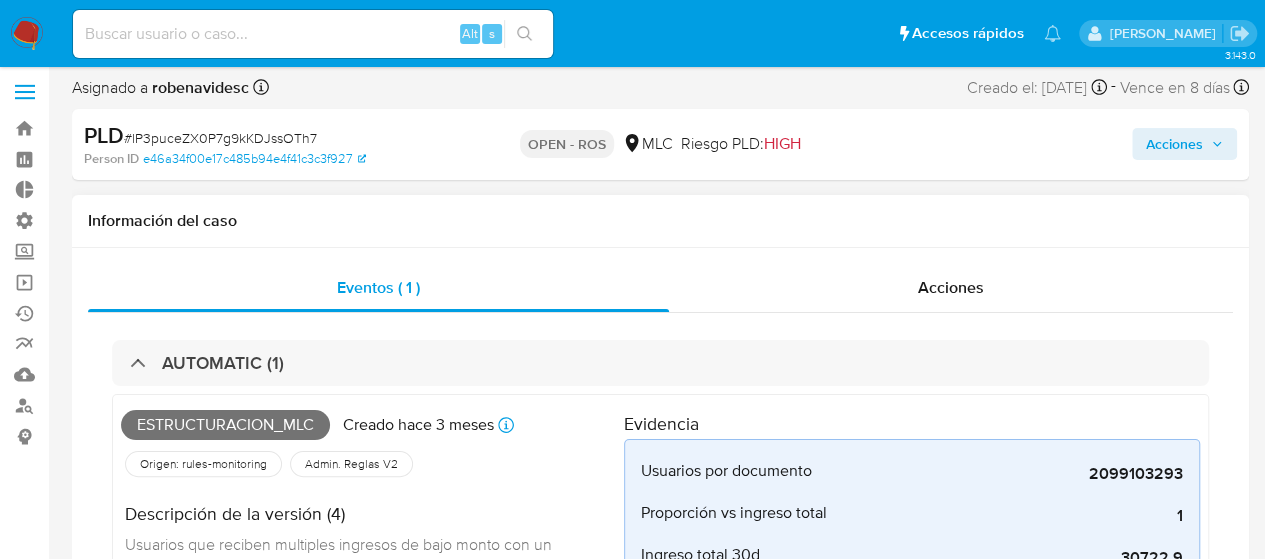 scroll, scrollTop: 0, scrollLeft: 0, axis: both 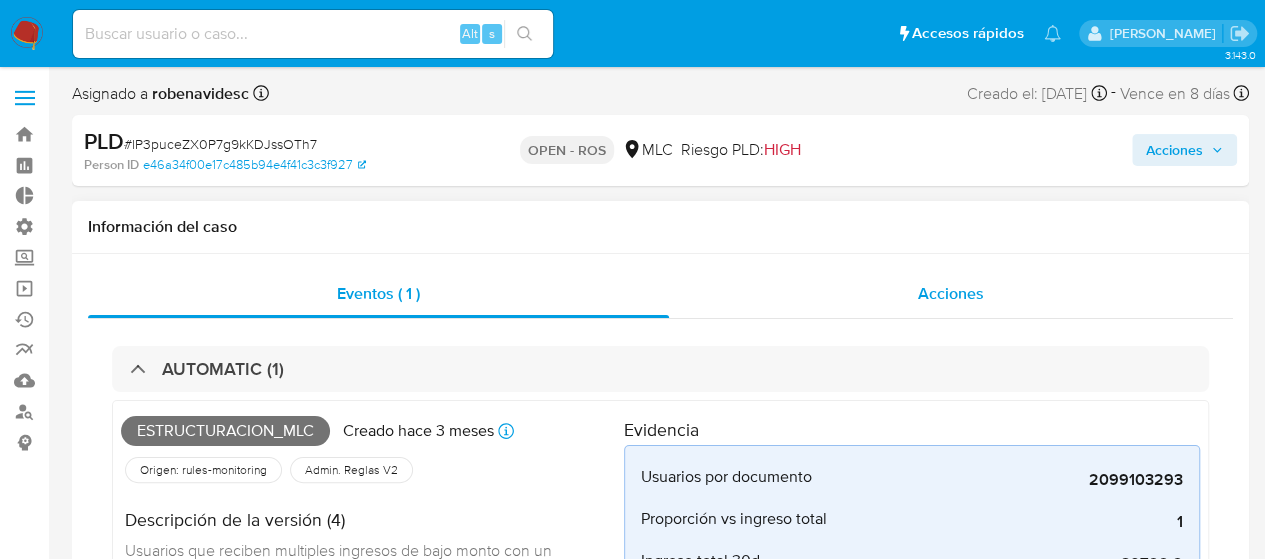 click on "Acciones" at bounding box center (951, 294) 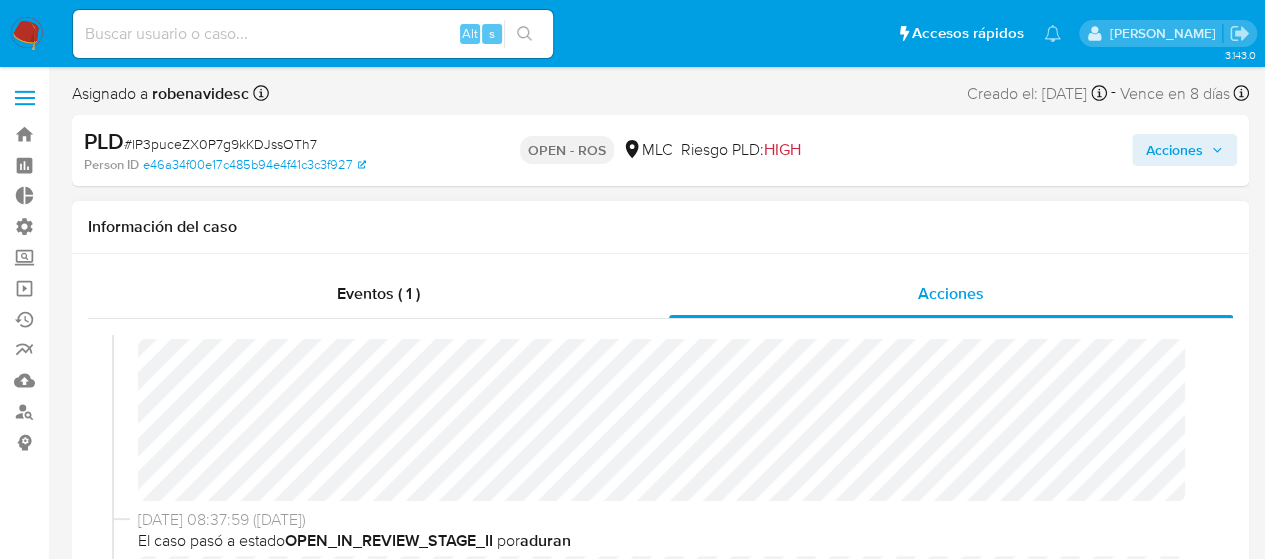 scroll, scrollTop: 45, scrollLeft: 0, axis: vertical 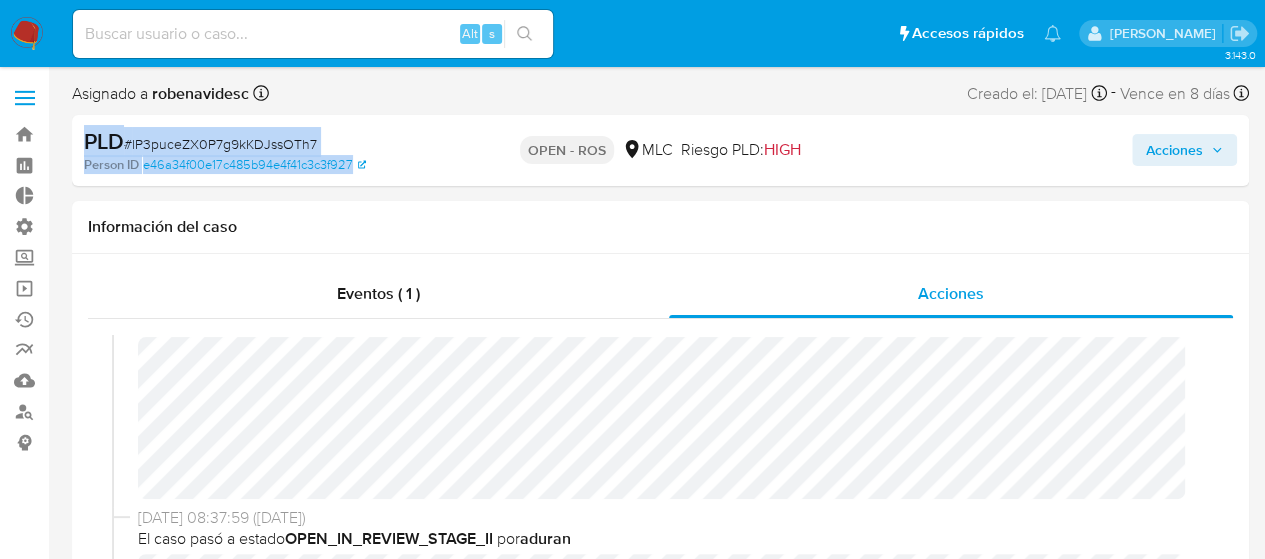 drag, startPoint x: 402, startPoint y: 173, endPoint x: 86, endPoint y: 137, distance: 318.04404 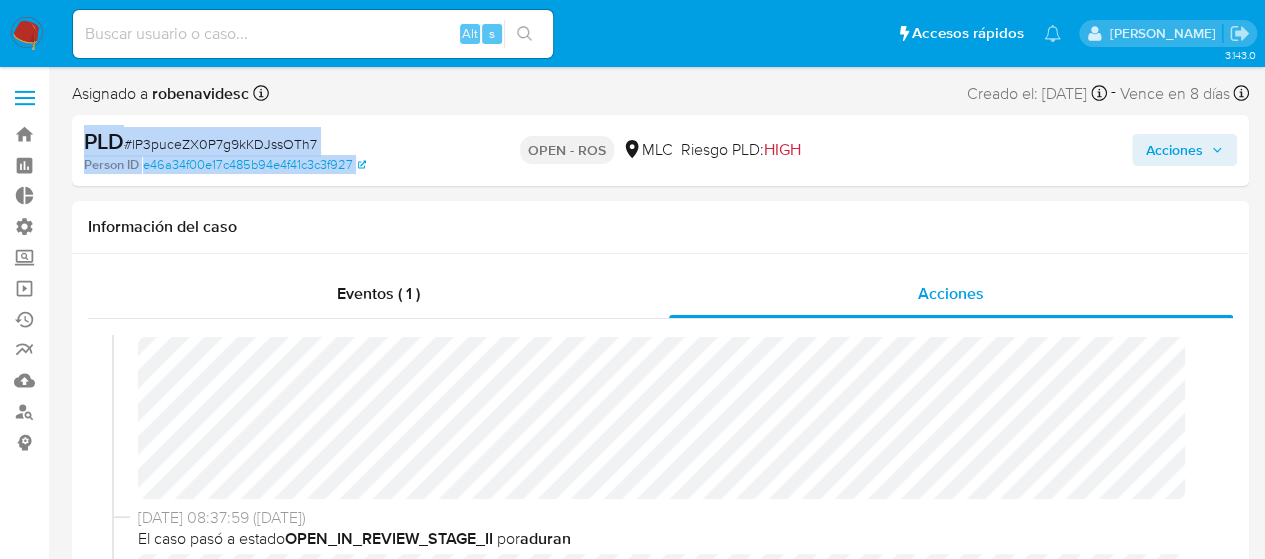 drag, startPoint x: 396, startPoint y: 162, endPoint x: 87, endPoint y: 137, distance: 310.00967 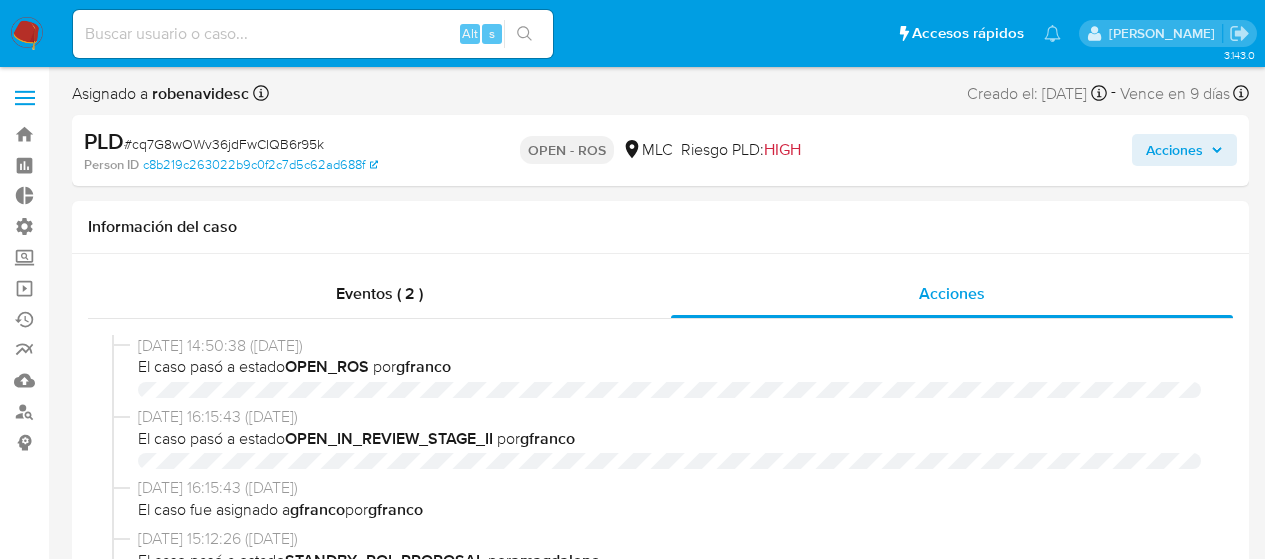 select on "10" 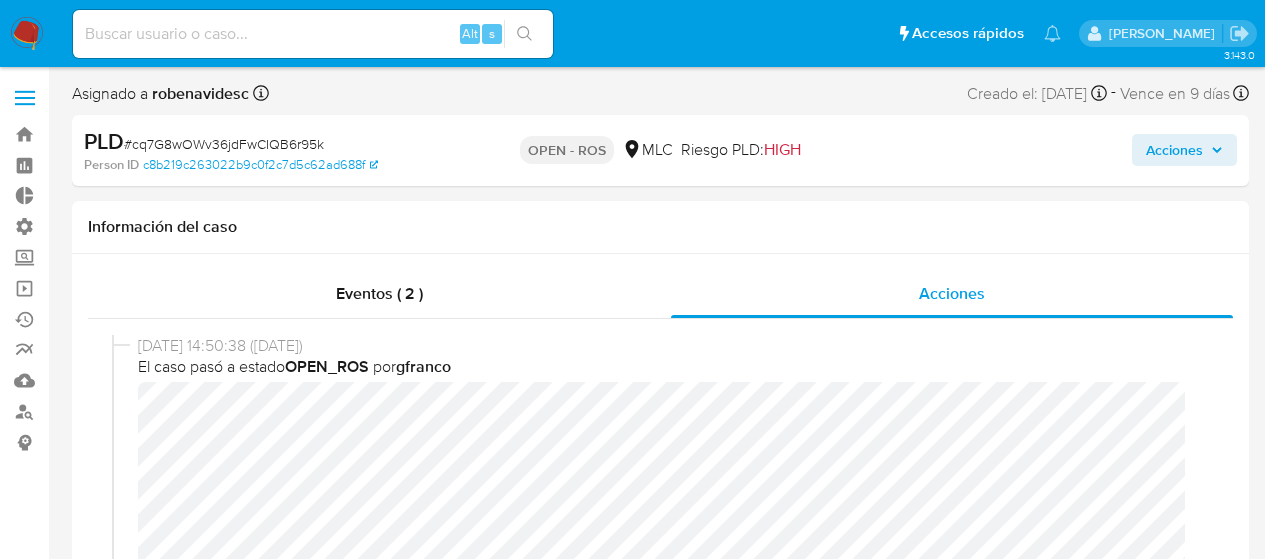 scroll, scrollTop: 0, scrollLeft: 0, axis: both 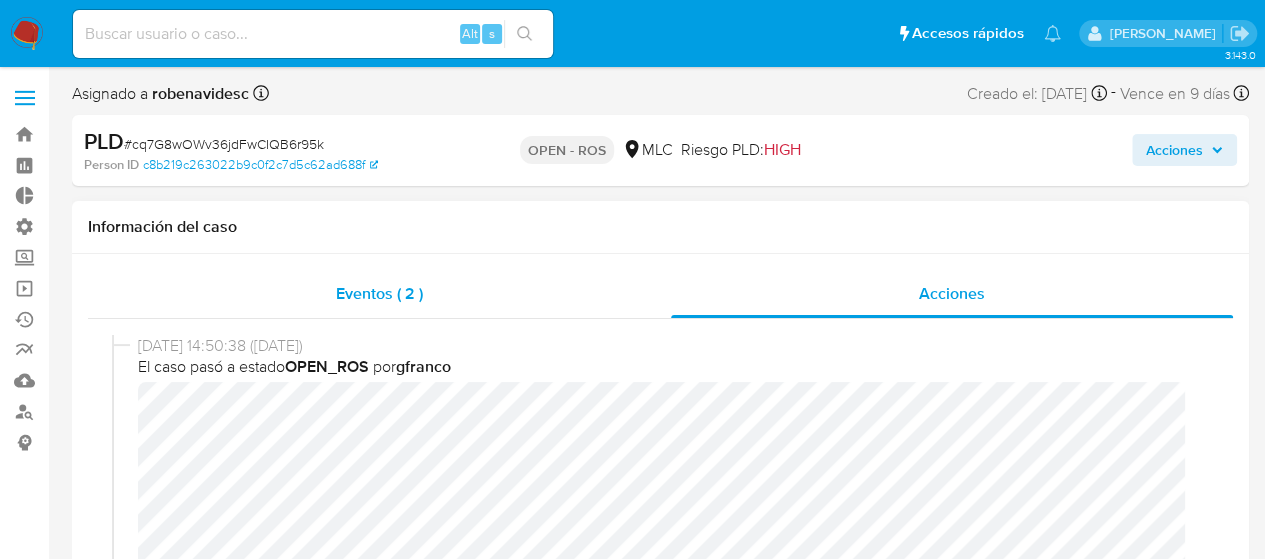 click on "Eventos ( 2 )" at bounding box center (379, 293) 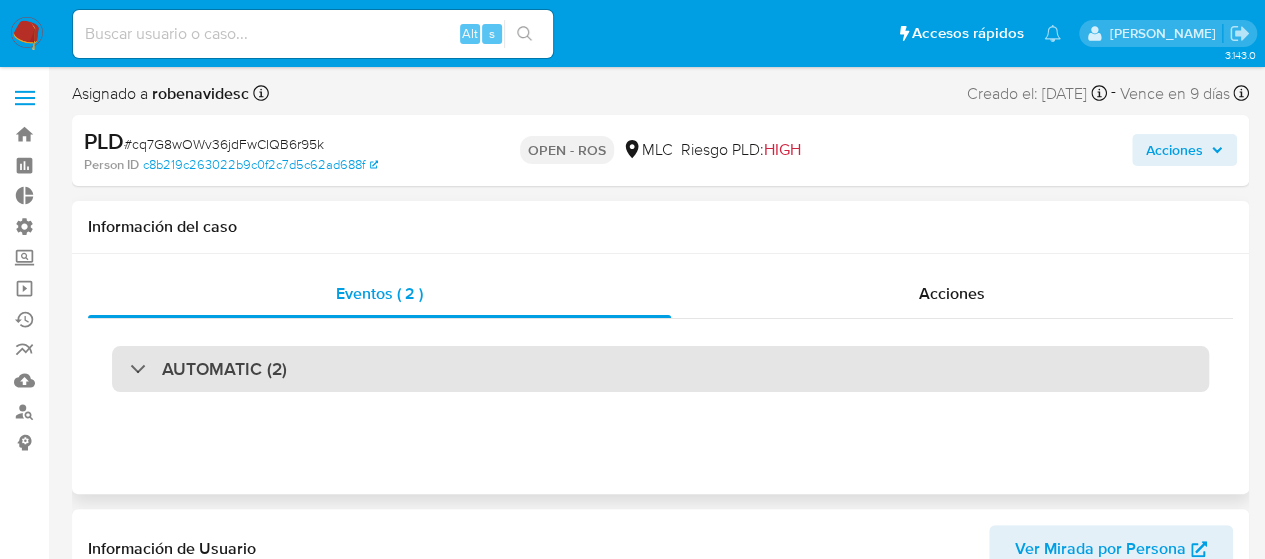 click on "AUTOMATIC (2)" at bounding box center (660, 369) 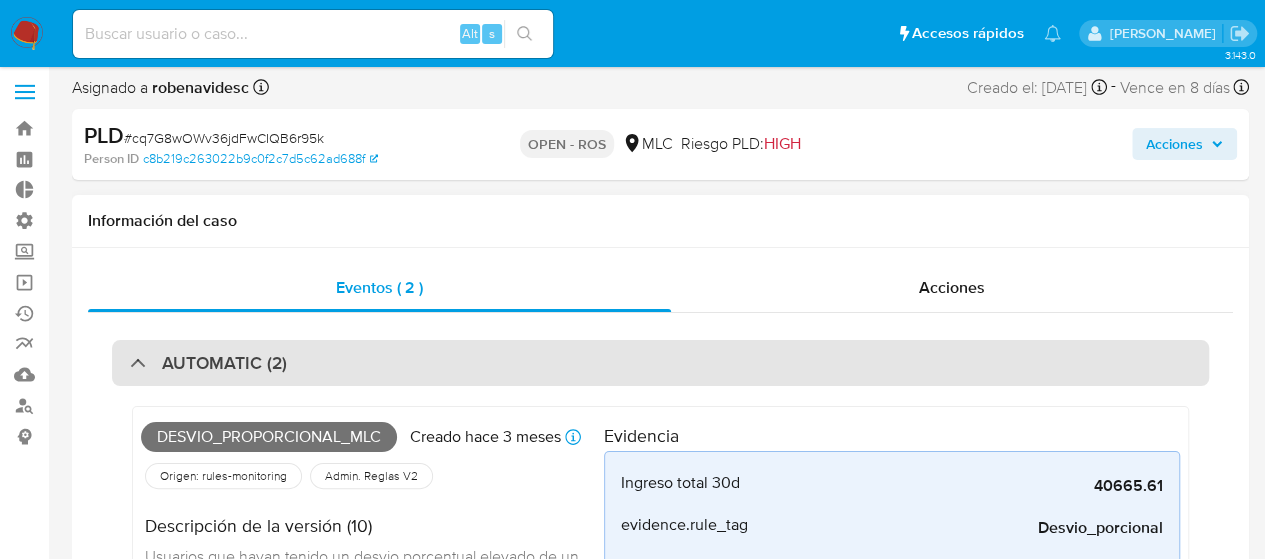 scroll, scrollTop: 4, scrollLeft: 0, axis: vertical 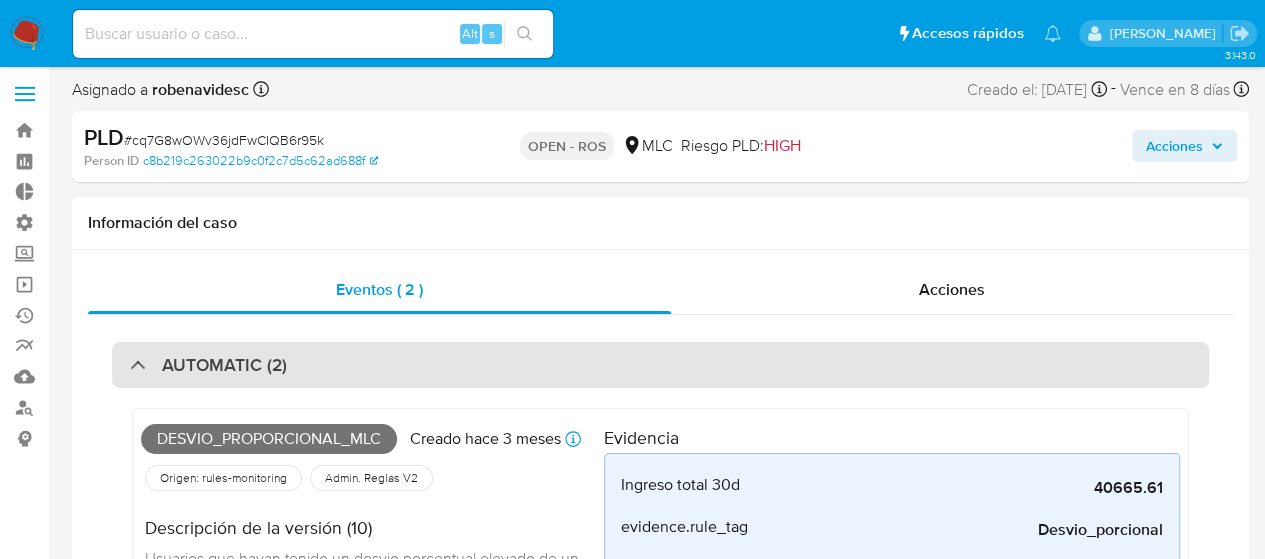 click on "AUTOMATIC (2)" at bounding box center (660, 365) 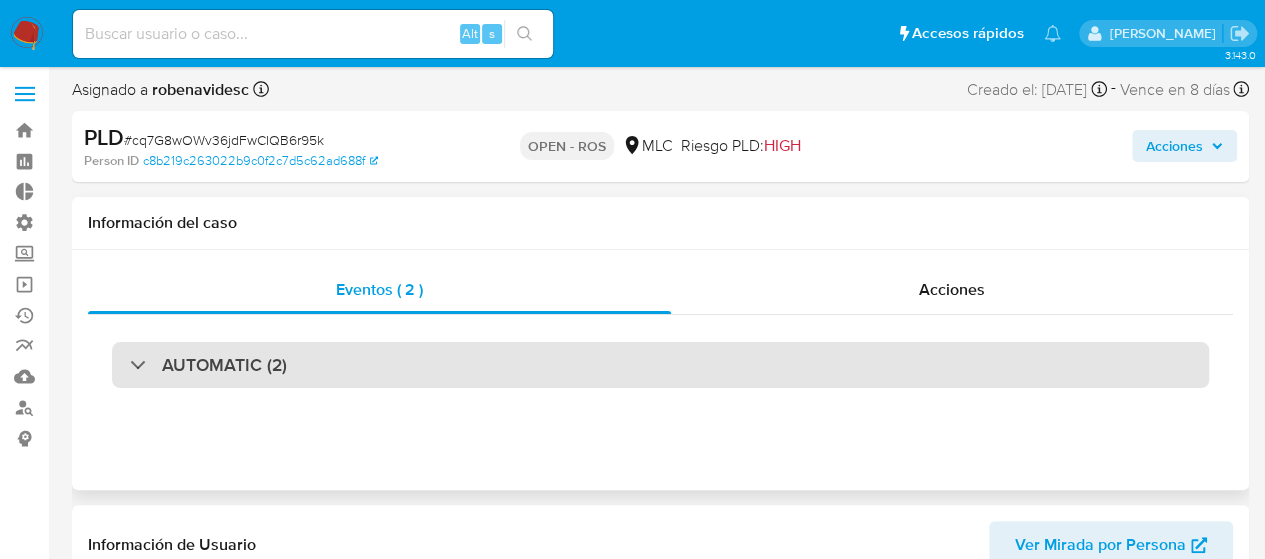 click on "AUTOMATIC (2)" at bounding box center [660, 365] 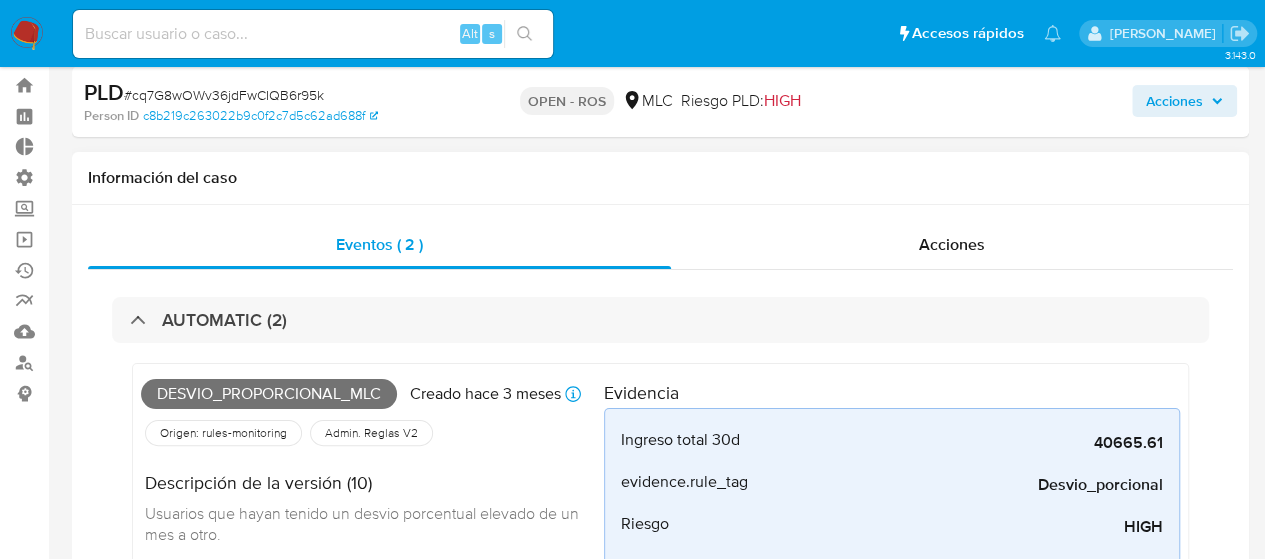 scroll, scrollTop: 0, scrollLeft: 0, axis: both 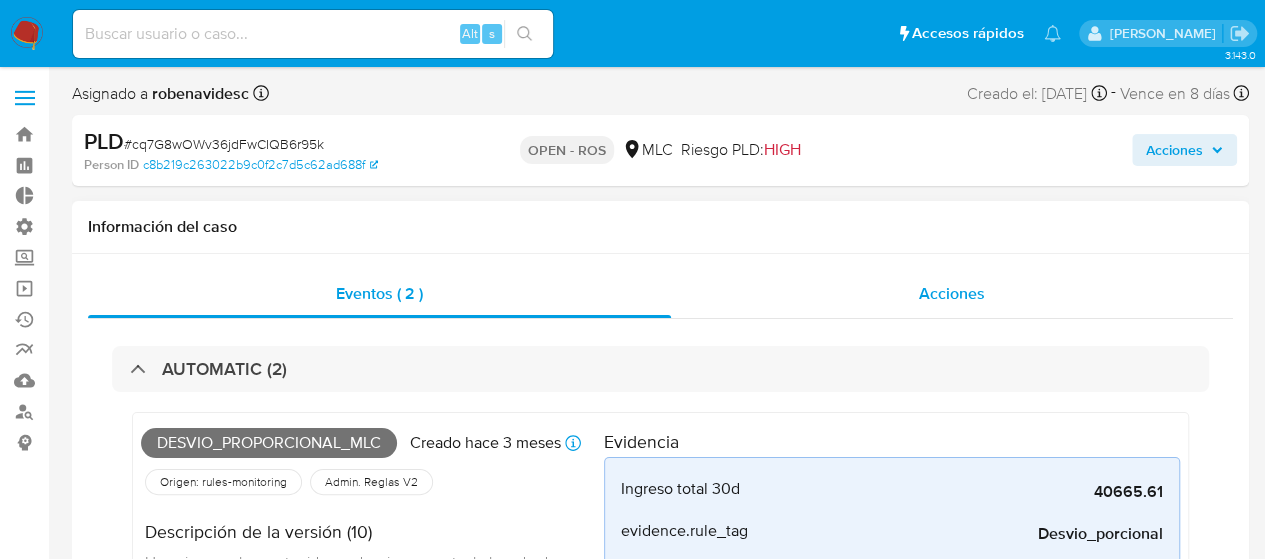 click on "Acciones" at bounding box center [952, 294] 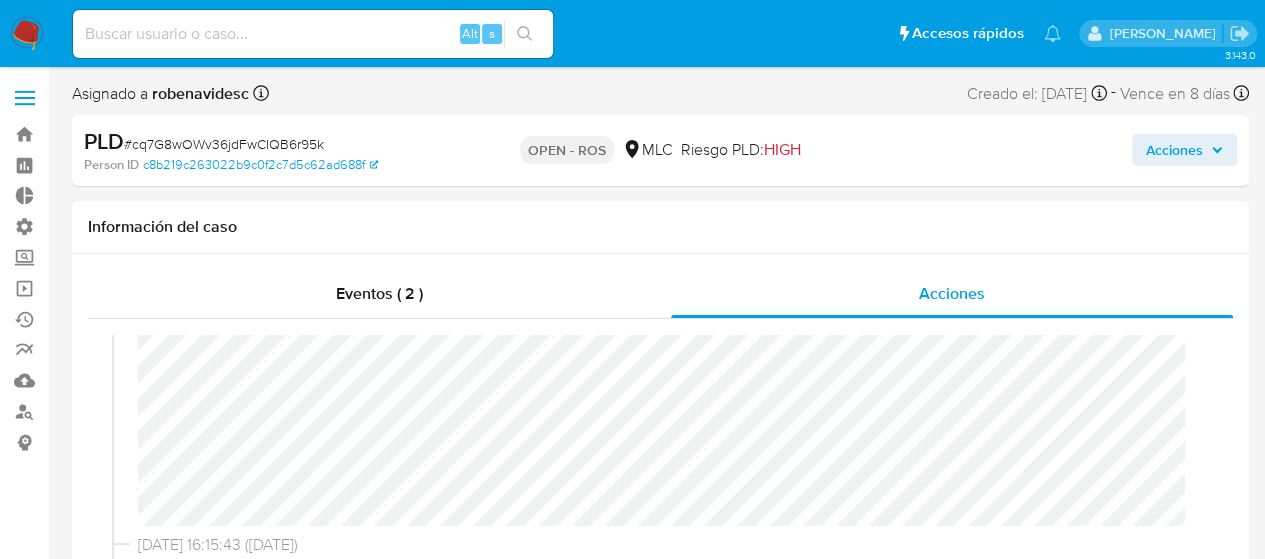 scroll, scrollTop: 72, scrollLeft: 0, axis: vertical 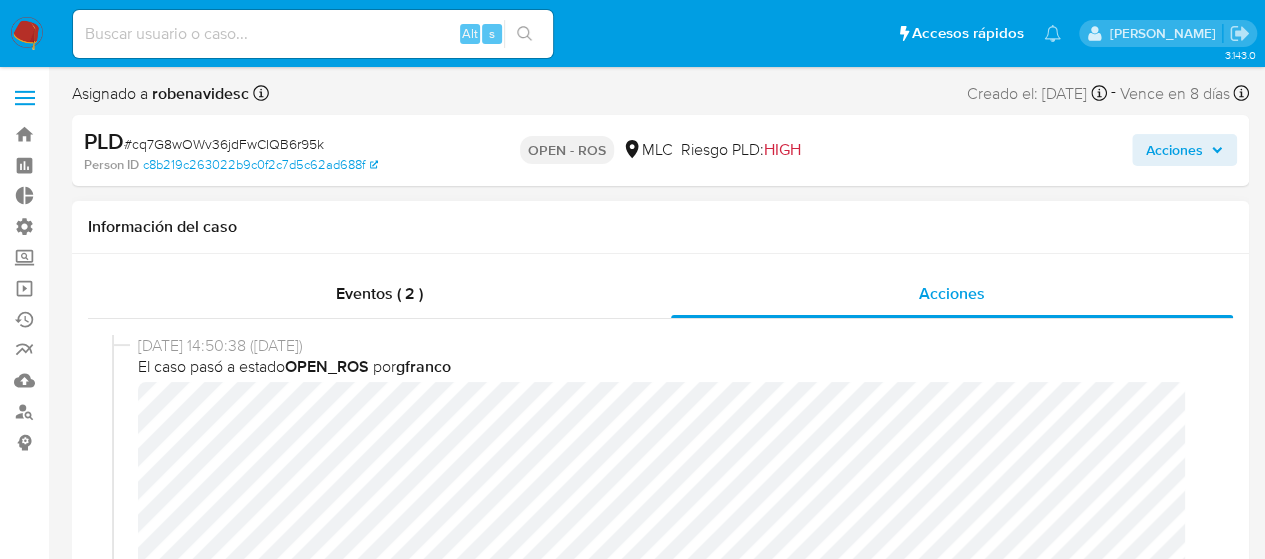 click on "Eventos ( 2 ) Acciones 01/07/2025 14:50:38 (hace un día) El caso pasó a estado  OPEN_ROS      por  gfranco 30/06/2025 16:15:43 (hace 2 días) El caso pasó a estado  OPEN_IN_REVIEW_STAGE_II      por  gfranco 30/06/2025 16:15:43 (hace 2 días) El caso fue asignado a  gfranco  por  gfranco 30/06/2025 15:12:26 (hace 2 días) El caso pasó a estado  STANDBY_ROI_PROPOSAL      por  amagdaleno 30/06/2025 15:11:47 (hace 2 días) amagdaleno  subió un archivo: 2152585590 - 27_06_2025.pdf 30/06/2025 15:11:46 (hace 2 días) amagdaleno  subió un archivo: 2152585590 - 27_06_2025.xlsx 23/06/2025 08:34:54 (hace 10 días) El caso pasó a estado  OPEN_IN_REVIEW_STAGE_I      por  amagdaleno 23/06/2025 08:34:54 (hace 10 días) El caso fue asignado a  amagdaleno  por  amagdaleno 13/06/2025 20:01:05 (hace 19 días) El caso pasó a estado  OPEN_EXPIRED_RESPONSE      por  fraudmp 10/06/2025 14:41:32 (hace 22 días) Notificación push accionada   por  robenavidesc Estado Enviado Detalle del estado El caso pasó a estado" at bounding box center (660, 447) 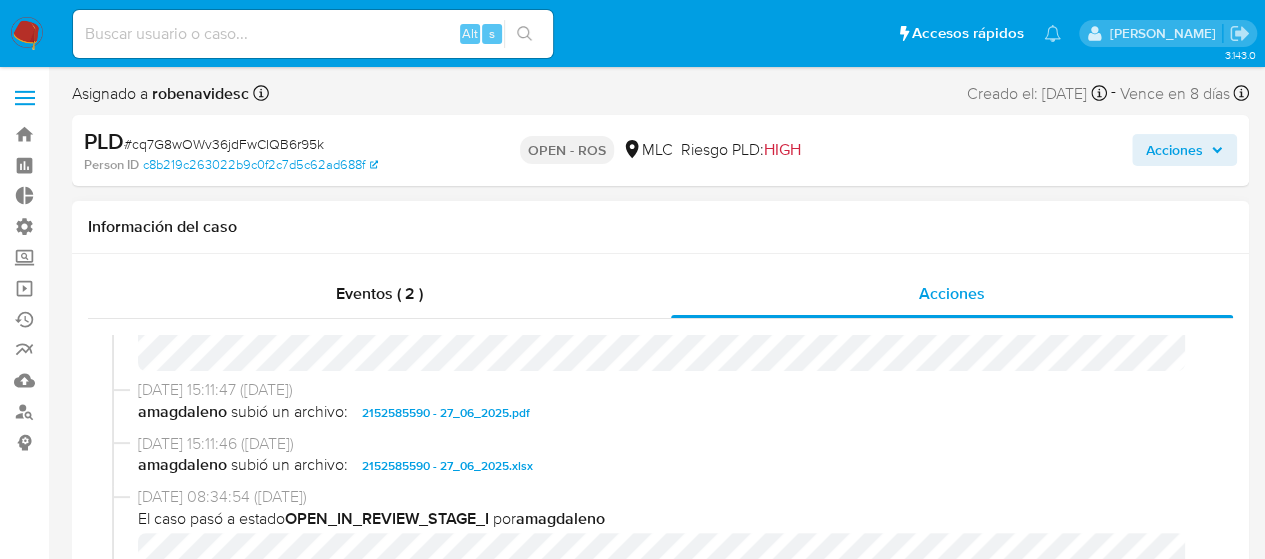 scroll, scrollTop: 497, scrollLeft: 0, axis: vertical 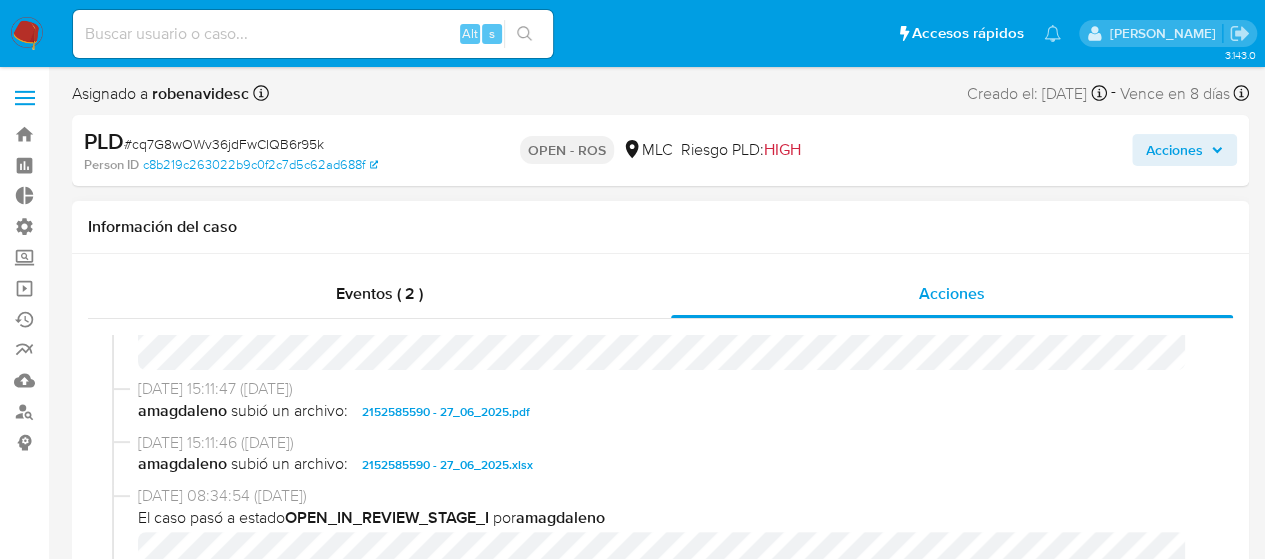 click on "2152585590 - 27_06_2025.pdf" at bounding box center [446, 412] 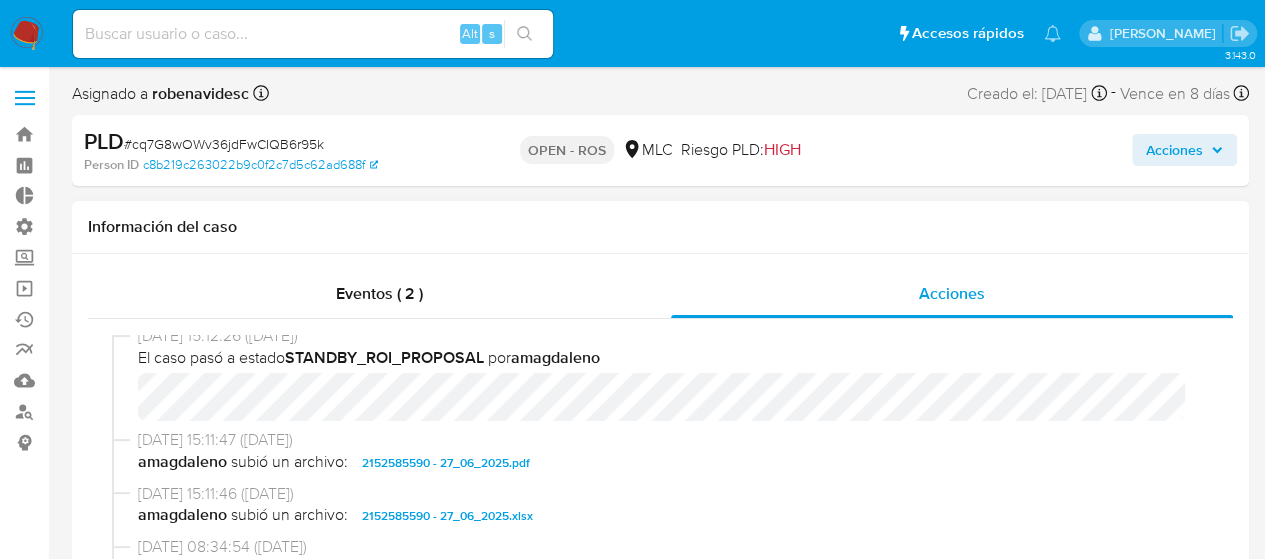 scroll, scrollTop: 450, scrollLeft: 0, axis: vertical 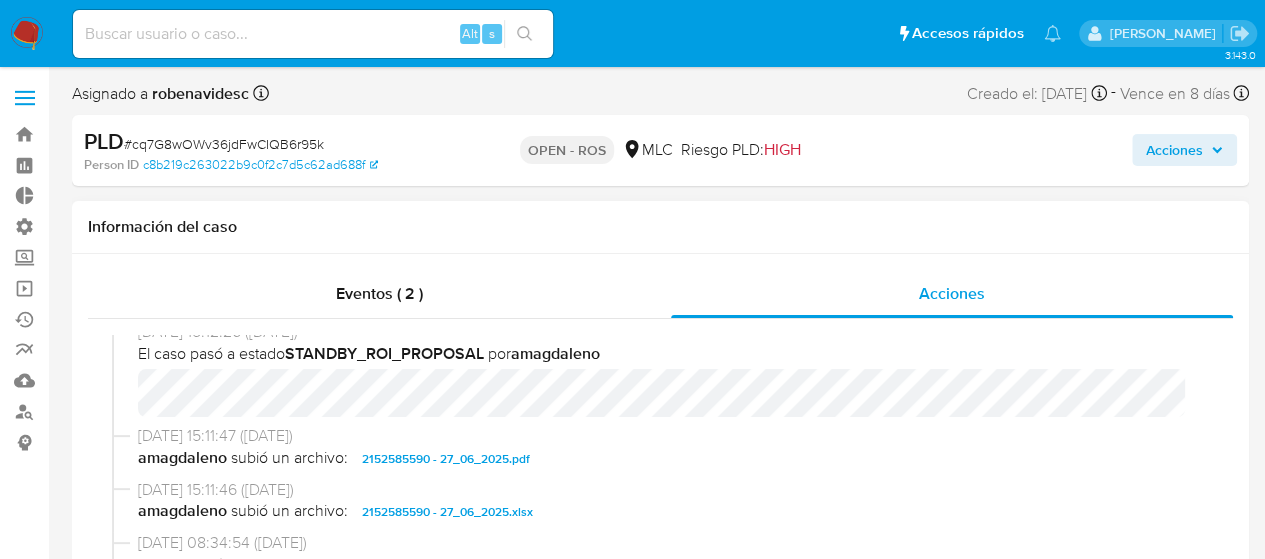 click on "2152585590 - 27_06_2025.pdf" at bounding box center (446, 459) 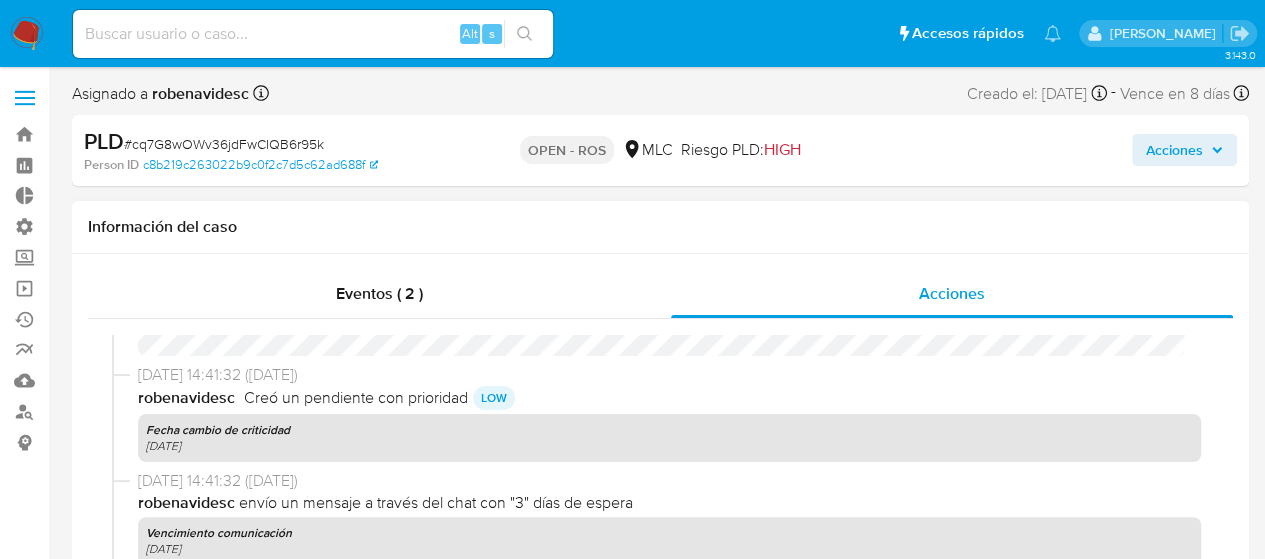 scroll, scrollTop: 1342, scrollLeft: 0, axis: vertical 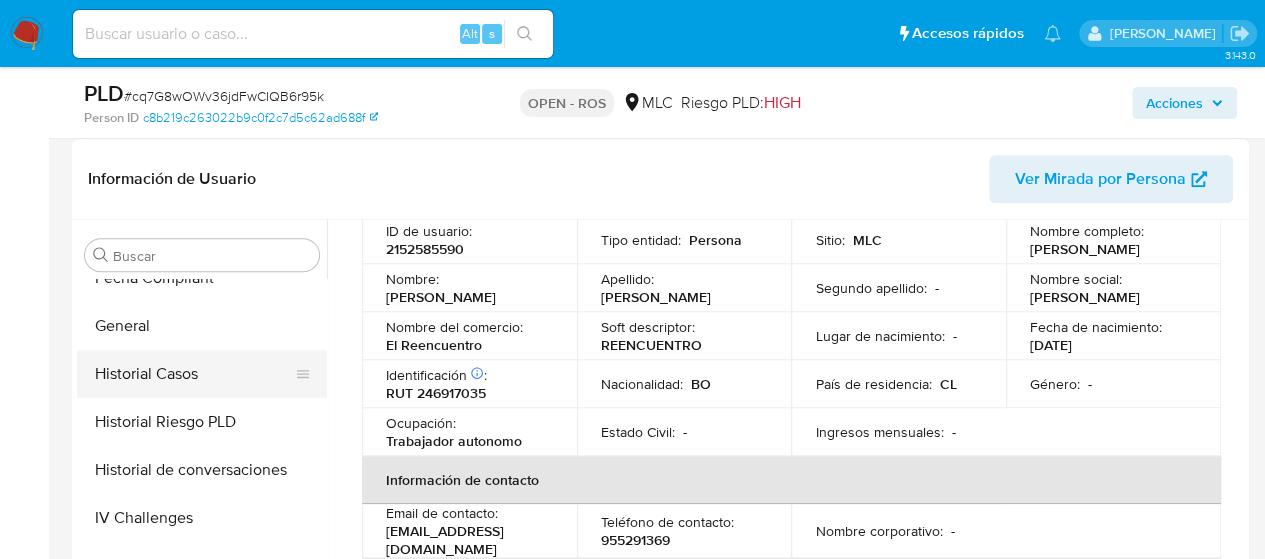 click on "Historial Casos" at bounding box center (194, 374) 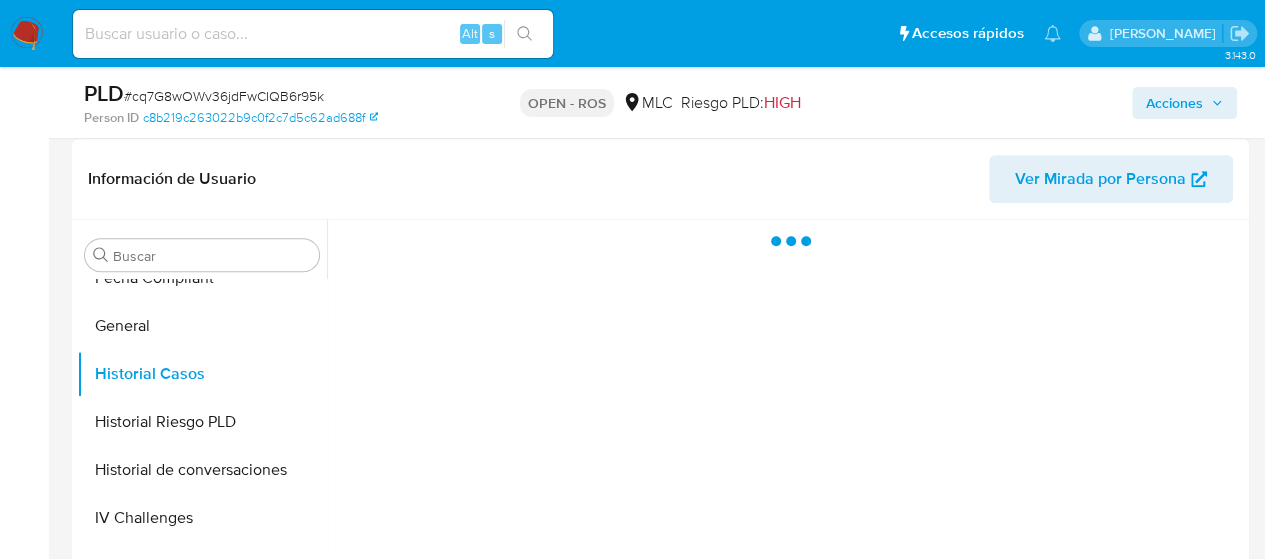 scroll, scrollTop: 0, scrollLeft: 0, axis: both 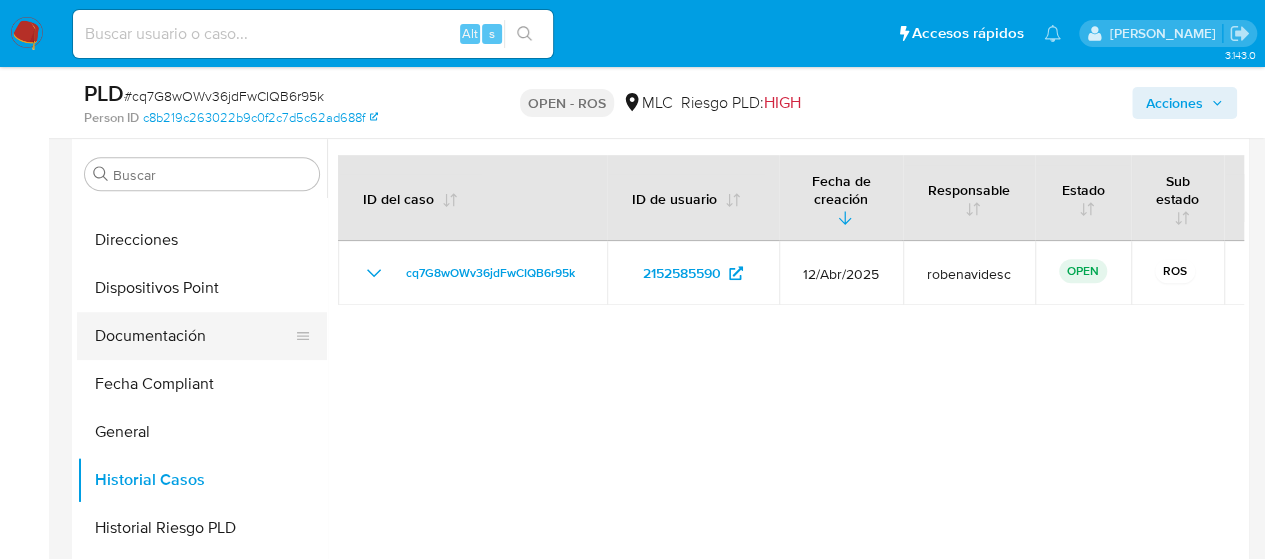 click on "Documentación" at bounding box center [194, 336] 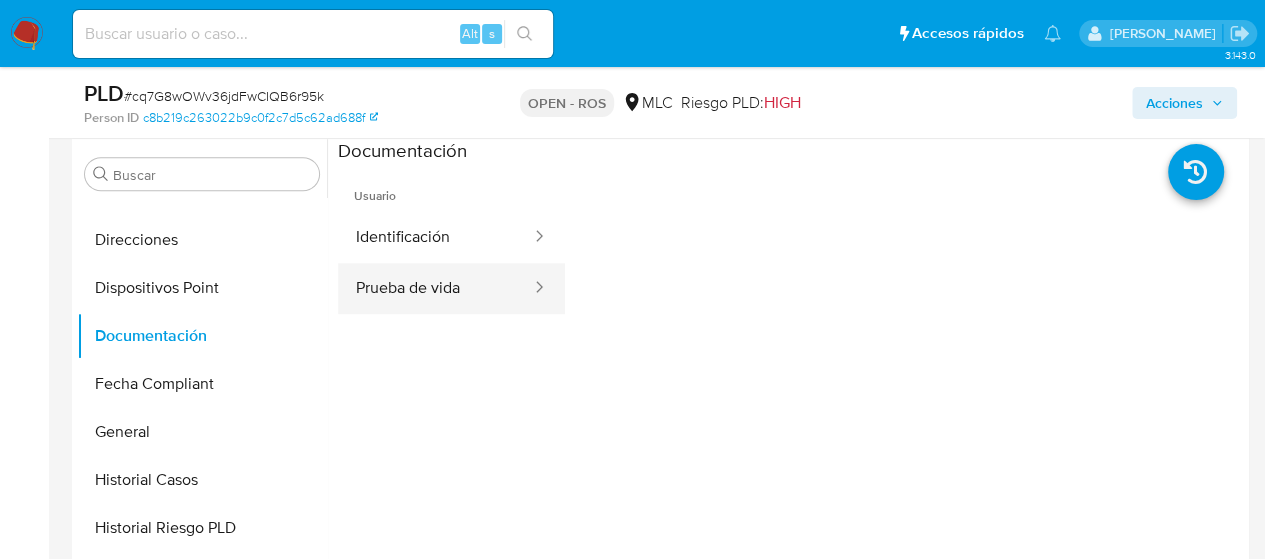 click on "Prueba de vida" at bounding box center [435, 288] 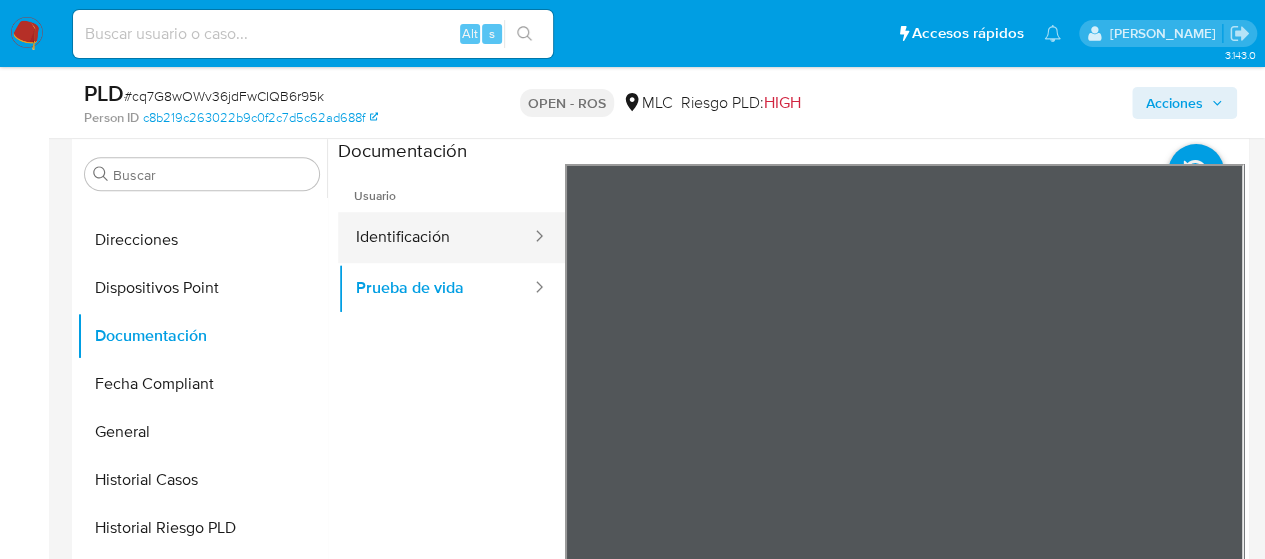 click on "Identificación" at bounding box center [435, 237] 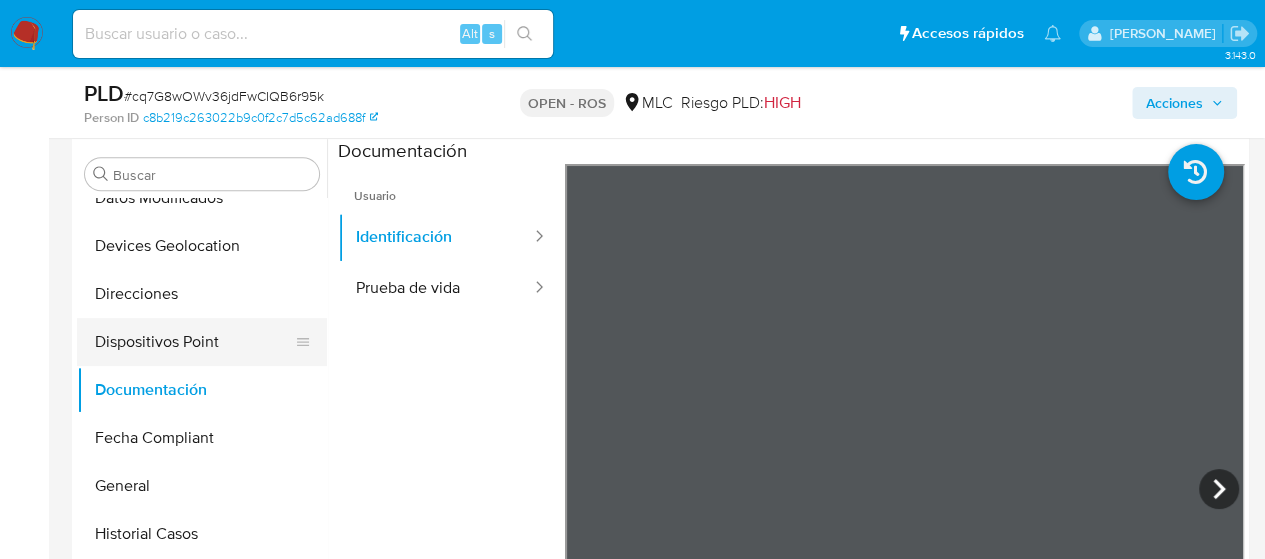 scroll, scrollTop: 259, scrollLeft: 0, axis: vertical 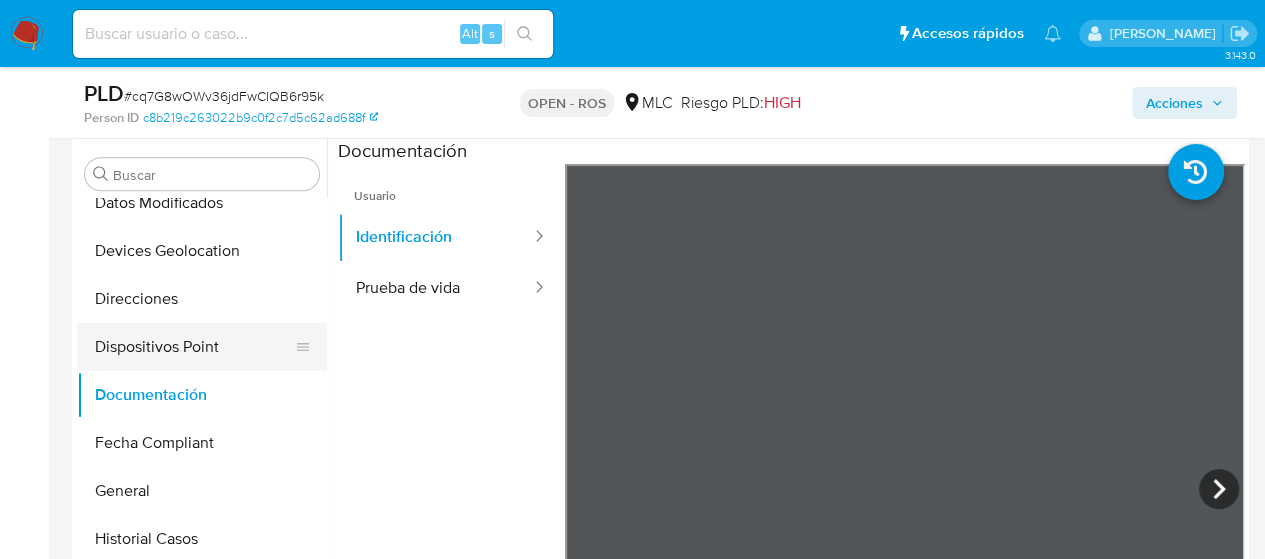 click on "Direcciones" at bounding box center (202, 299) 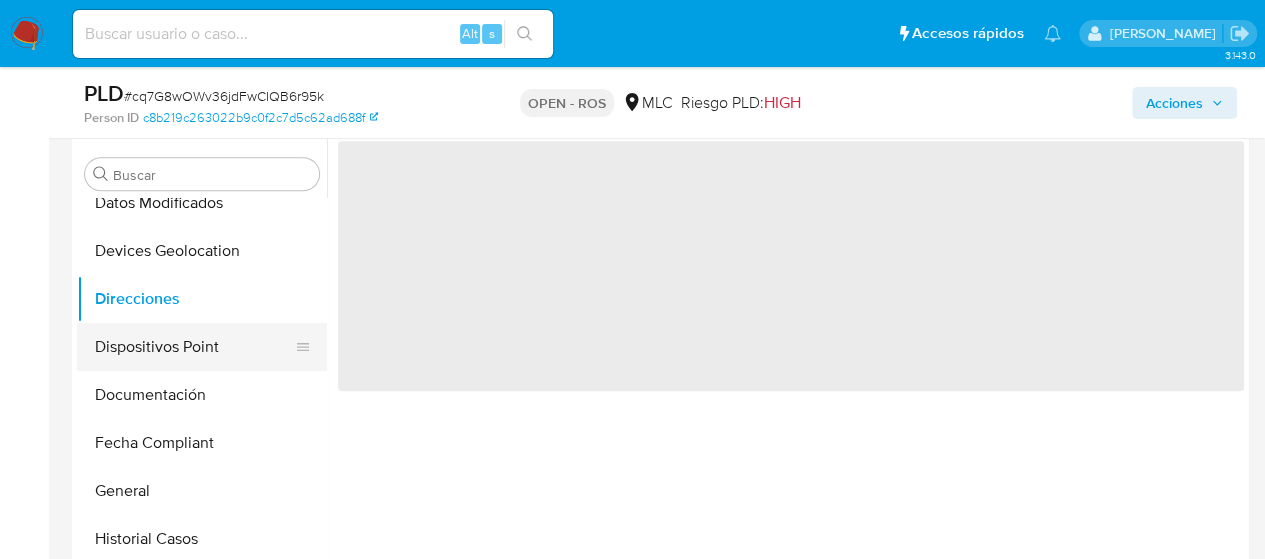 click on "Direcciones" at bounding box center [202, 299] 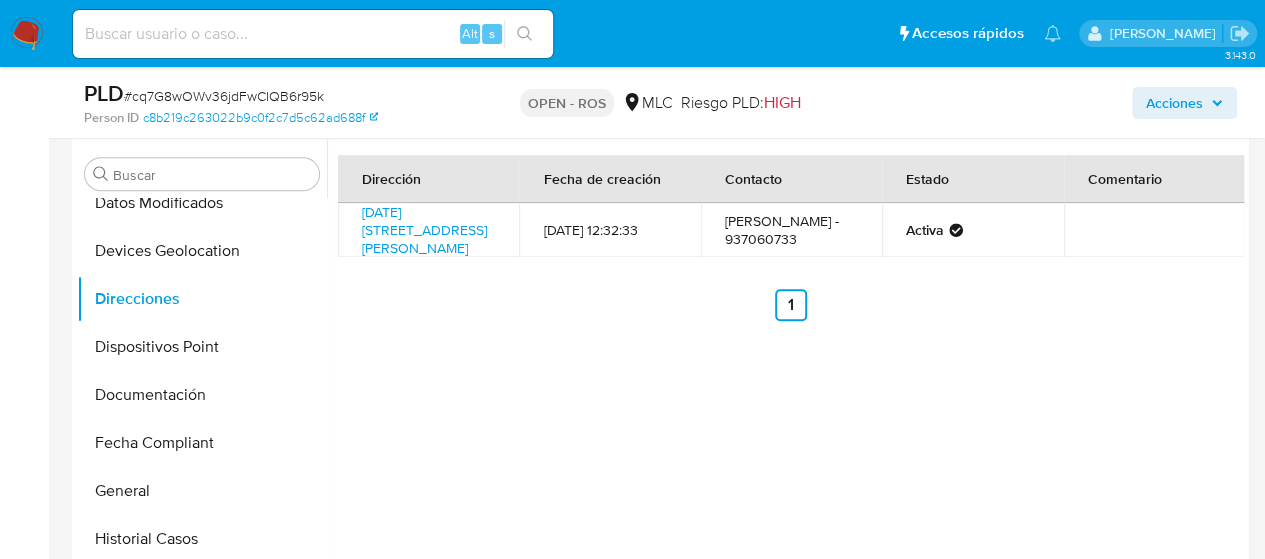 click on "Dirección Fecha de creación Contacto Estado Comentario 21 De Mayo 1488, Tocopilla, Antofagasta, , Chile 1488 16/02/2025 12:32:33 Jose Luis Velasquez Romero - 937060733 Activa Anterior 1 Siguiente" at bounding box center (785, 395) 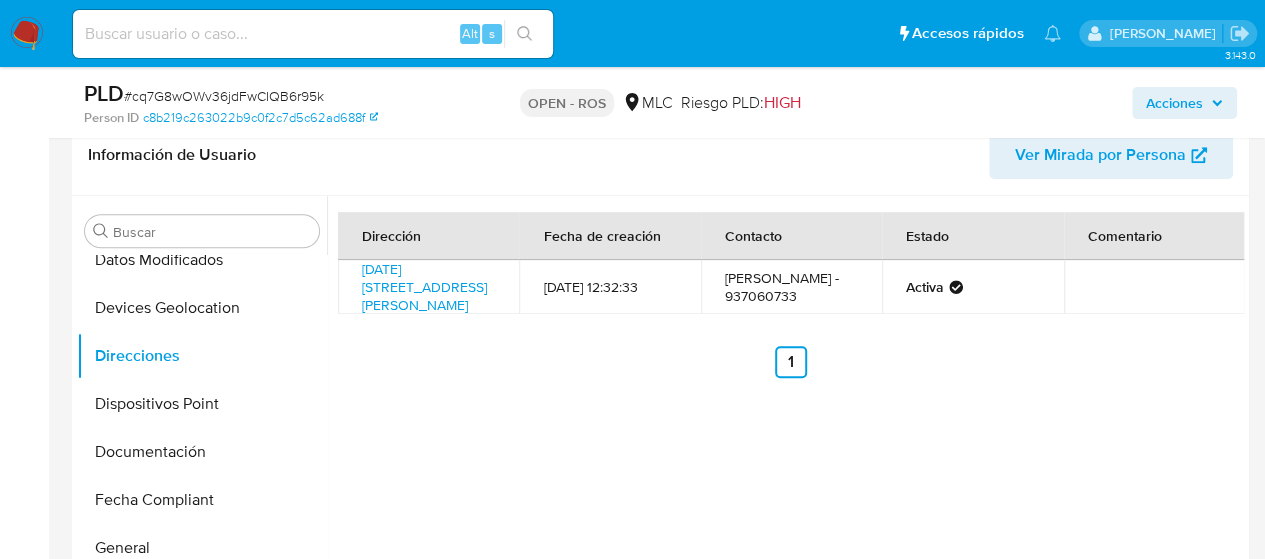 scroll, scrollTop: 468, scrollLeft: 0, axis: vertical 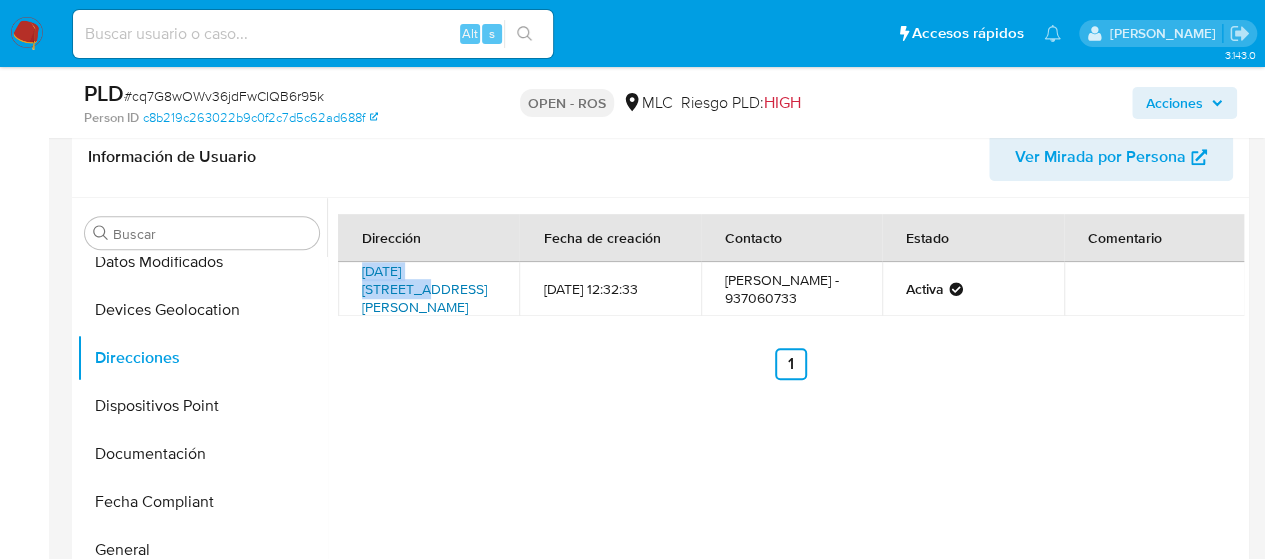 drag, startPoint x: 357, startPoint y: 269, endPoint x: 464, endPoint y: 269, distance: 107 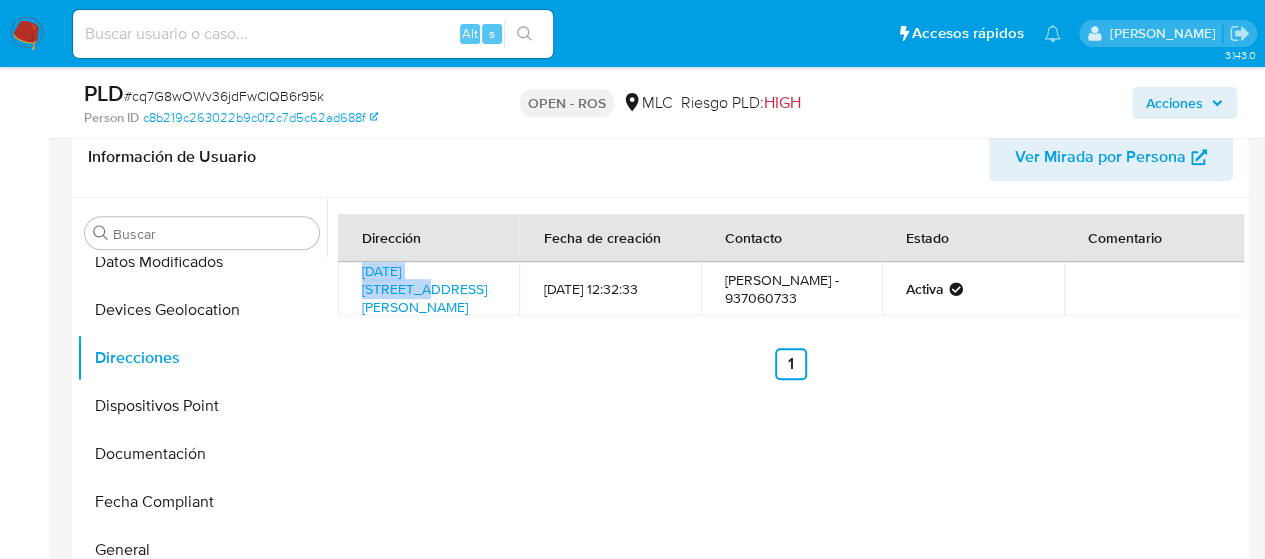 copy on "21 De Mayo 1488" 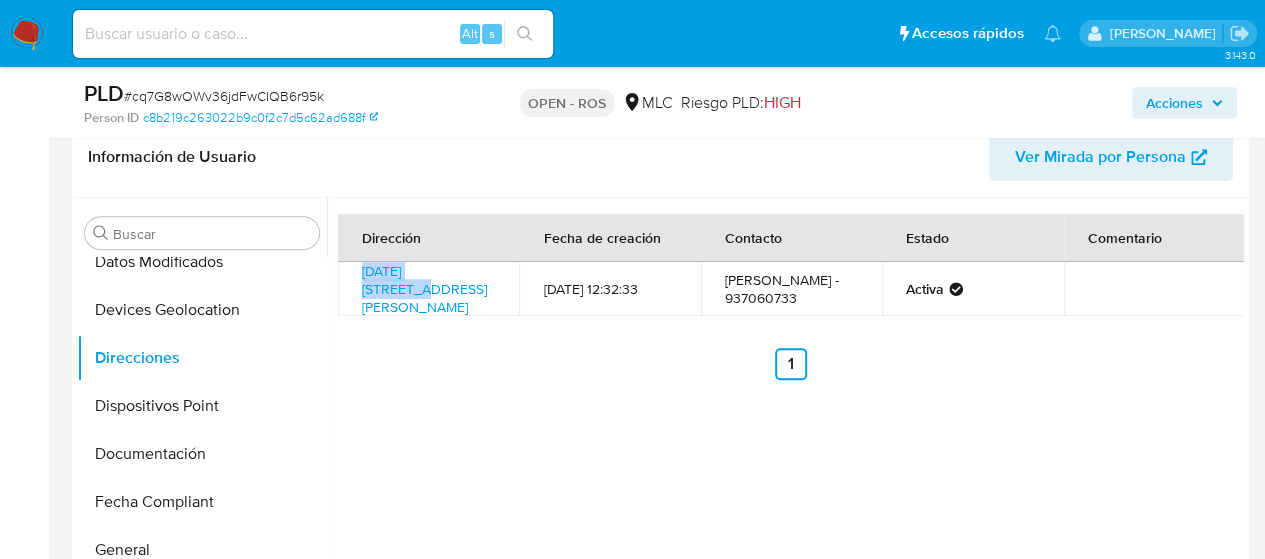 copy on "21 De Mayo 1488" 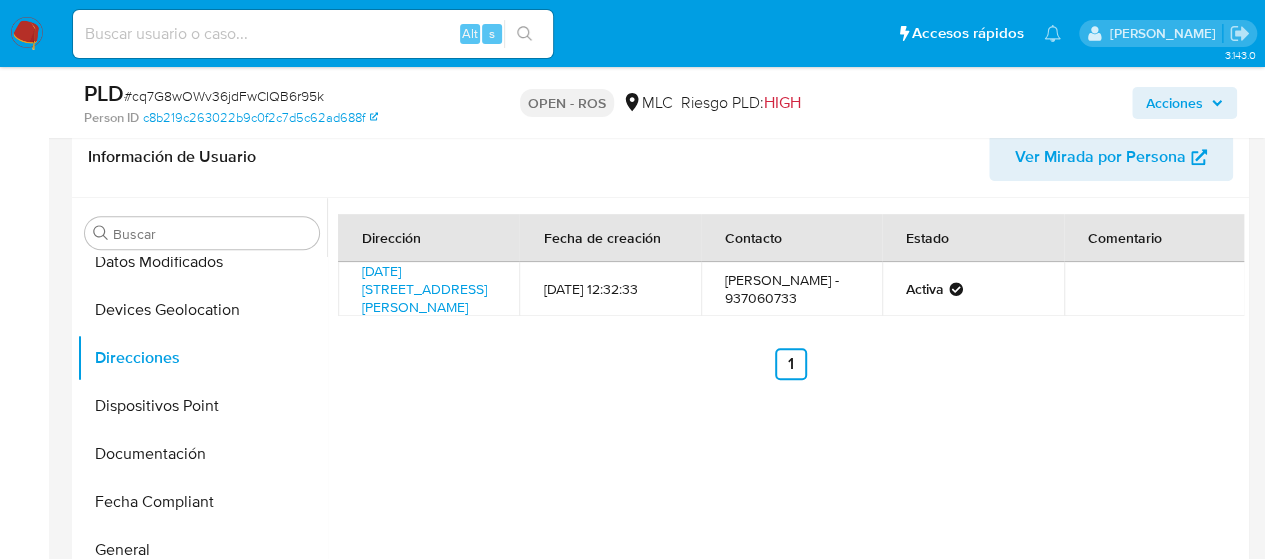 click on "Anterior 1 Siguiente" at bounding box center (791, 364) 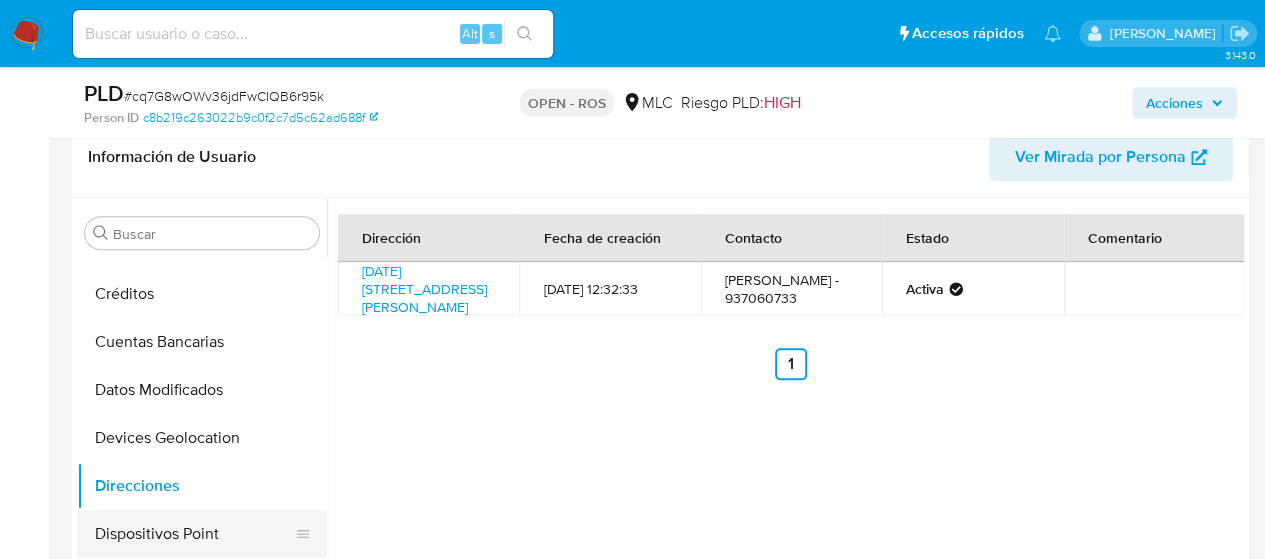scroll, scrollTop: 0, scrollLeft: 0, axis: both 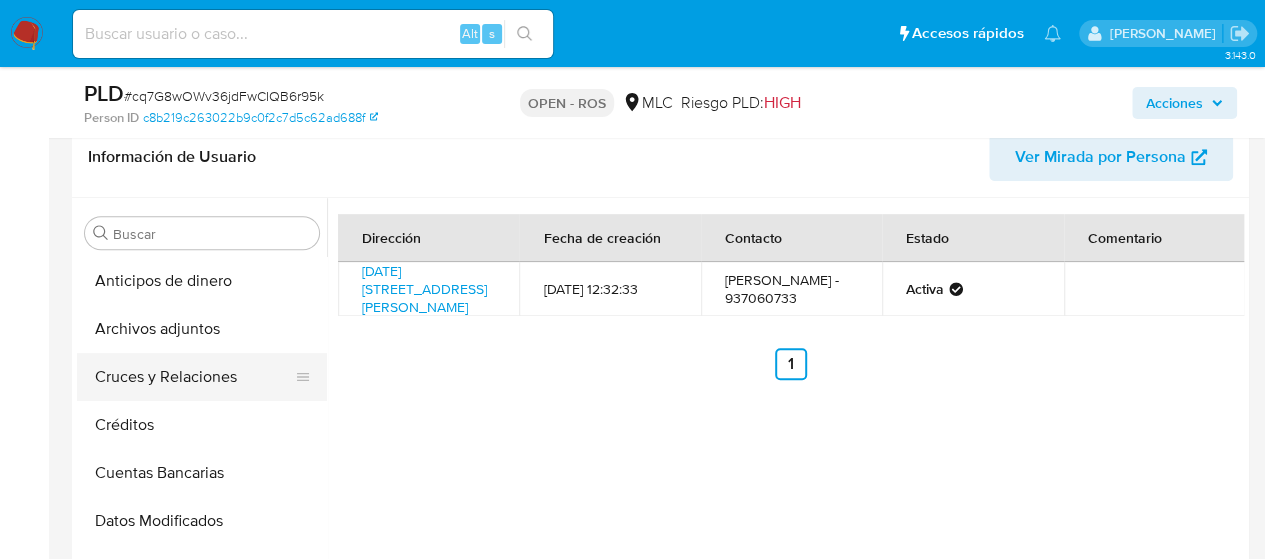 click on "Cruces y Relaciones" at bounding box center (194, 377) 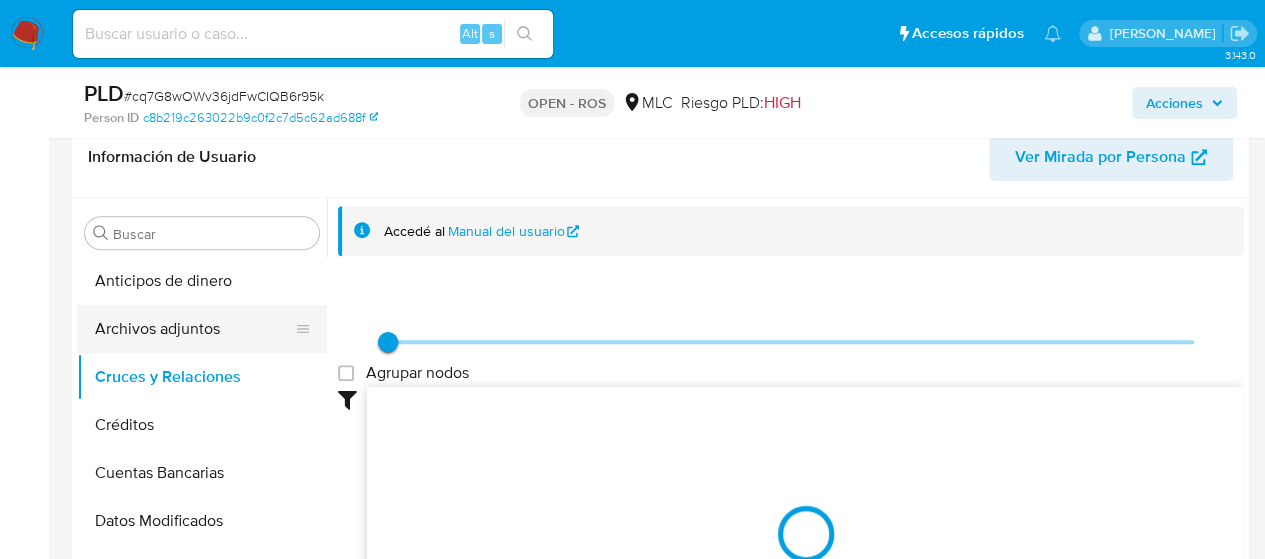 click on "Archivos adjuntos" at bounding box center [194, 329] 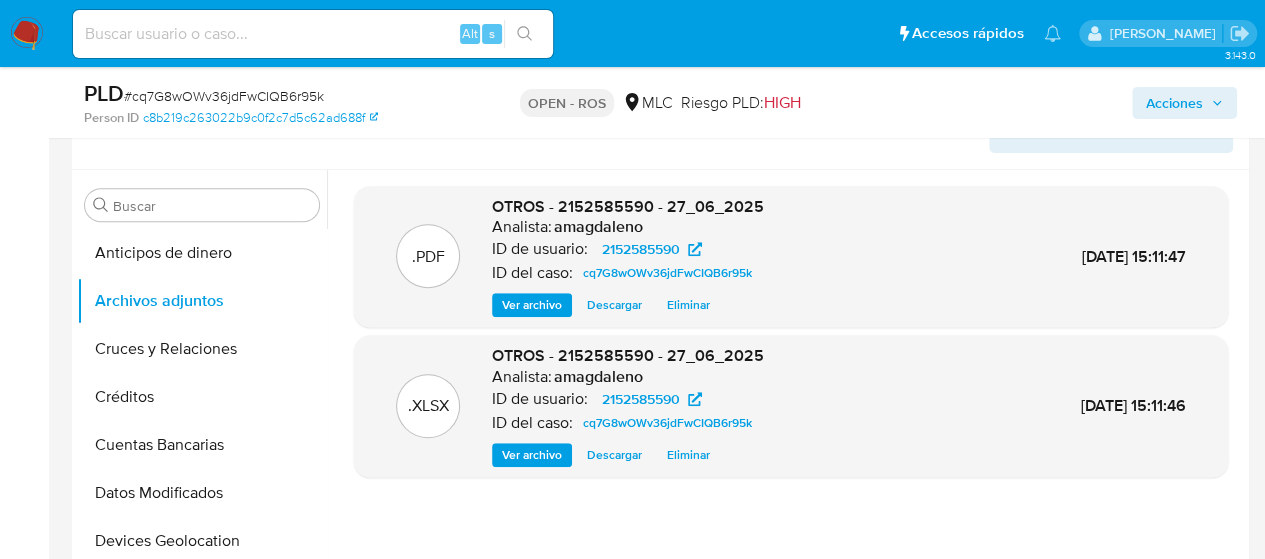 scroll, scrollTop: 498, scrollLeft: 0, axis: vertical 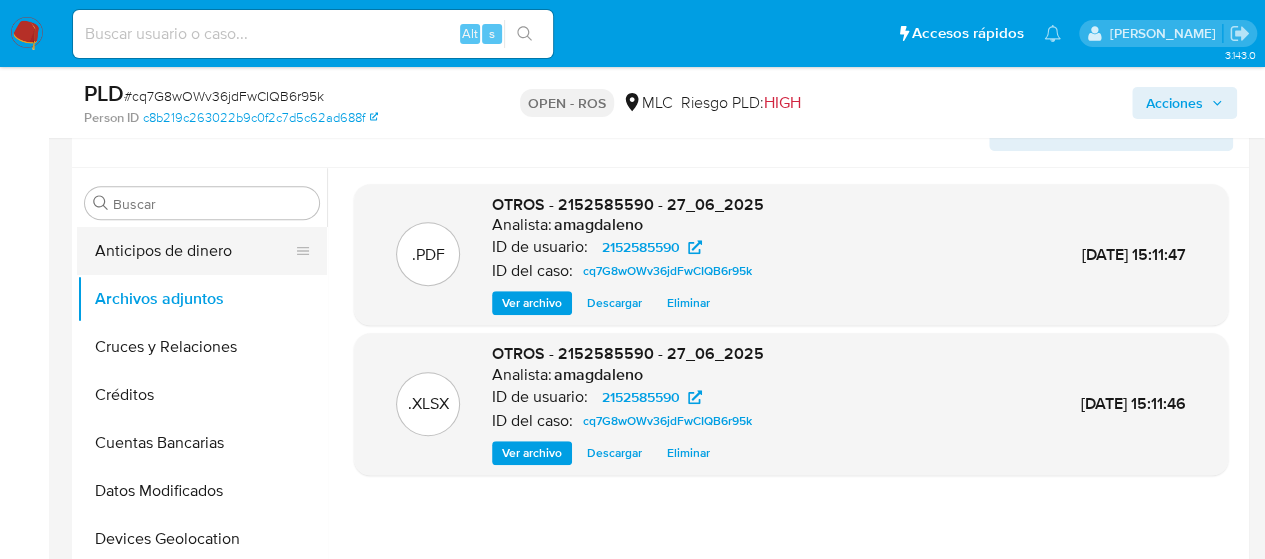 click on "Anticipos de dinero" at bounding box center [194, 251] 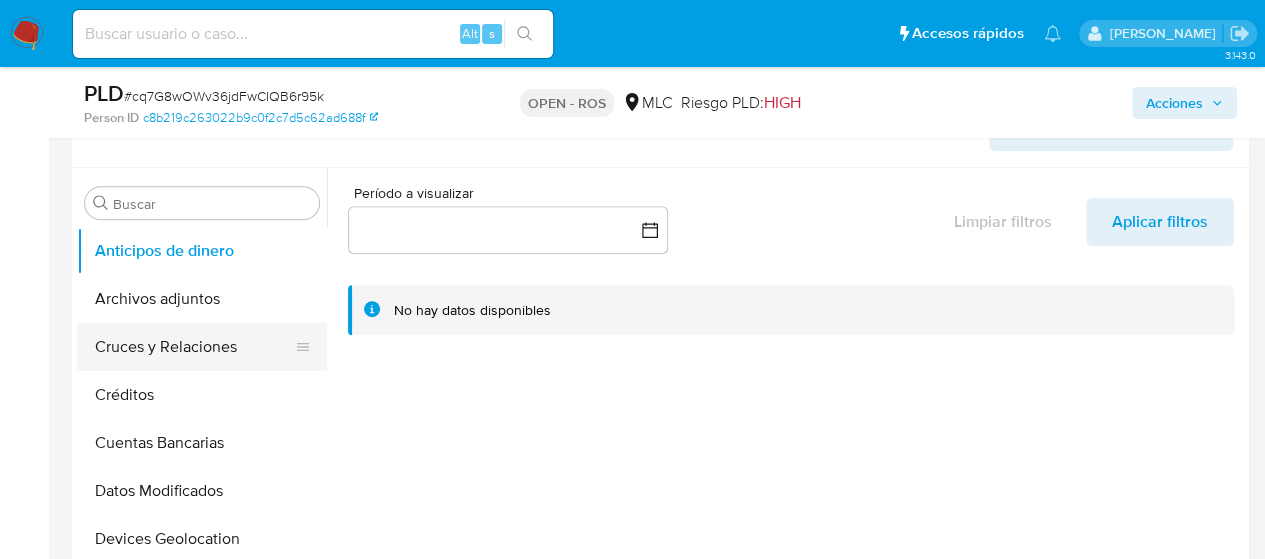 click on "Cruces y Relaciones" at bounding box center [194, 347] 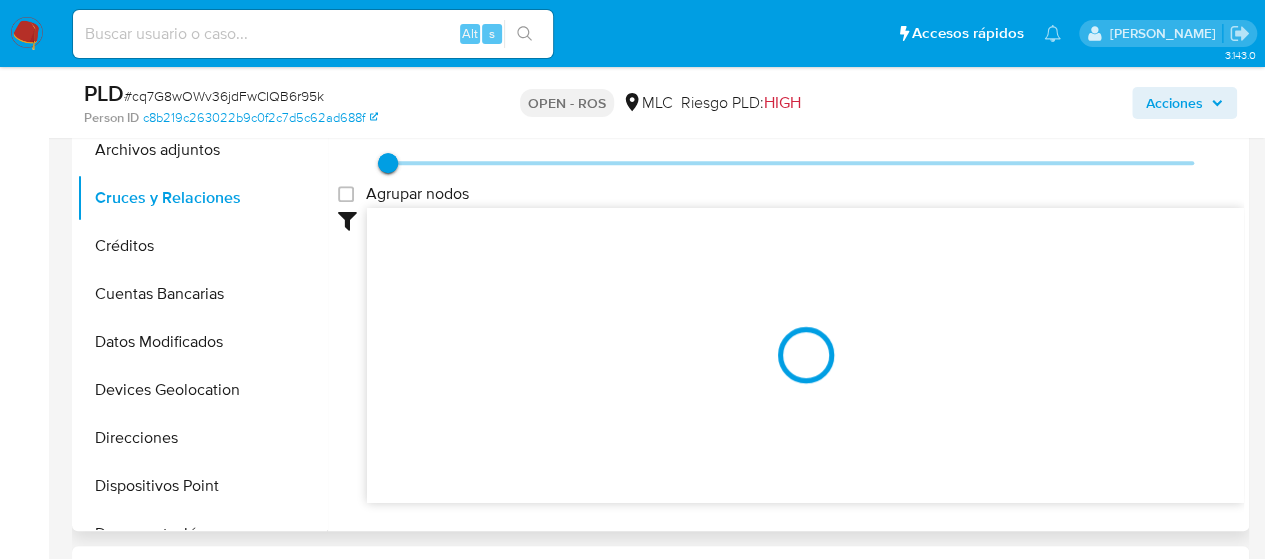 scroll, scrollTop: 648, scrollLeft: 0, axis: vertical 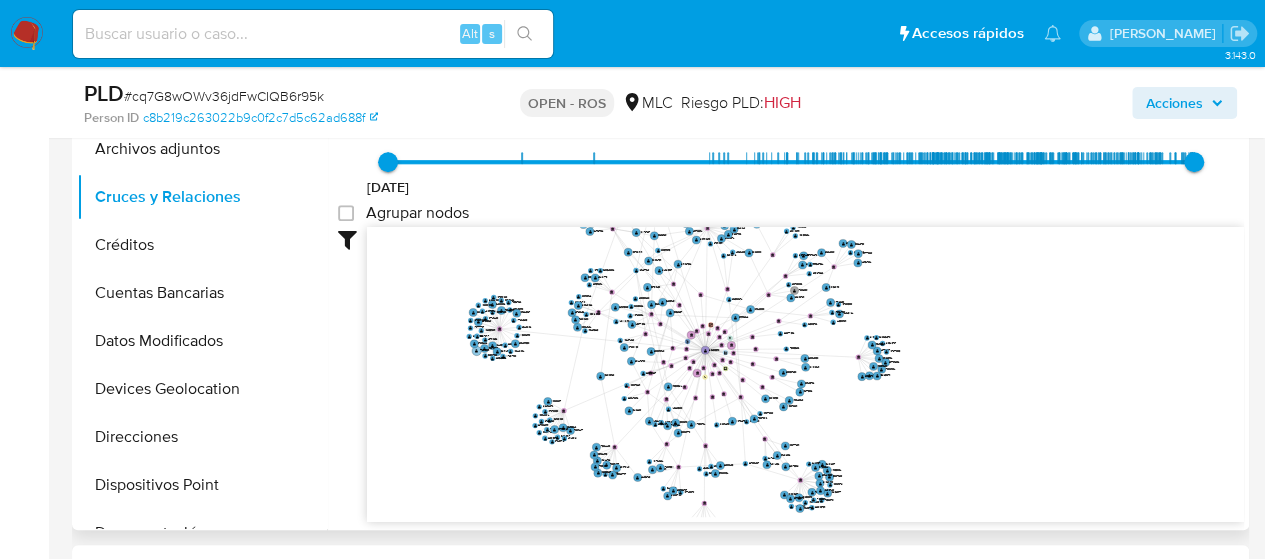 drag, startPoint x: 689, startPoint y: 437, endPoint x: 478, endPoint y: 345, distance: 230.18471 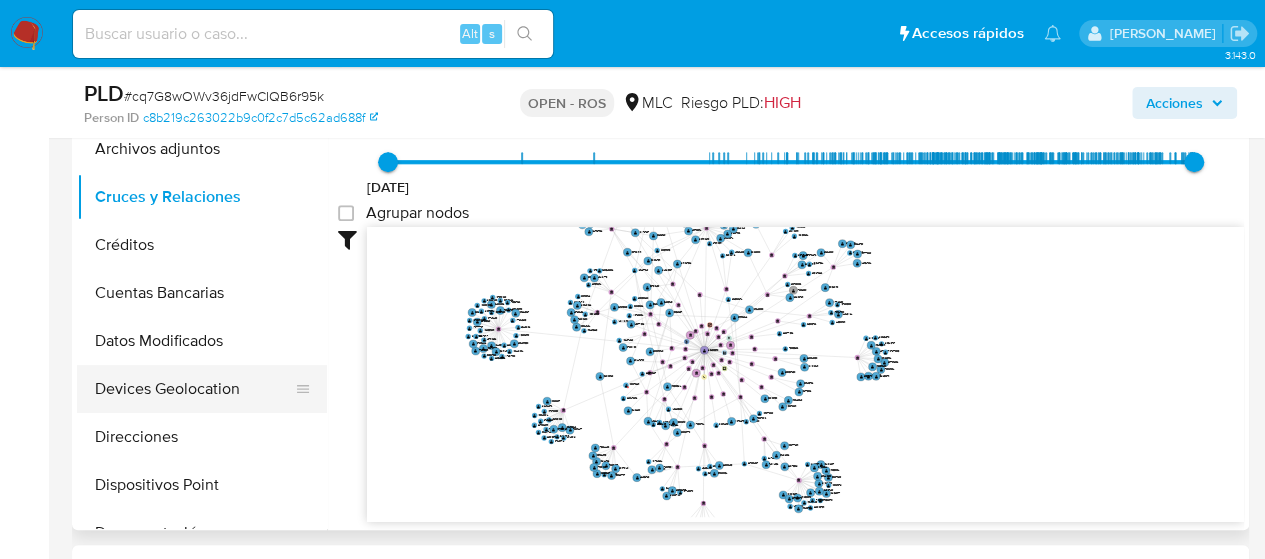 click on "Devices Geolocation" at bounding box center [194, 389] 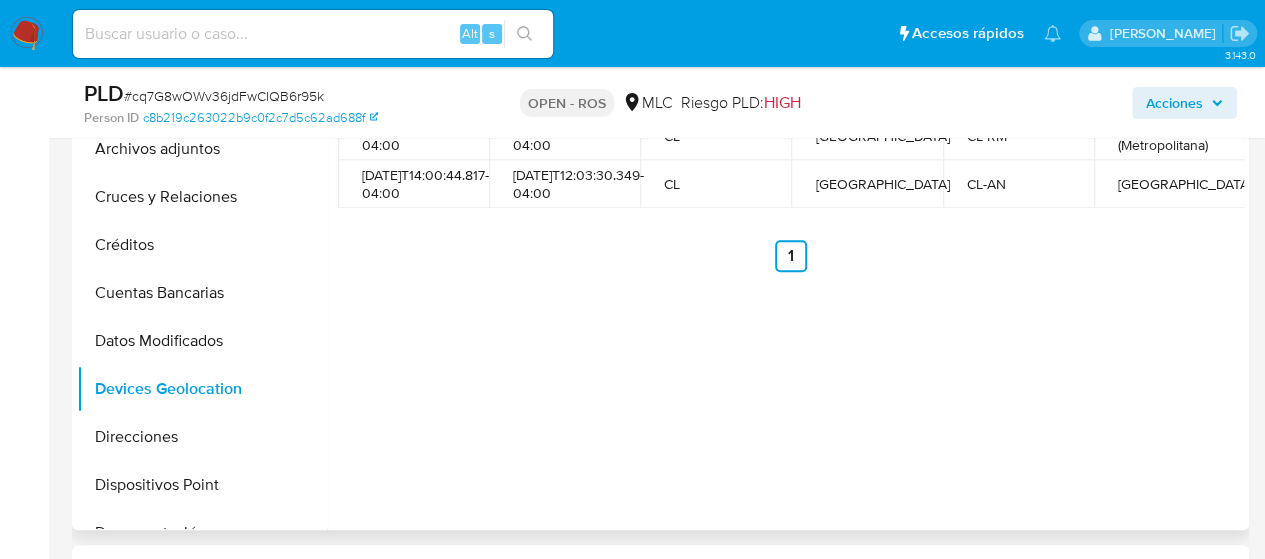 drag, startPoint x: 544, startPoint y: 342, endPoint x: 560, endPoint y: 457, distance: 116.10771 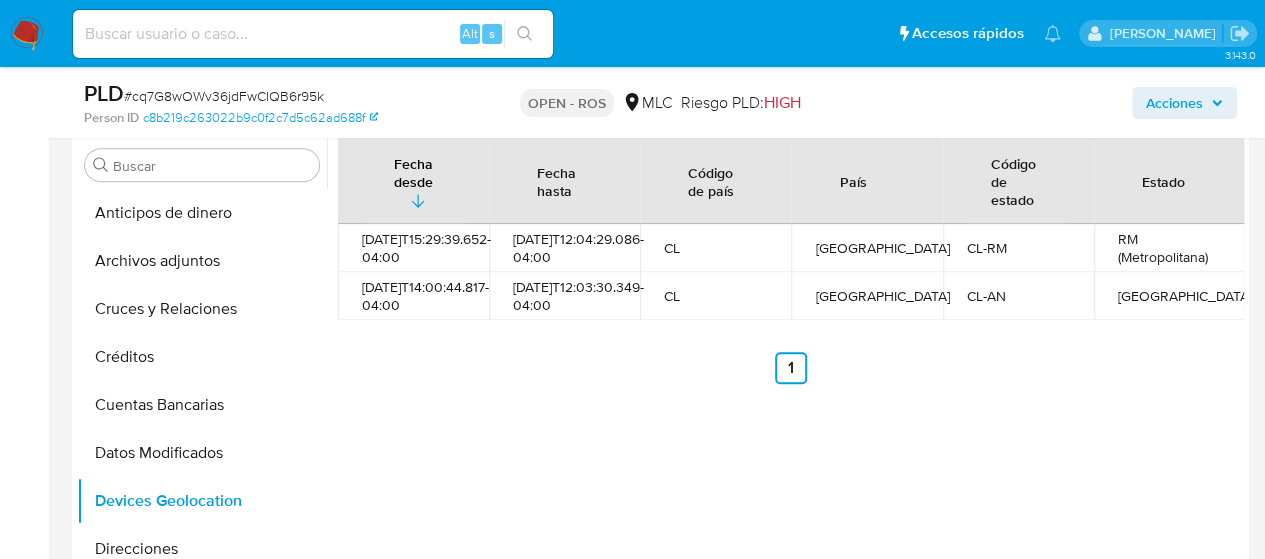 scroll, scrollTop: 537, scrollLeft: 0, axis: vertical 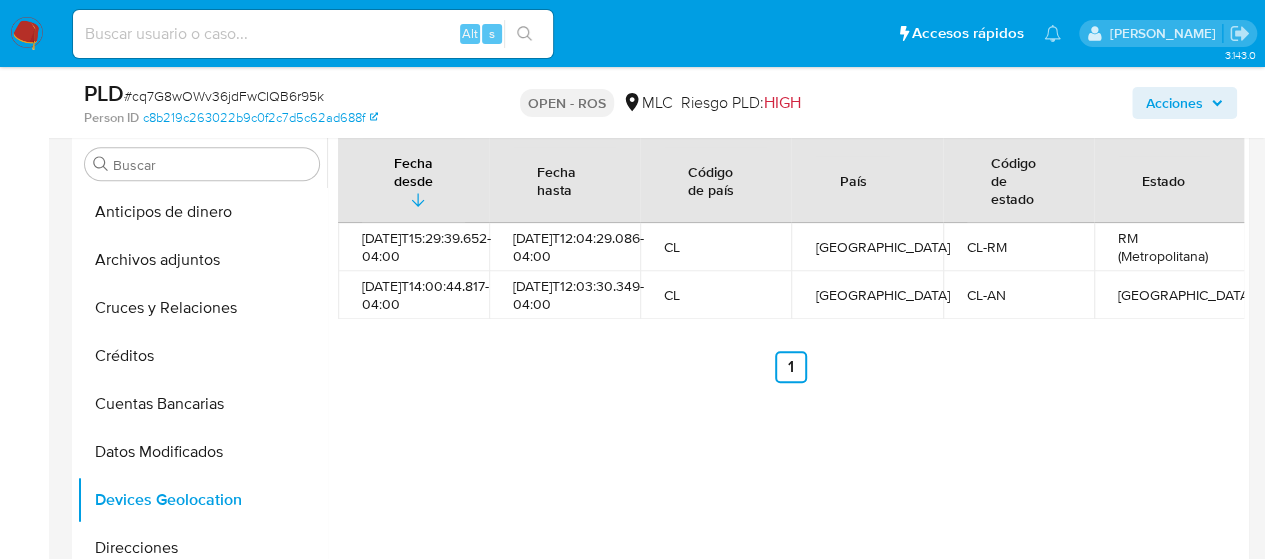 drag, startPoint x: 442, startPoint y: 323, endPoint x: 362, endPoint y: 310, distance: 81.04937 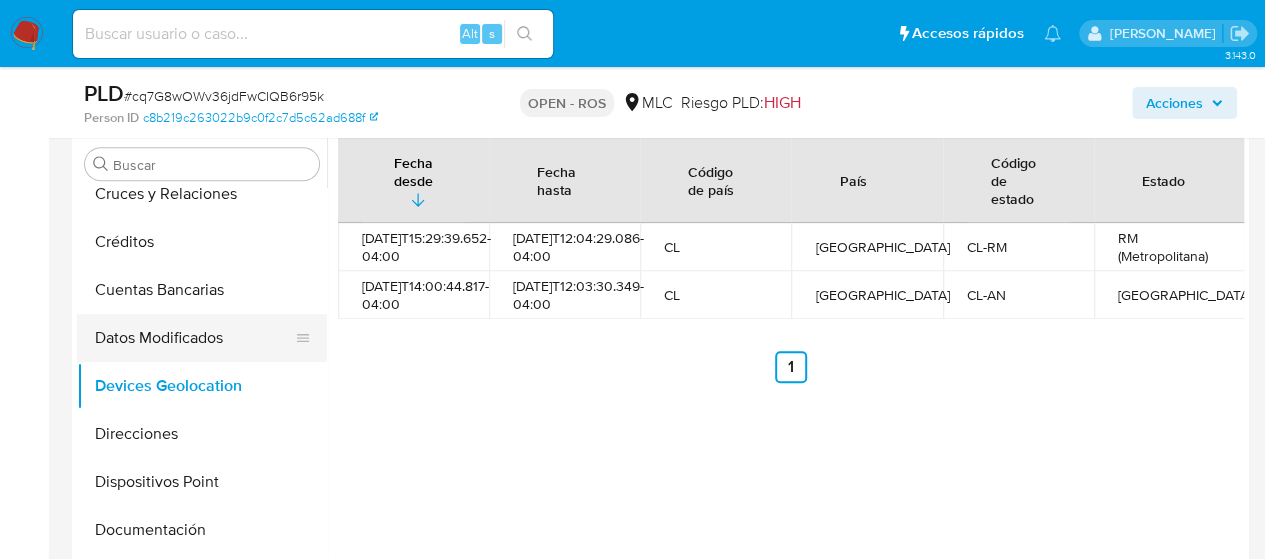 scroll, scrollTop: 120, scrollLeft: 0, axis: vertical 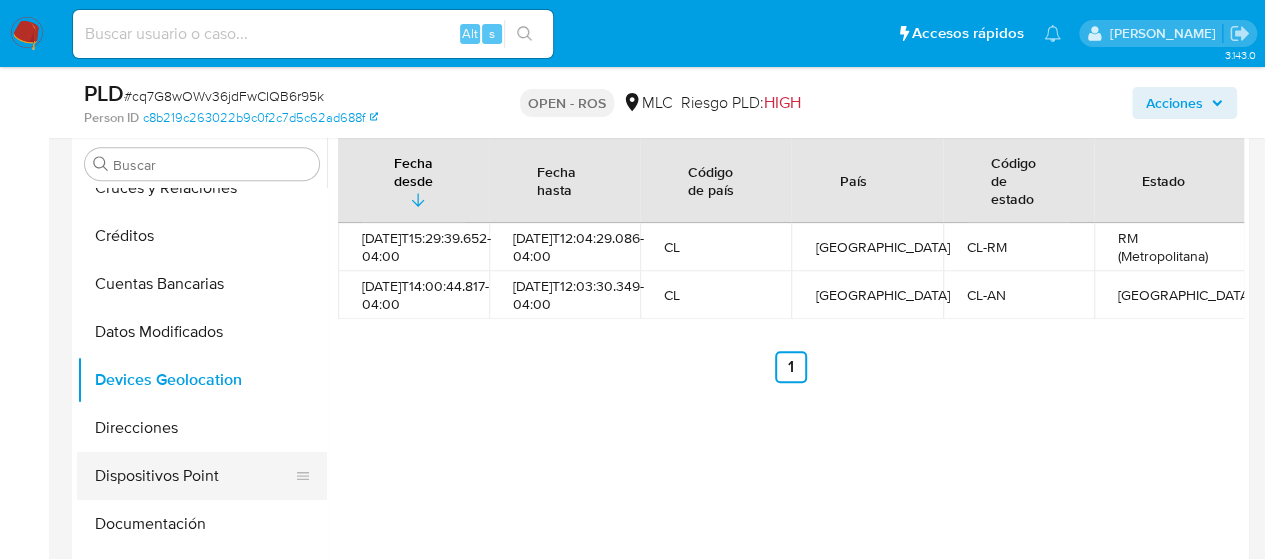 click on "Dispositivos Point" at bounding box center (194, 476) 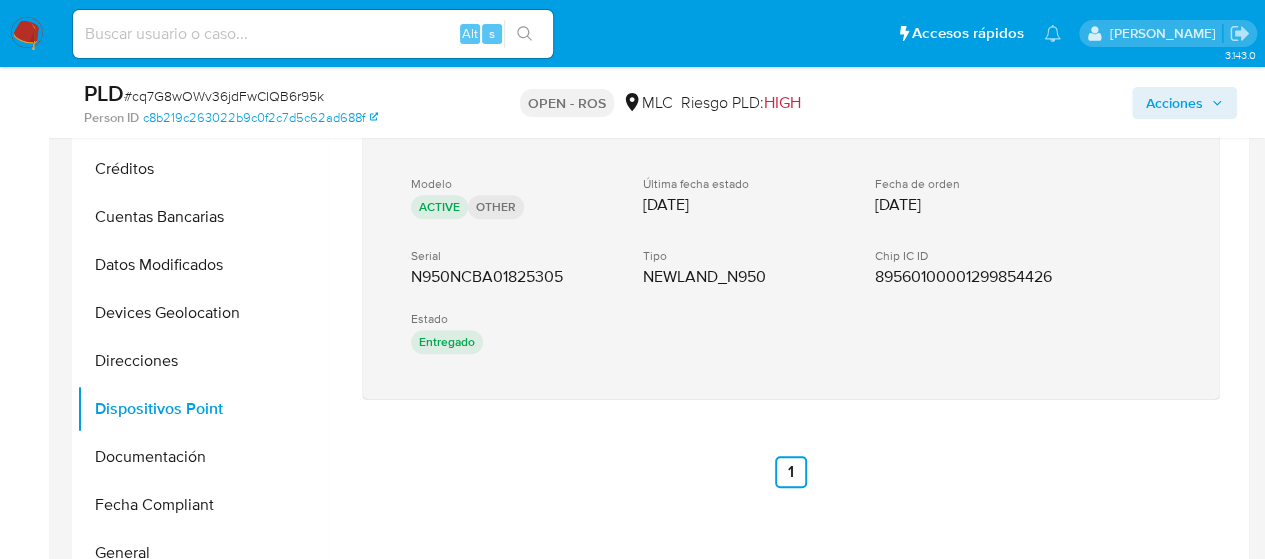 scroll, scrollTop: 602, scrollLeft: 0, axis: vertical 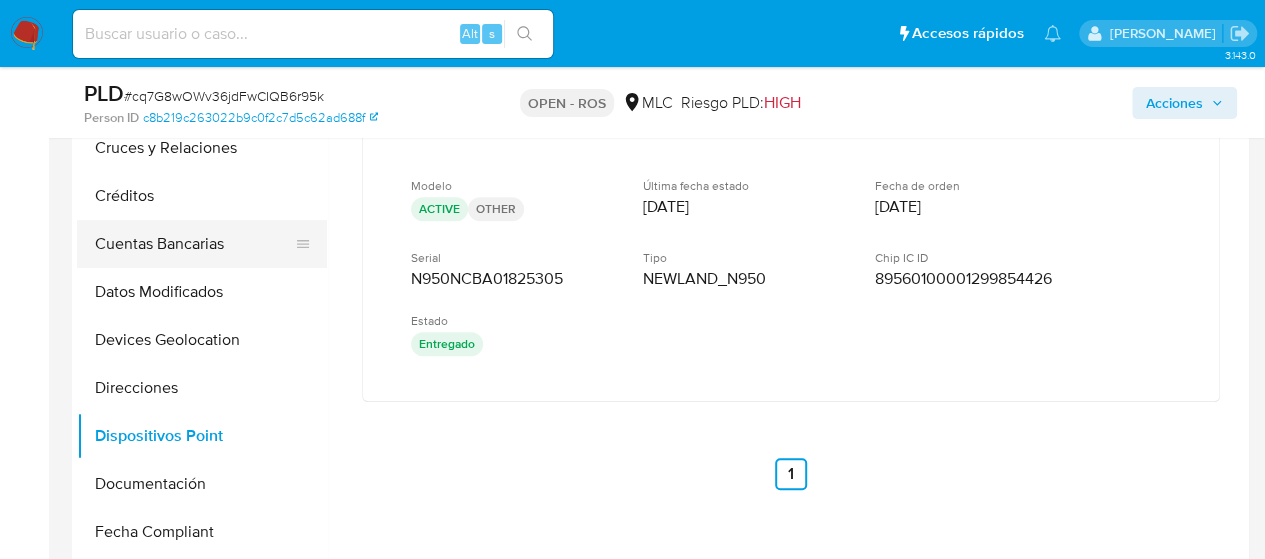 click on "Cuentas Bancarias" at bounding box center (194, 244) 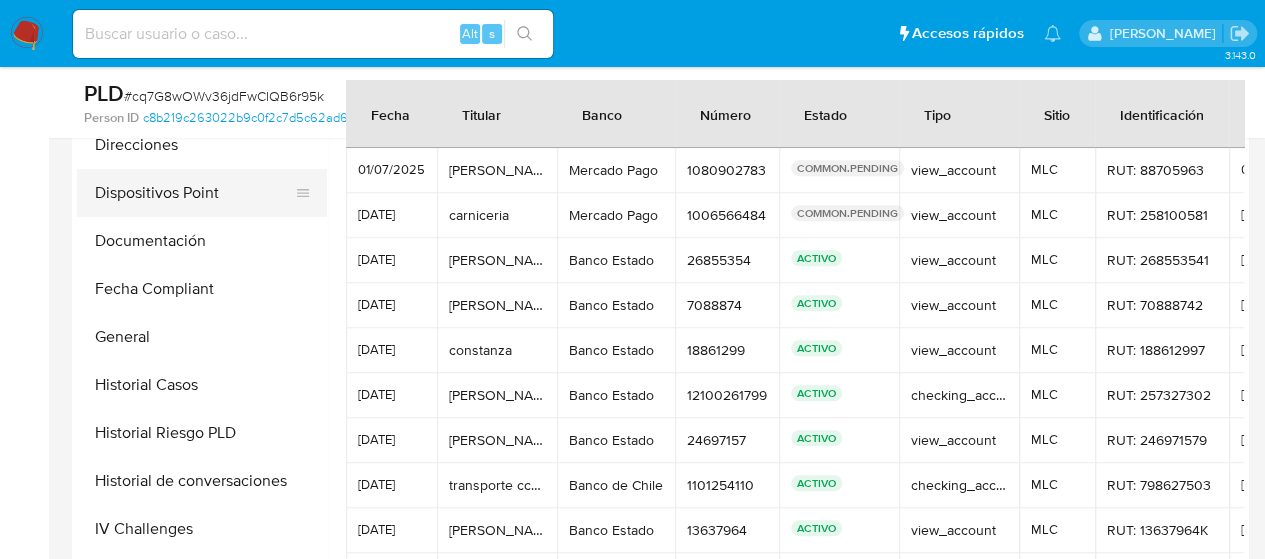 scroll, scrollTop: 342, scrollLeft: 0, axis: vertical 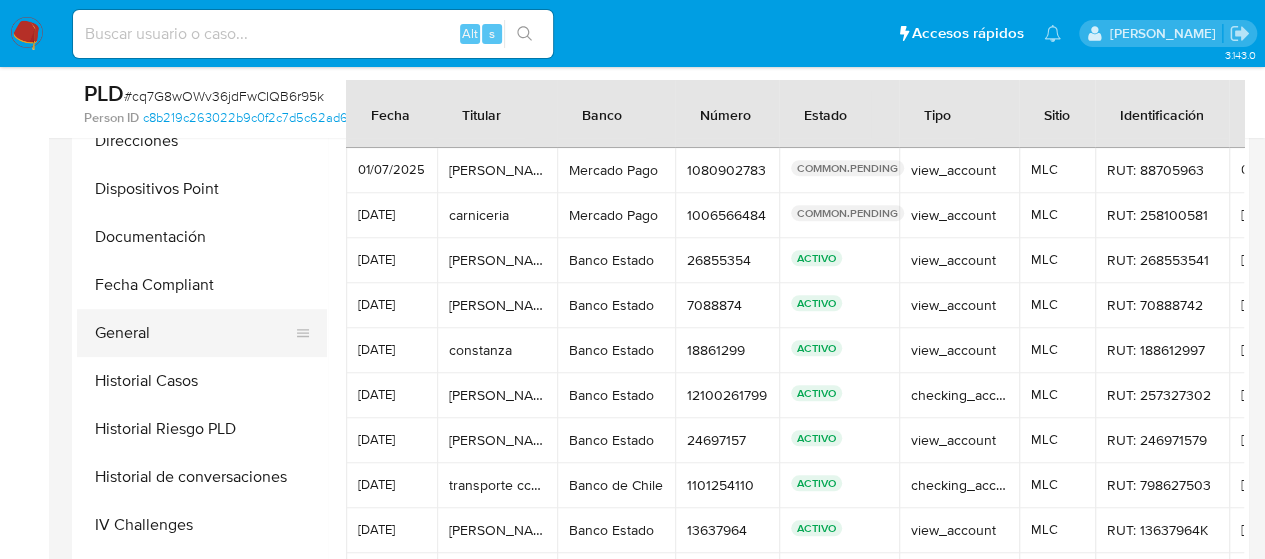 click on "General" at bounding box center (194, 333) 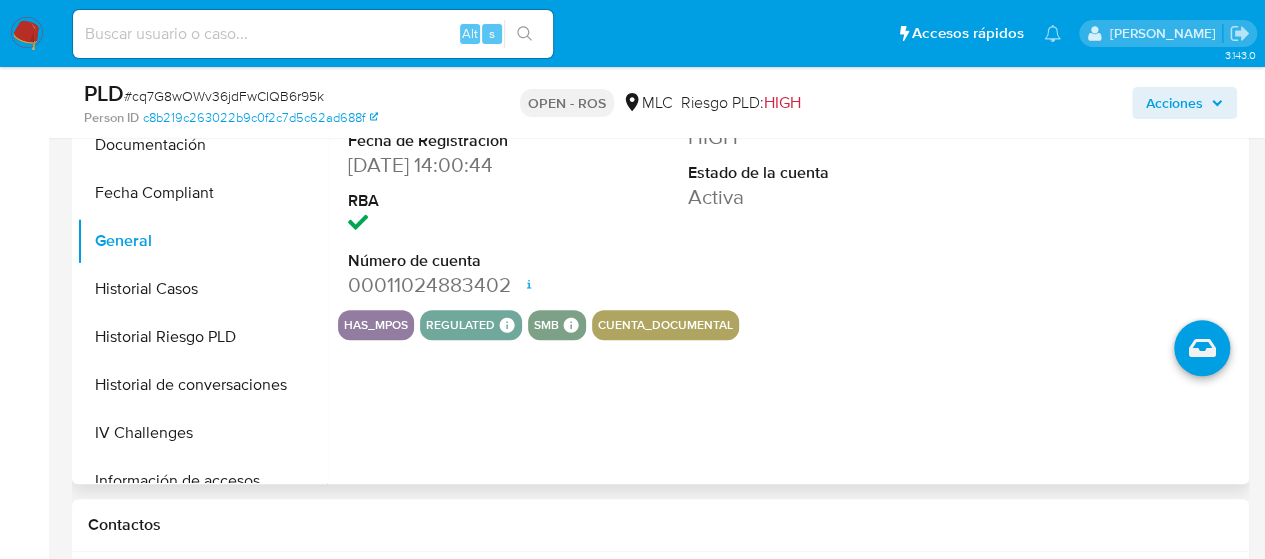 scroll, scrollTop: 708, scrollLeft: 0, axis: vertical 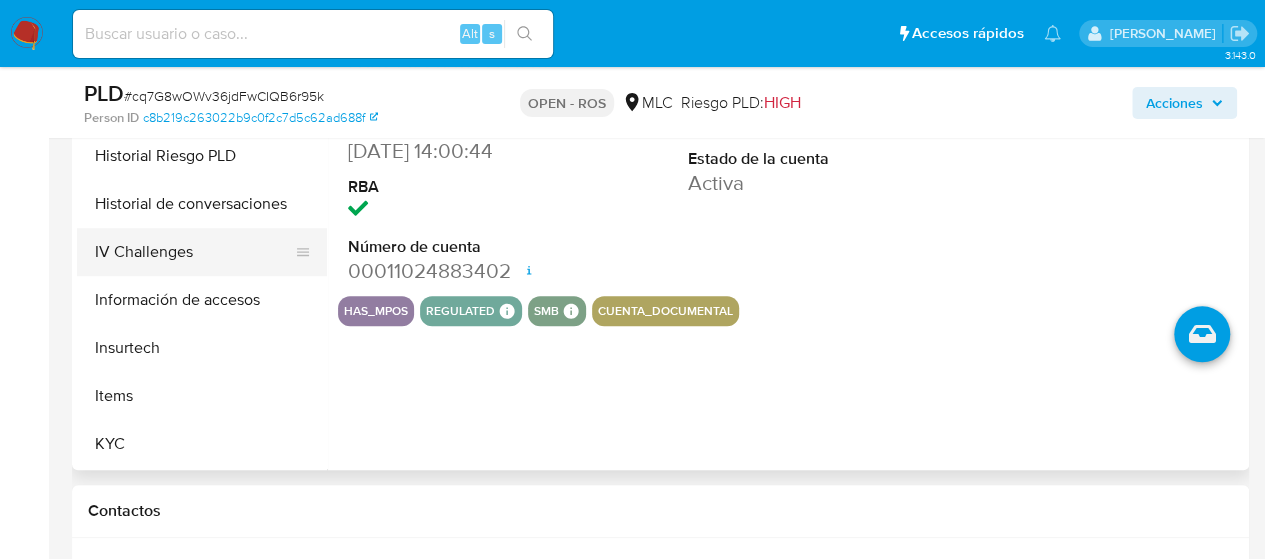 click on "IV Challenges" at bounding box center (194, 252) 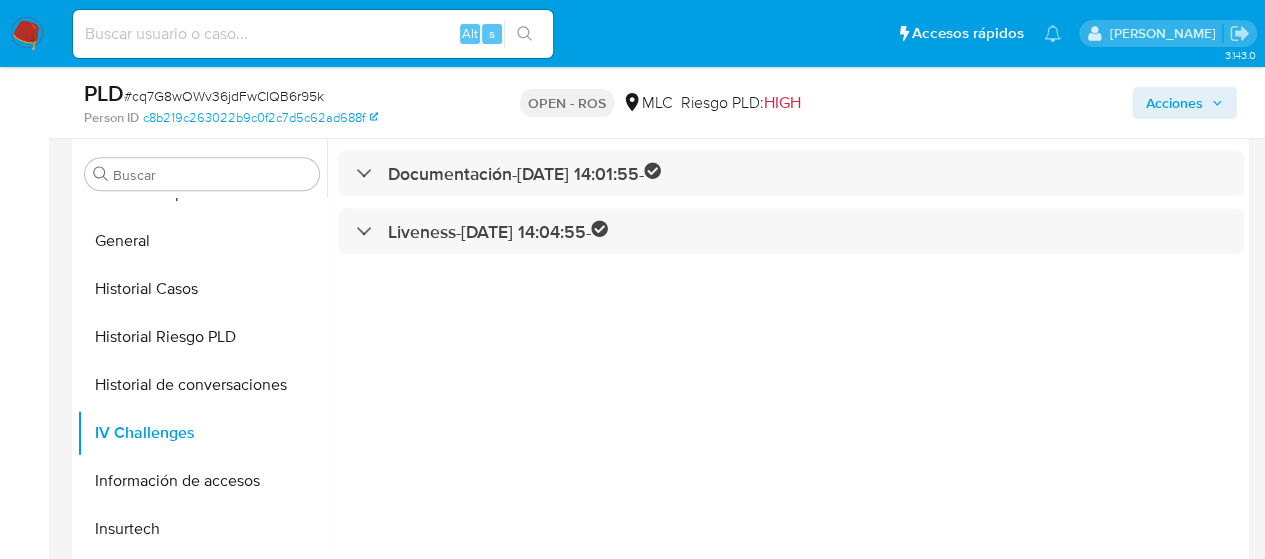 scroll, scrollTop: 526, scrollLeft: 0, axis: vertical 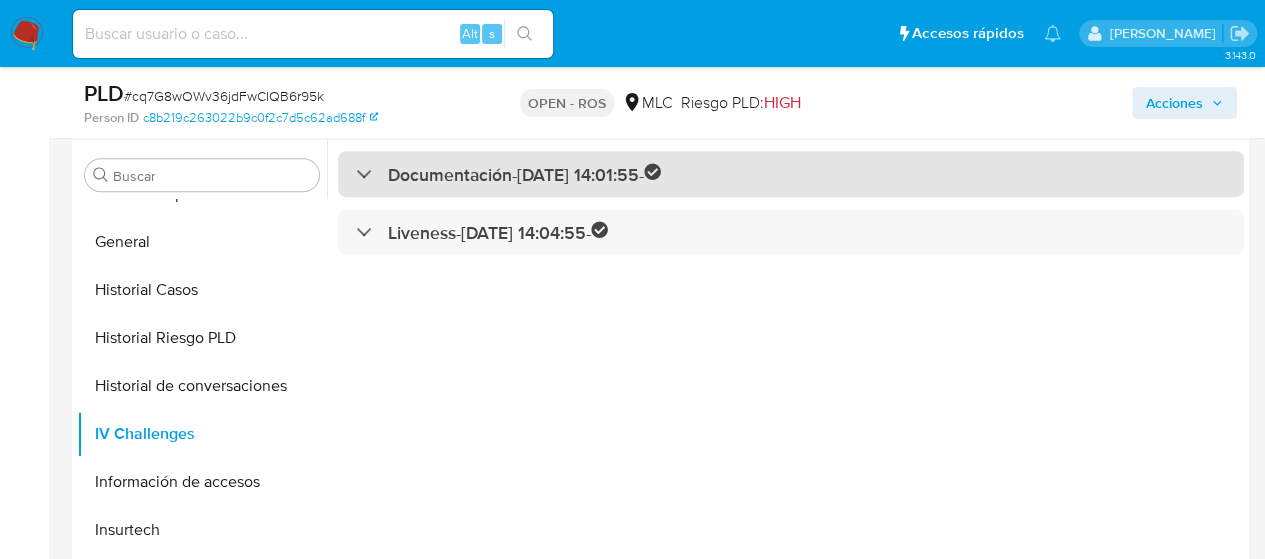 click on "Documentación  -  11/12/2024 14:01:55  -" at bounding box center (509, 174) 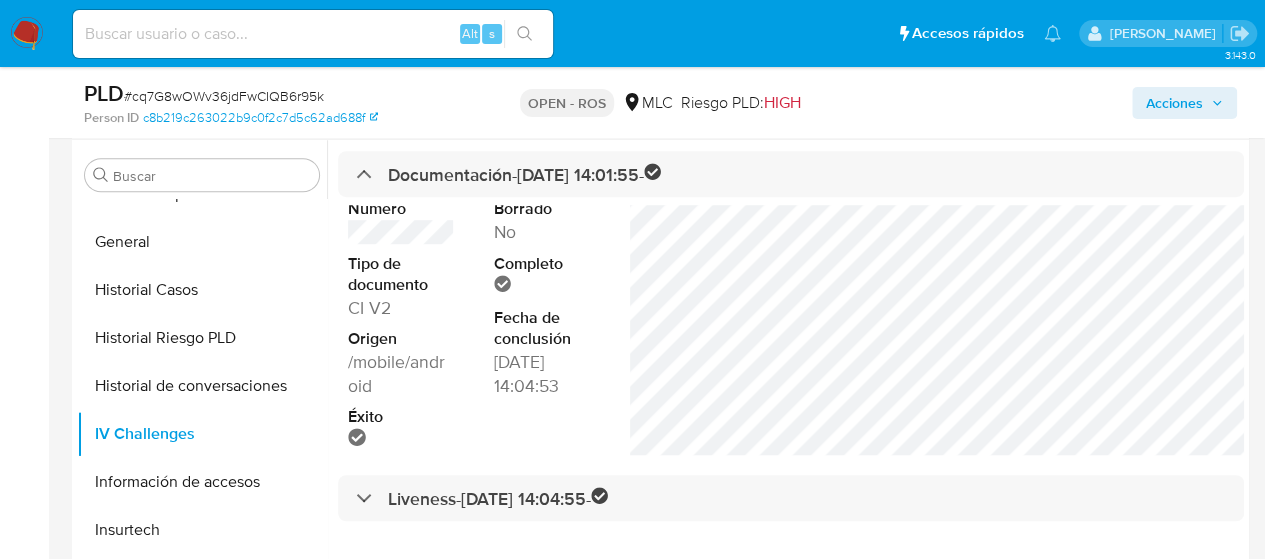 scroll, scrollTop: 22, scrollLeft: 0, axis: vertical 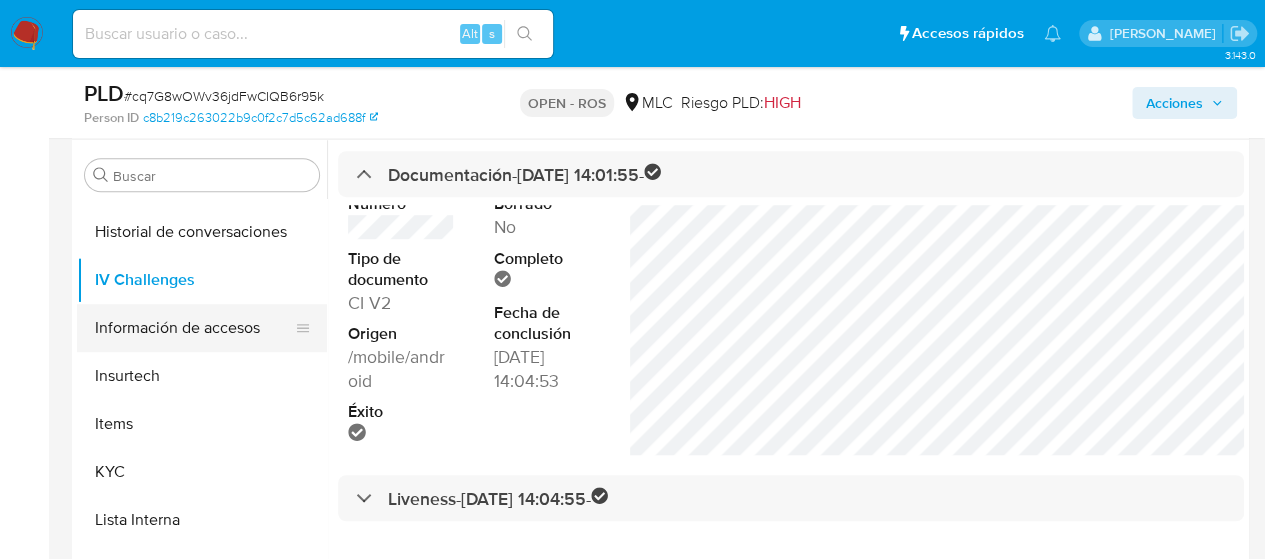 click on "Información de accesos" at bounding box center (194, 328) 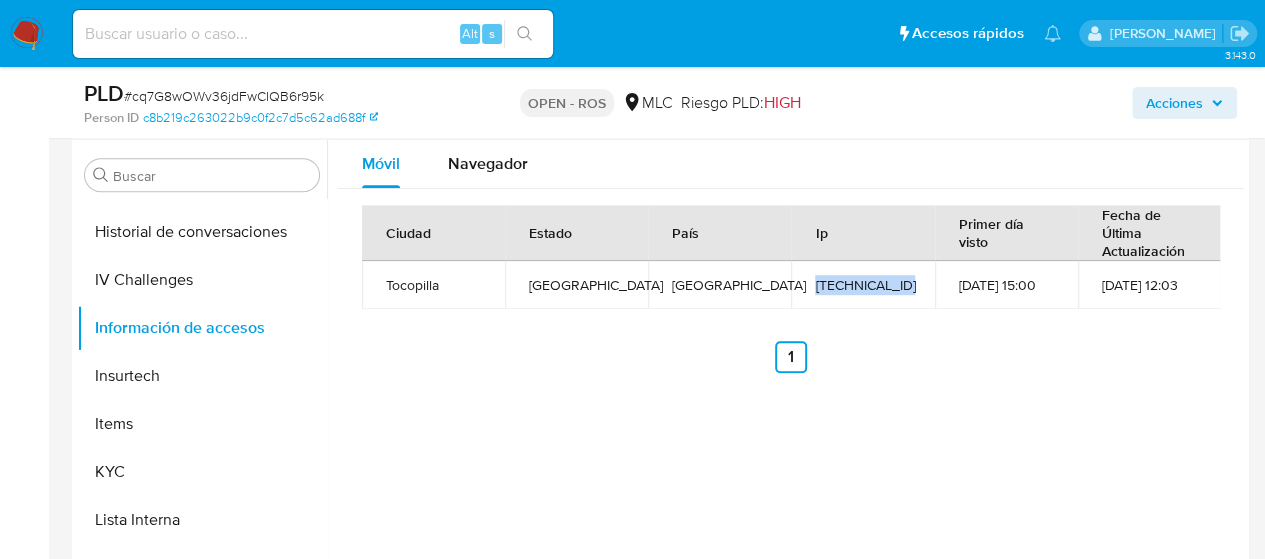 drag, startPoint x: 918, startPoint y: 289, endPoint x: 804, endPoint y: 285, distance: 114.07015 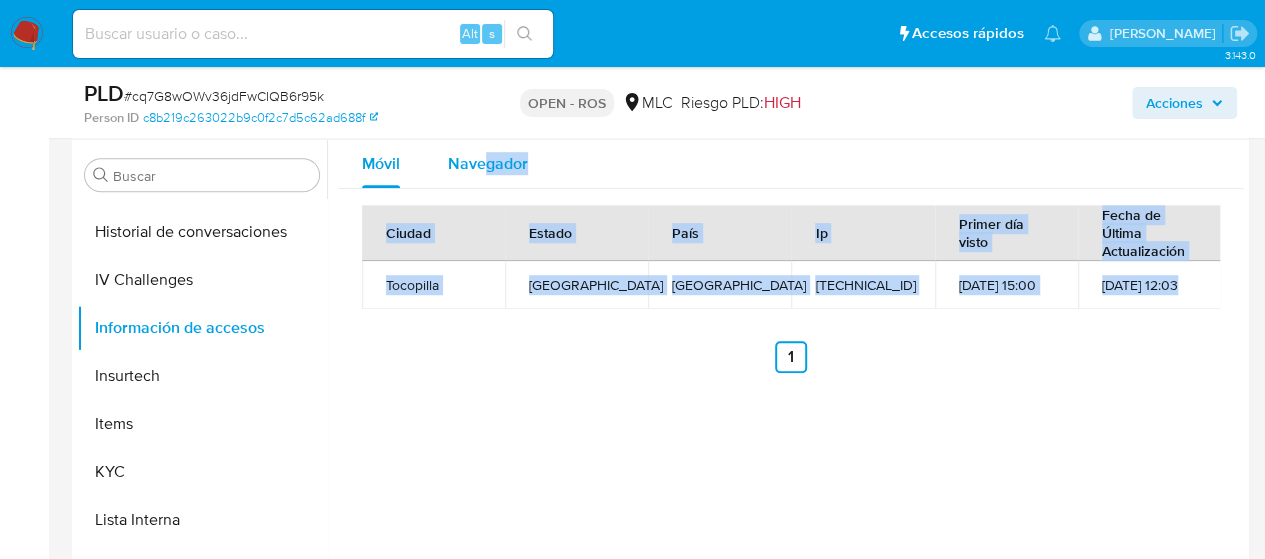 drag, startPoint x: 584, startPoint y: 311, endPoint x: 488, endPoint y: 159, distance: 179.77763 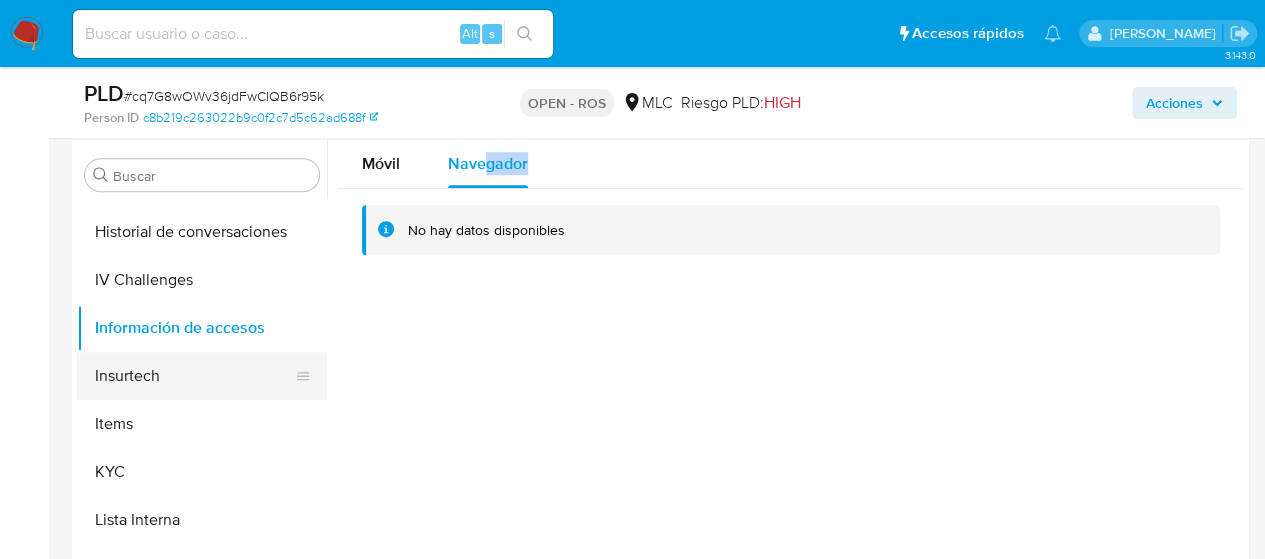 click on "Insurtech" at bounding box center (194, 376) 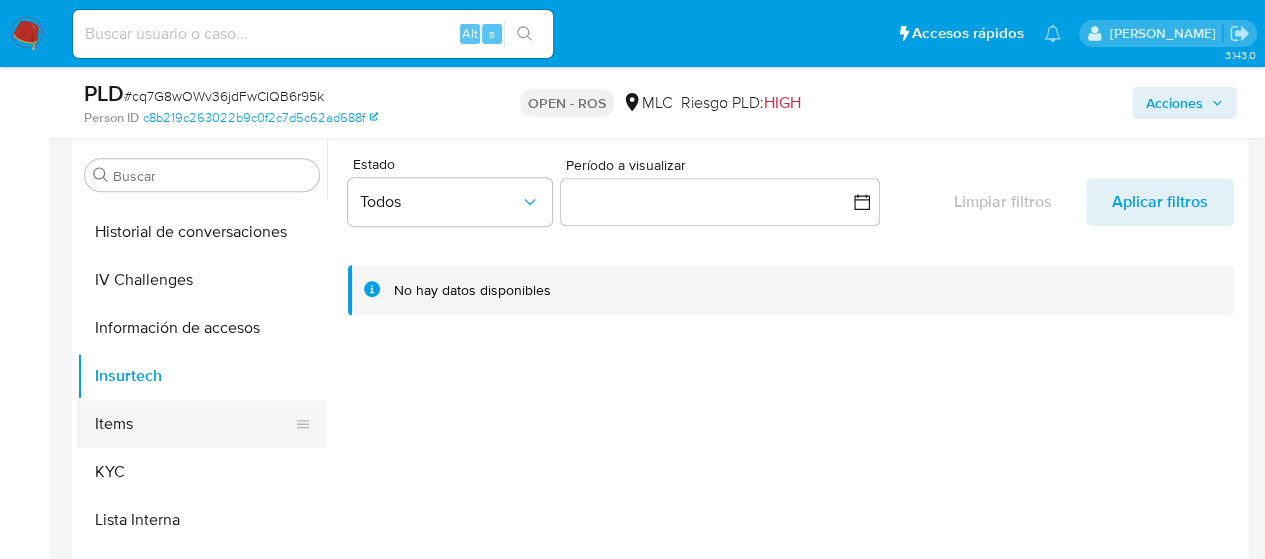 click on "Items" at bounding box center (194, 424) 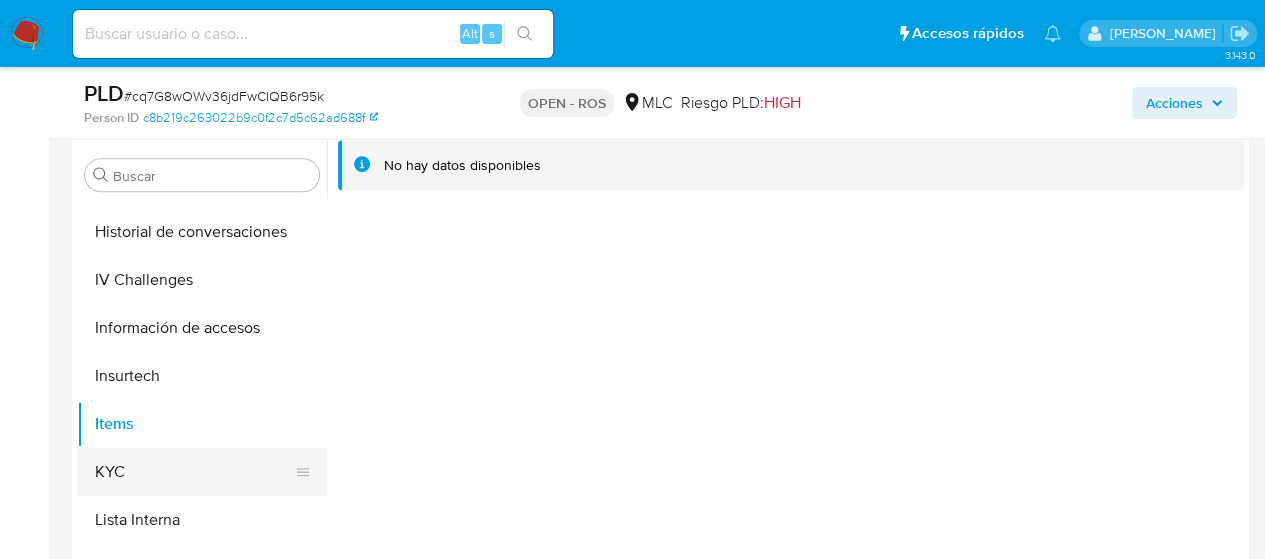 click on "KYC" at bounding box center [194, 472] 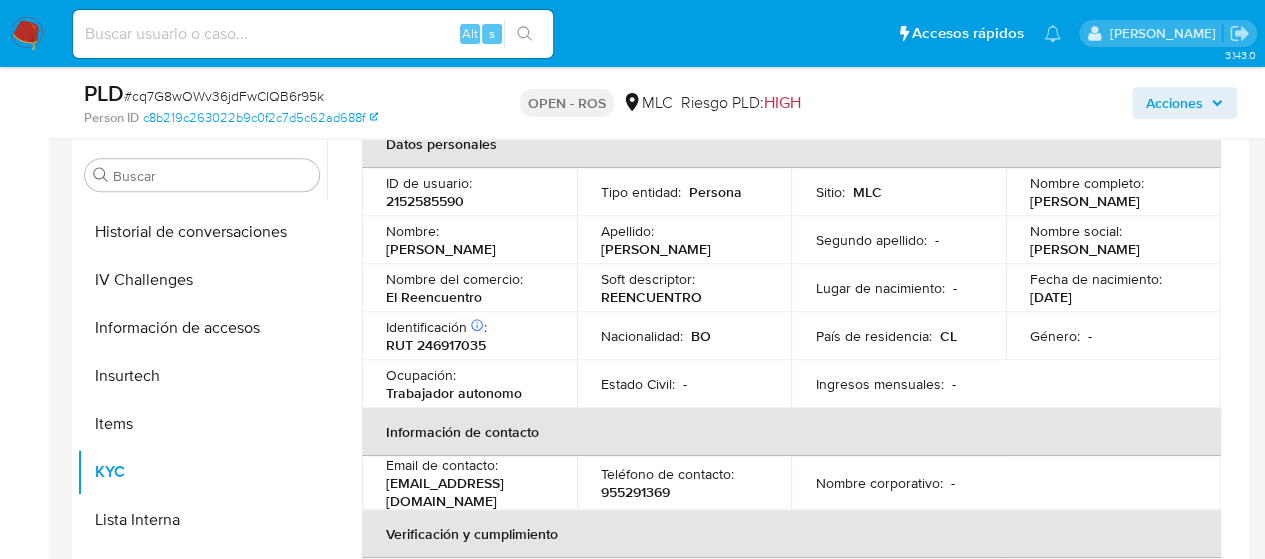 scroll, scrollTop: 116, scrollLeft: 0, axis: vertical 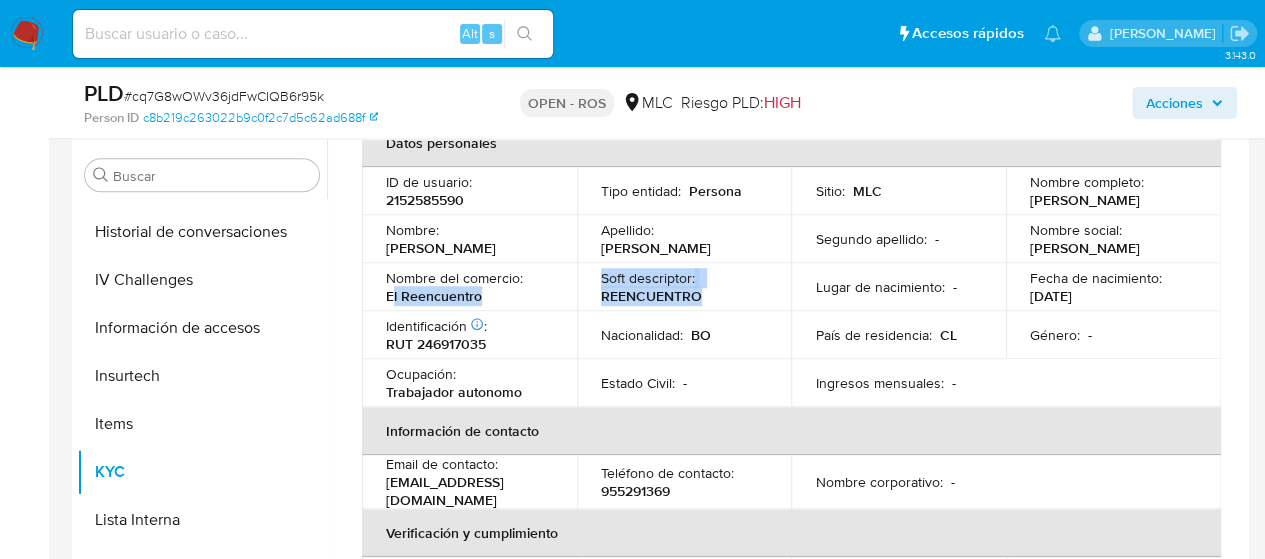 drag, startPoint x: 698, startPoint y: 308, endPoint x: 393, endPoint y: 297, distance: 305.1983 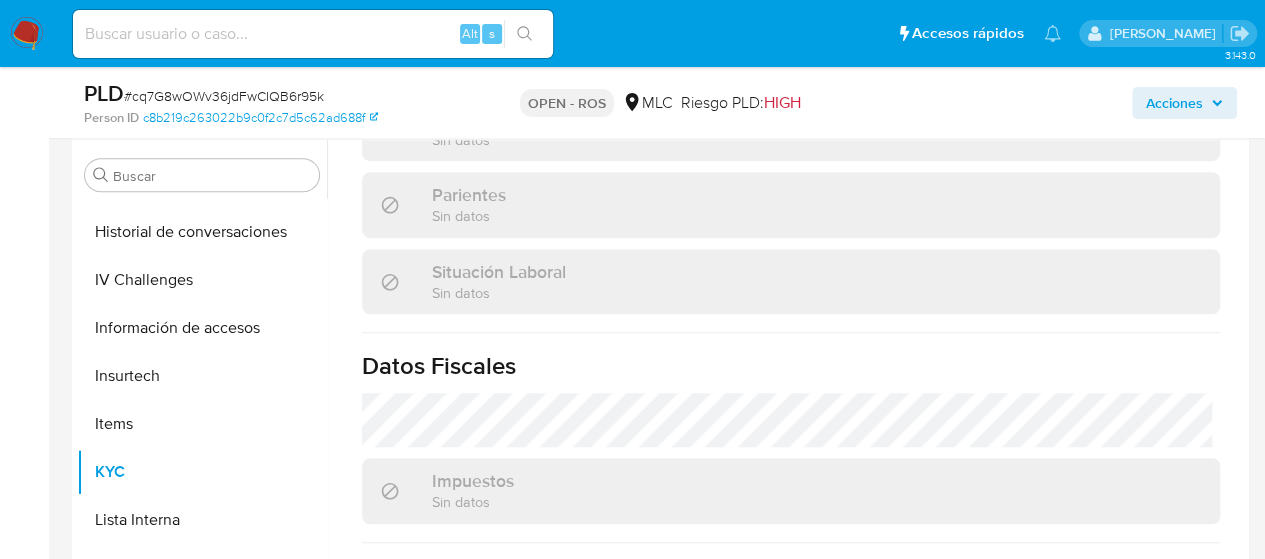 scroll, scrollTop: 1149, scrollLeft: 0, axis: vertical 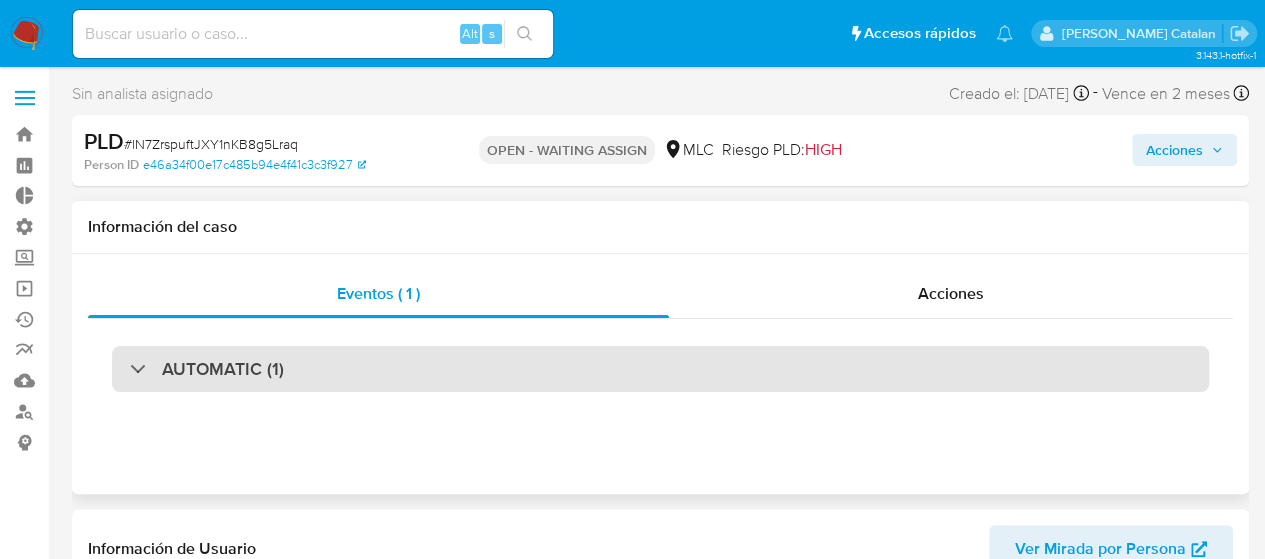 select on "10" 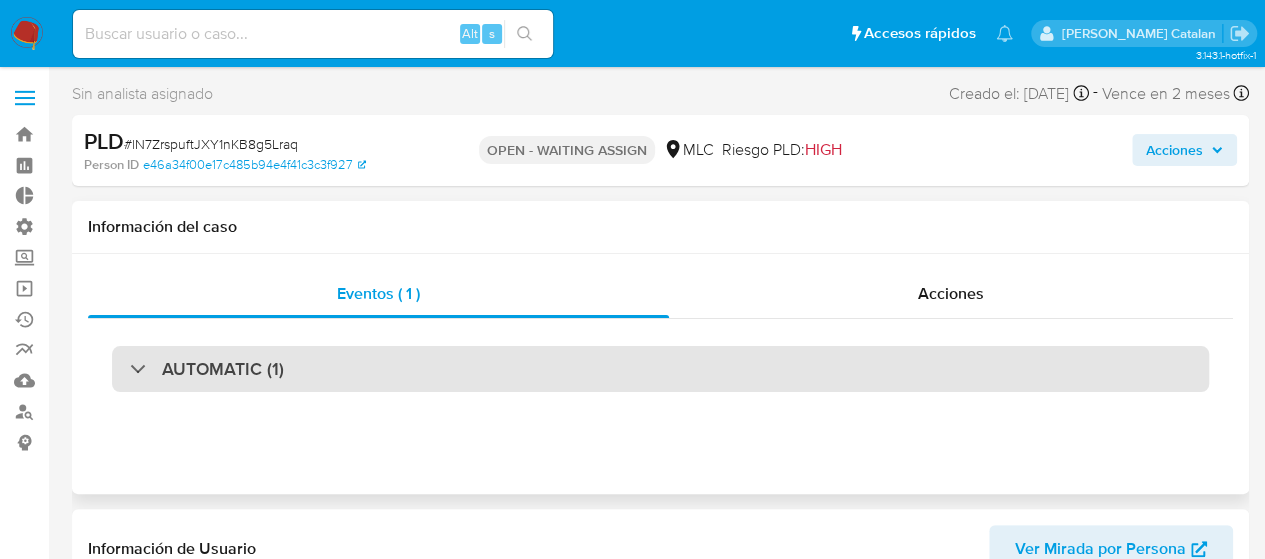 click on "AUTOMATIC (1)" at bounding box center (660, 369) 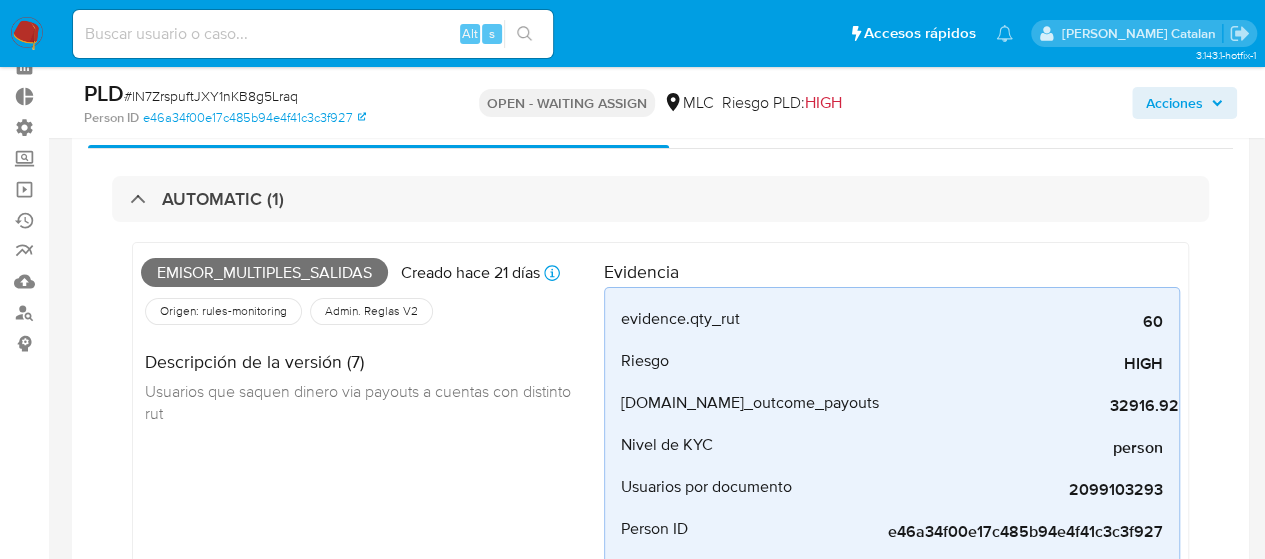 scroll, scrollTop: 100, scrollLeft: 0, axis: vertical 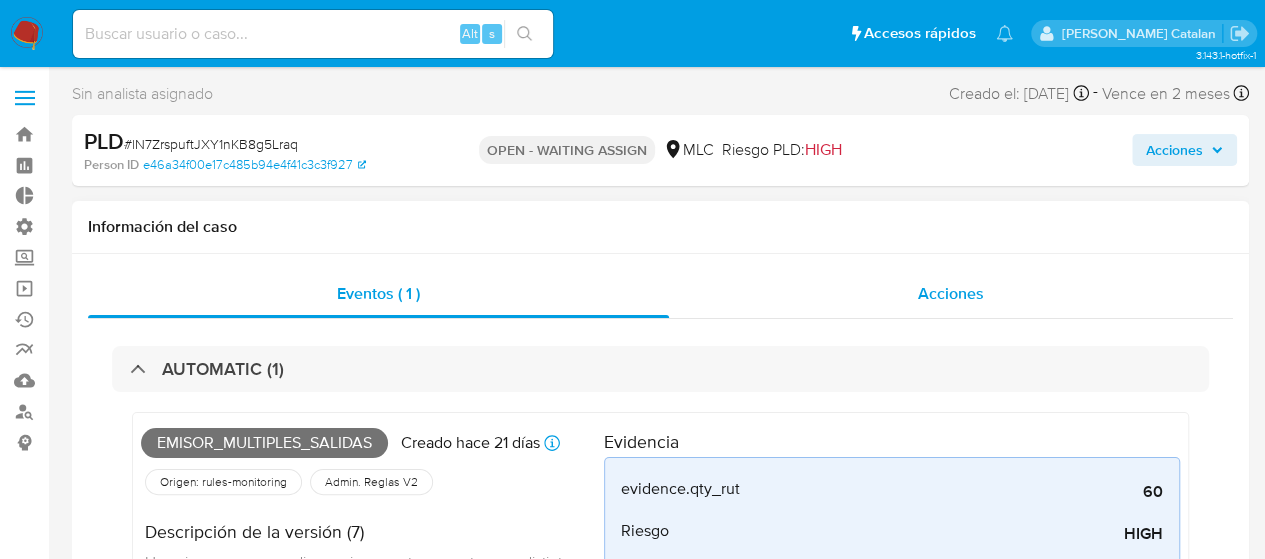 click on "Acciones" at bounding box center (951, 293) 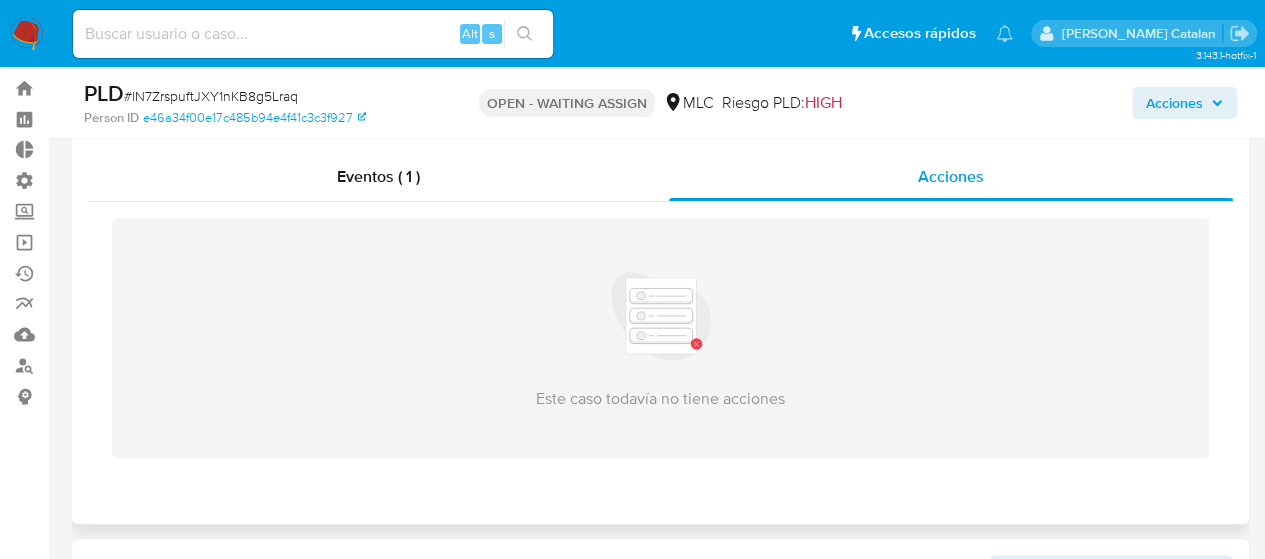 scroll, scrollTop: 0, scrollLeft: 0, axis: both 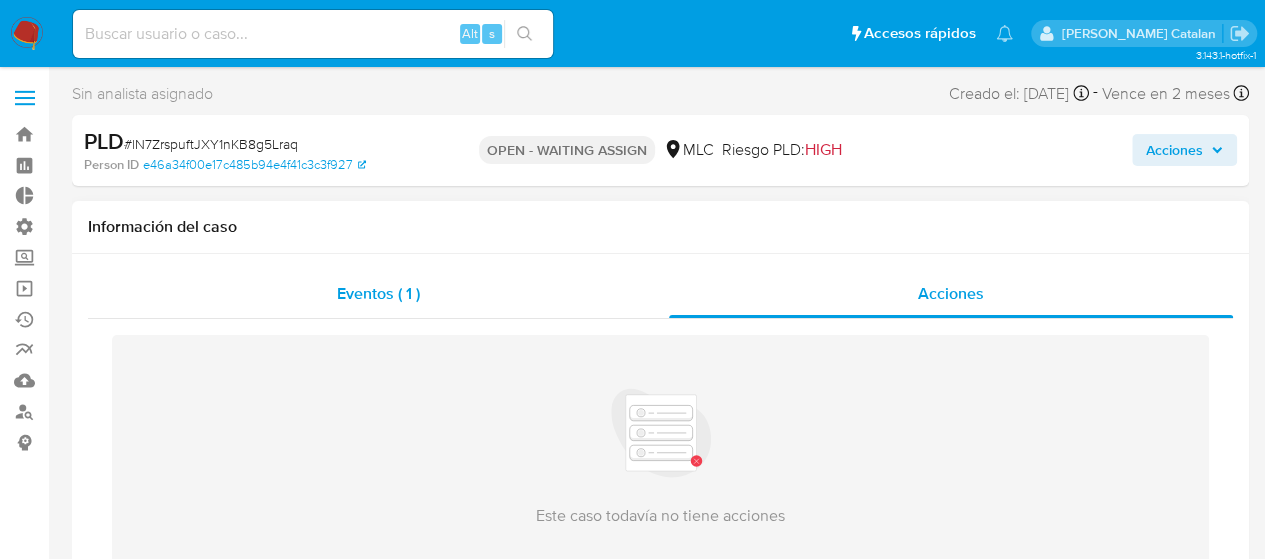 click on "Eventos ( 1 )" at bounding box center [378, 293] 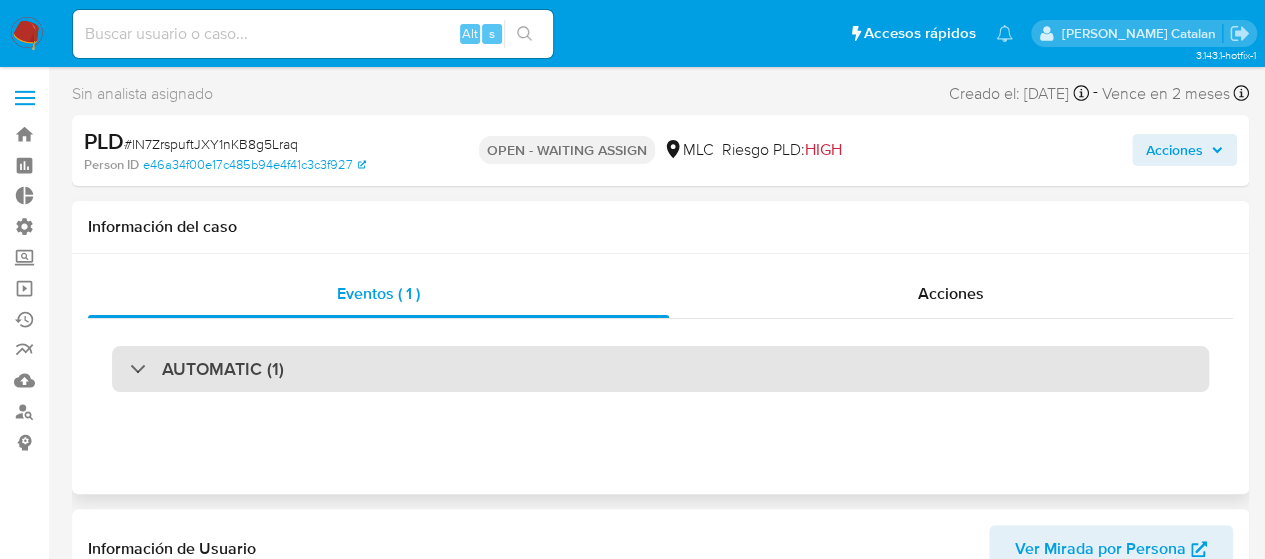 click on "AUTOMATIC (1)" at bounding box center [223, 369] 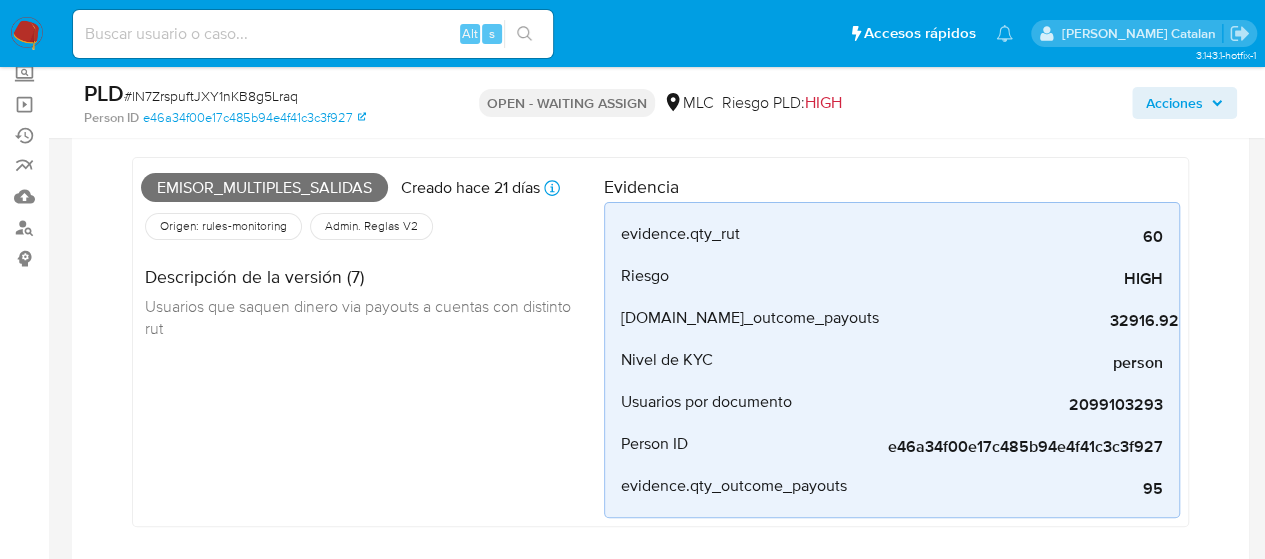 scroll, scrollTop: 186, scrollLeft: 0, axis: vertical 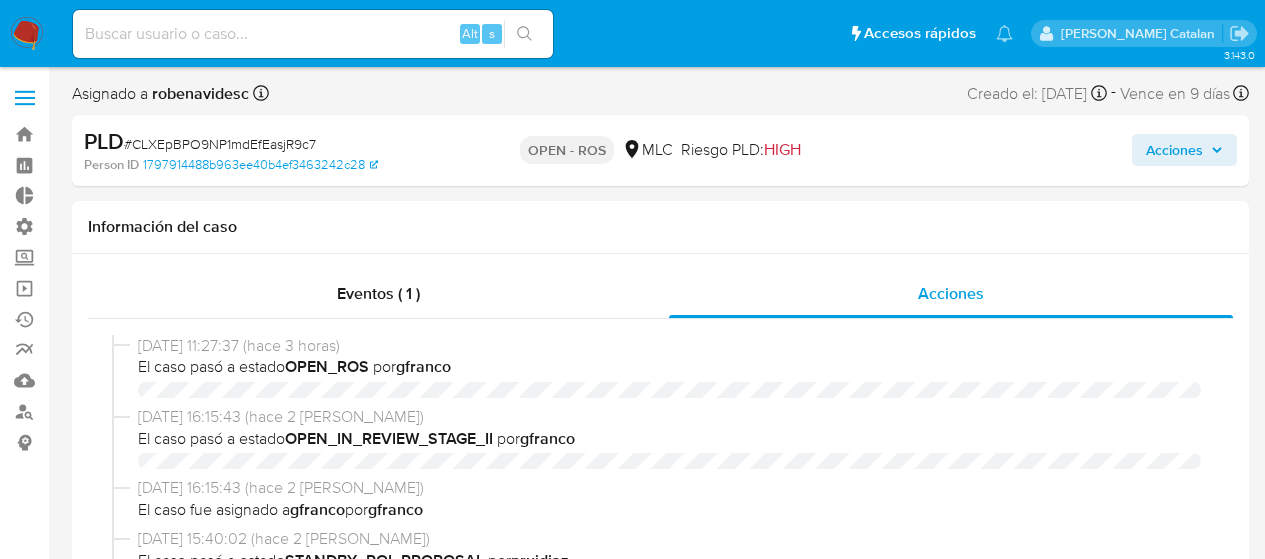 select on "10" 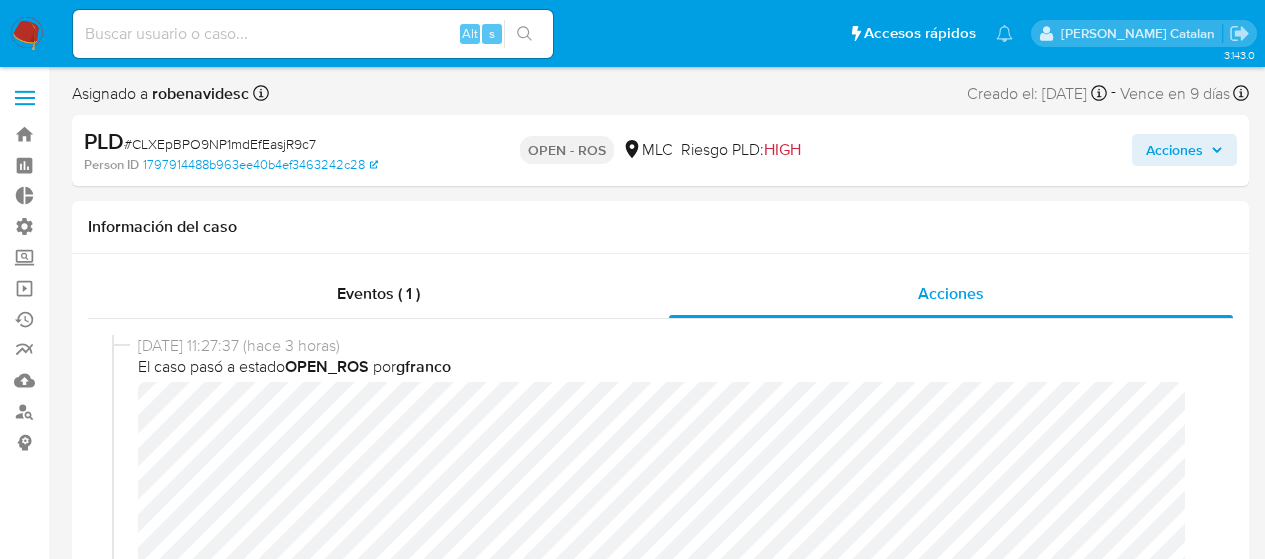 scroll, scrollTop: 0, scrollLeft: 0, axis: both 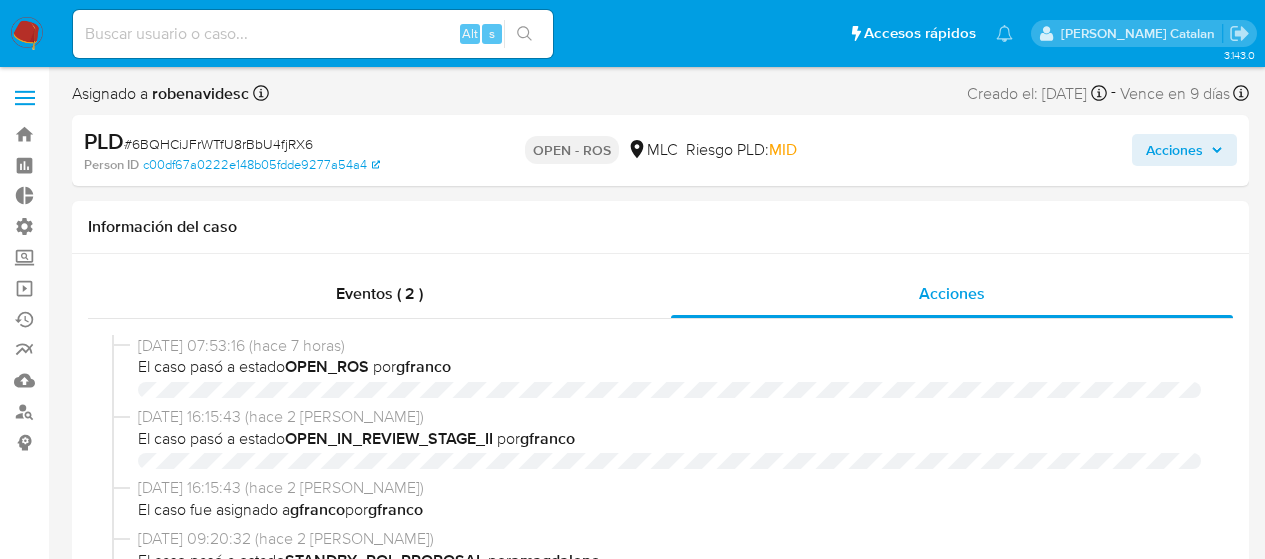 select on "10" 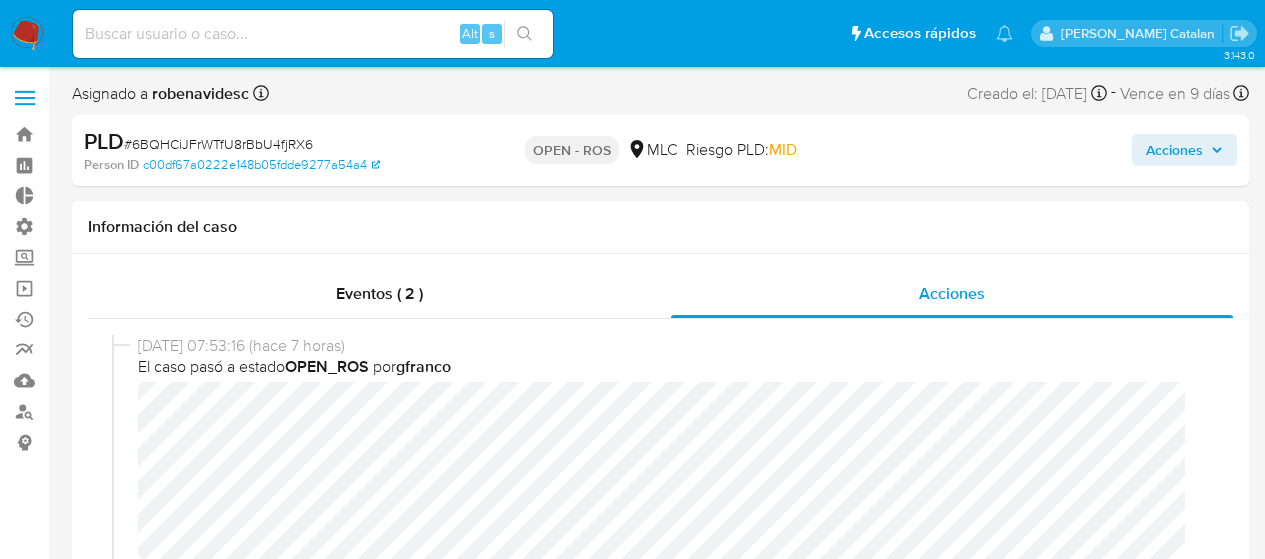 scroll, scrollTop: 0, scrollLeft: 0, axis: both 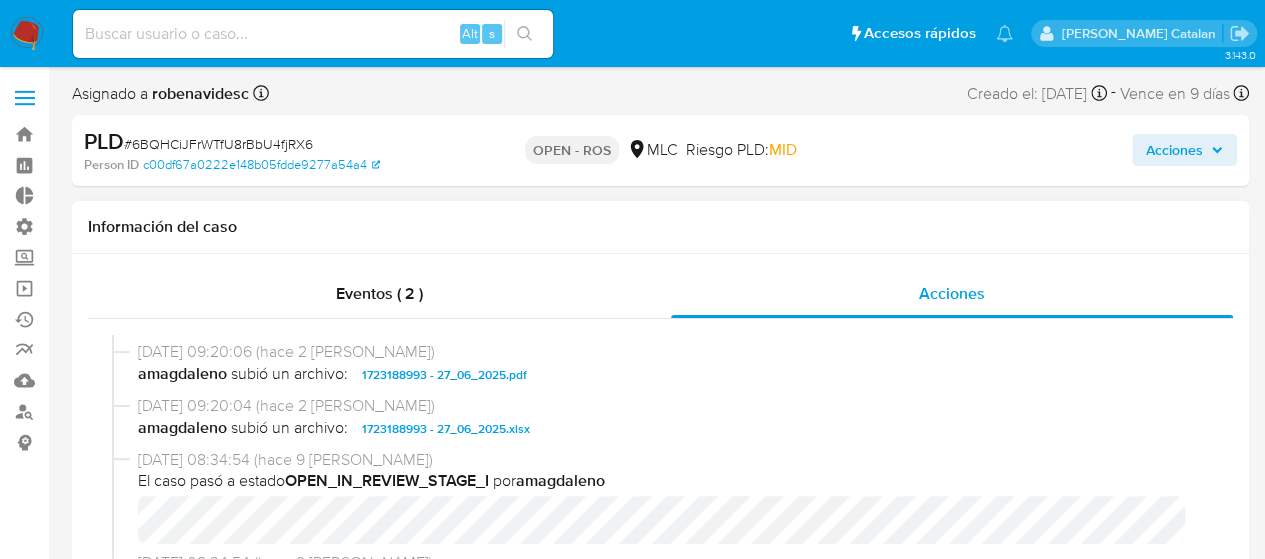 click on "1723188993 - 27_06_2025.pdf" at bounding box center (444, 375) 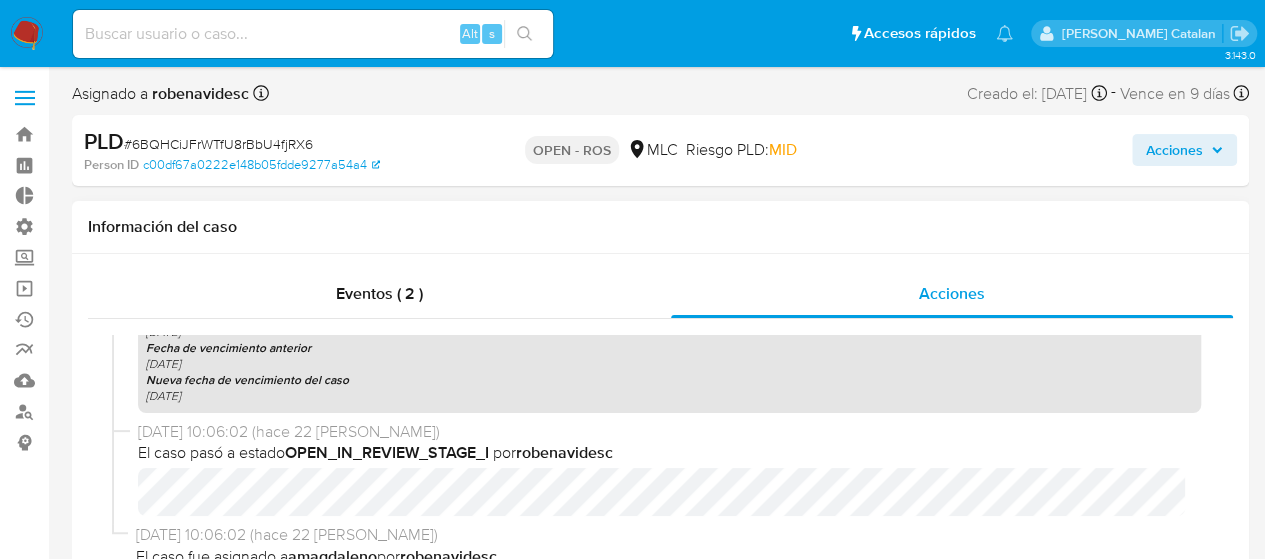 scroll, scrollTop: 1293, scrollLeft: 0, axis: vertical 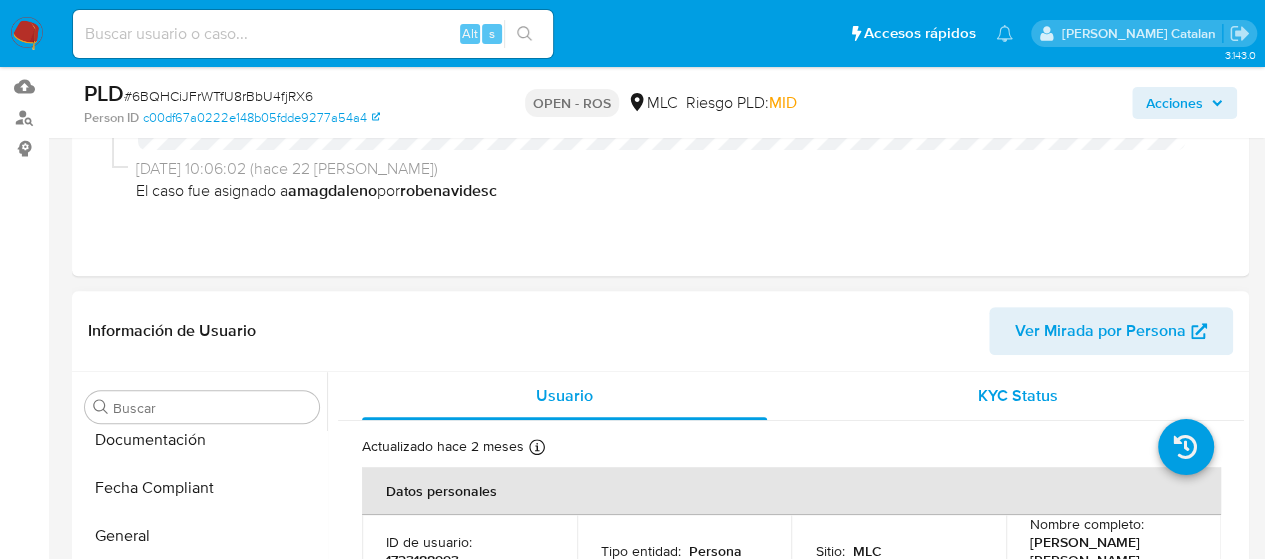 click on "KYC Status" at bounding box center (1018, 395) 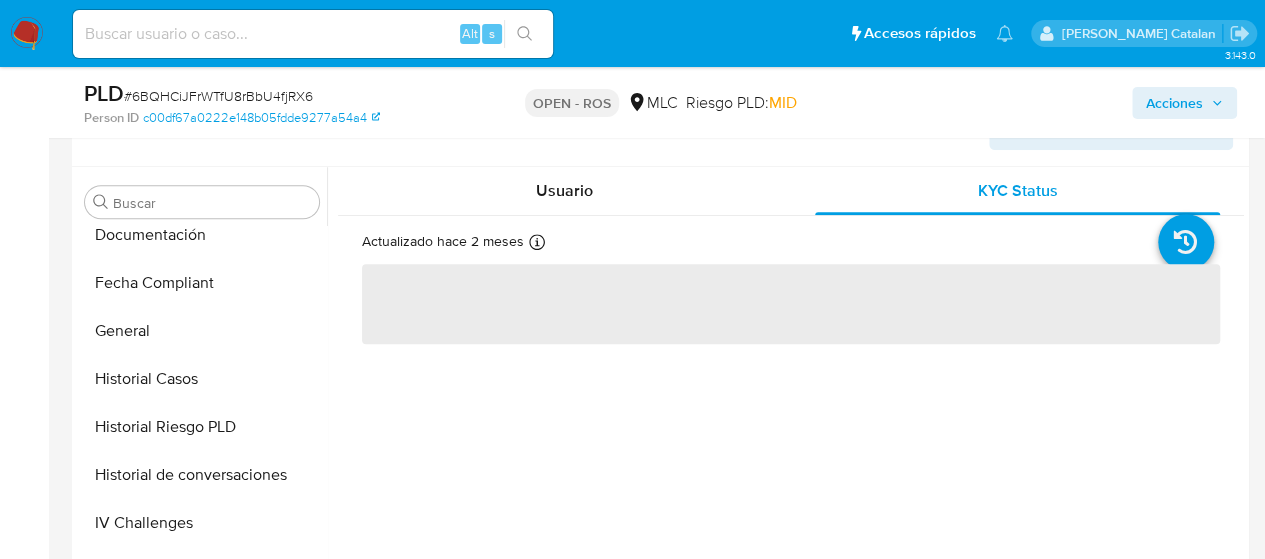 scroll, scrollTop: 500, scrollLeft: 0, axis: vertical 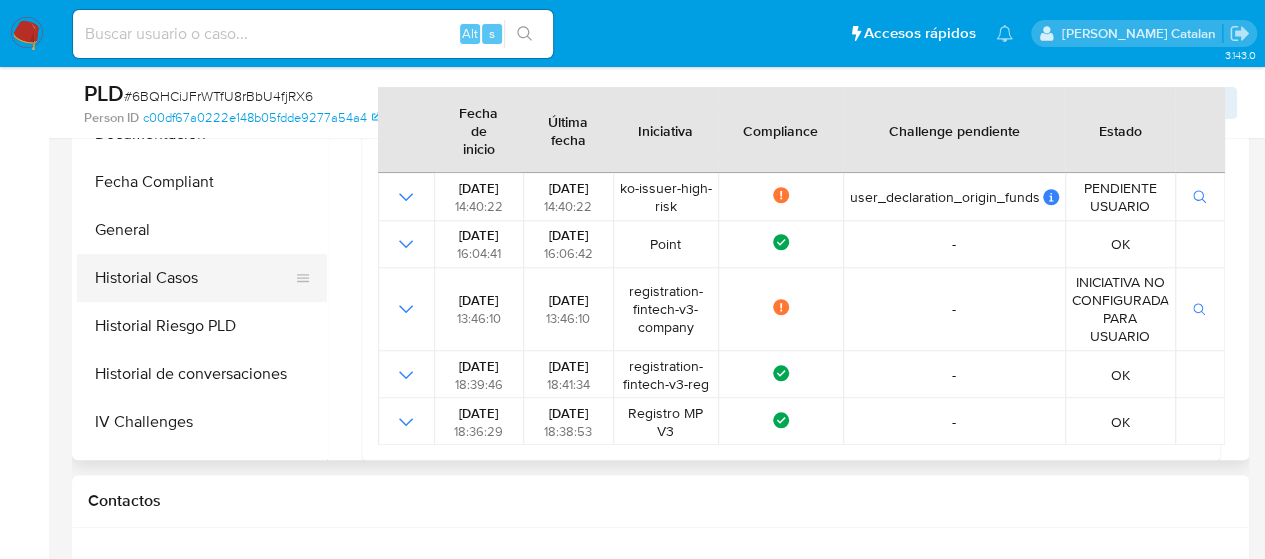 click on "Historial Casos" at bounding box center [194, 278] 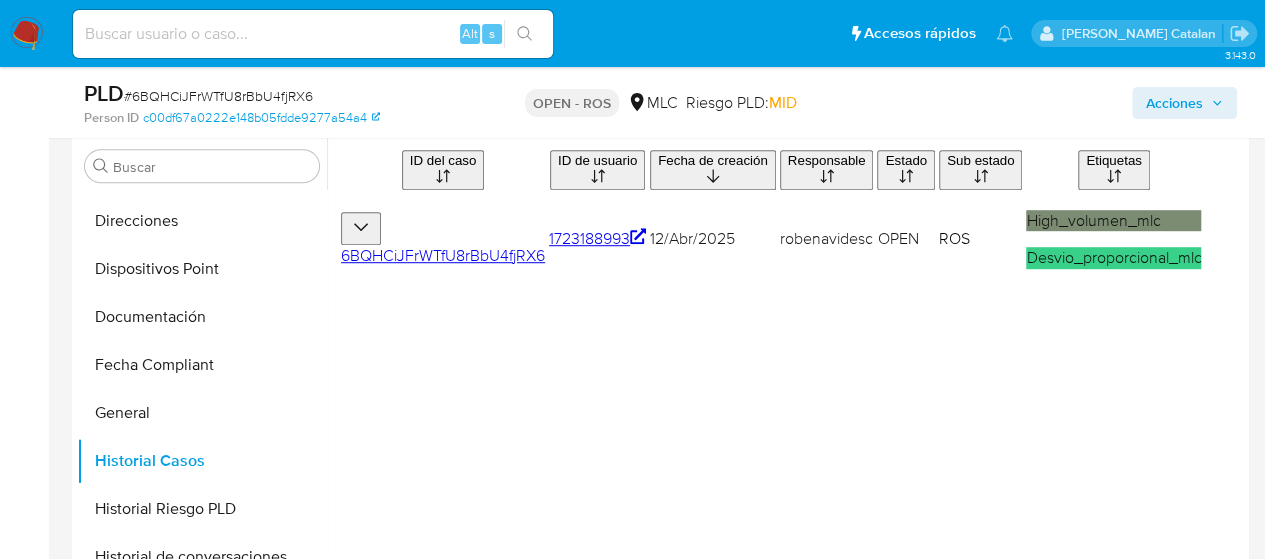 scroll, scrollTop: 534, scrollLeft: 0, axis: vertical 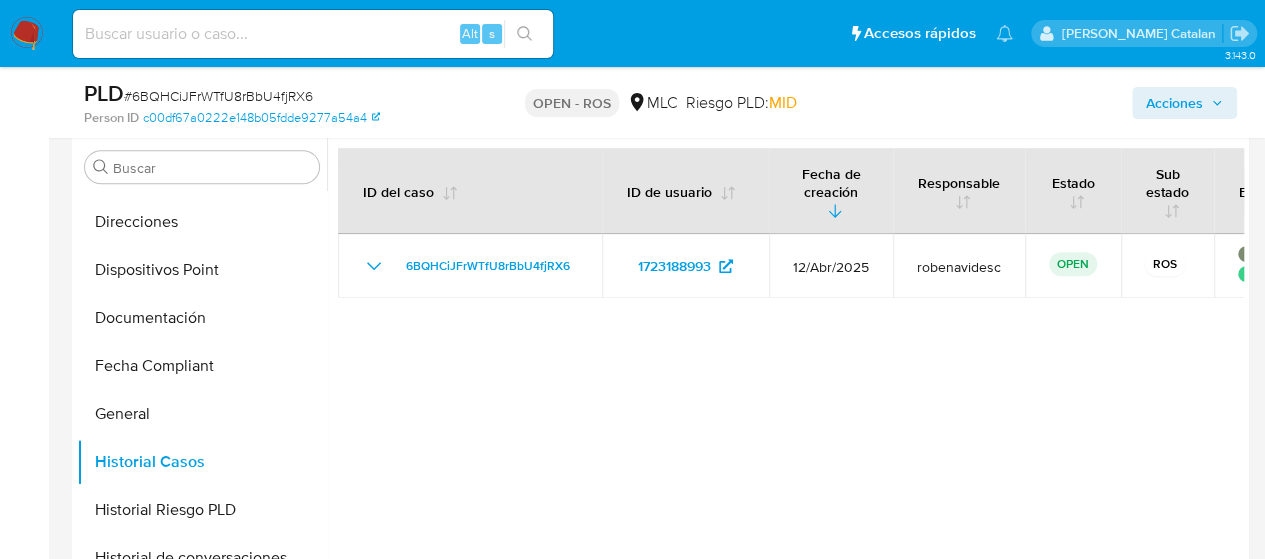 click at bounding box center (785, 388) 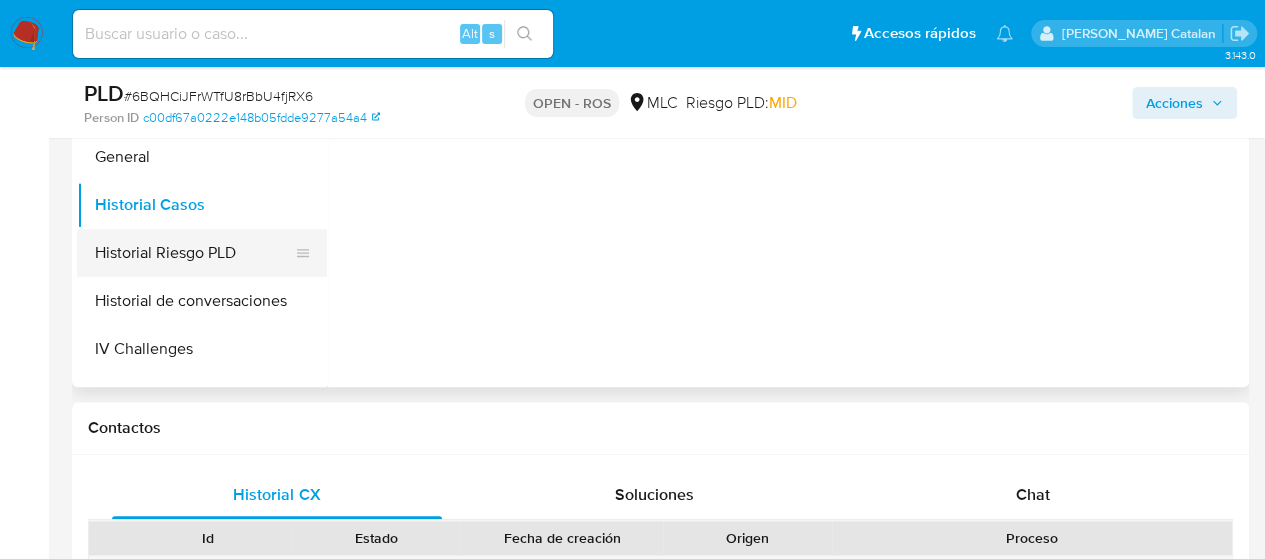 scroll, scrollTop: 792, scrollLeft: 0, axis: vertical 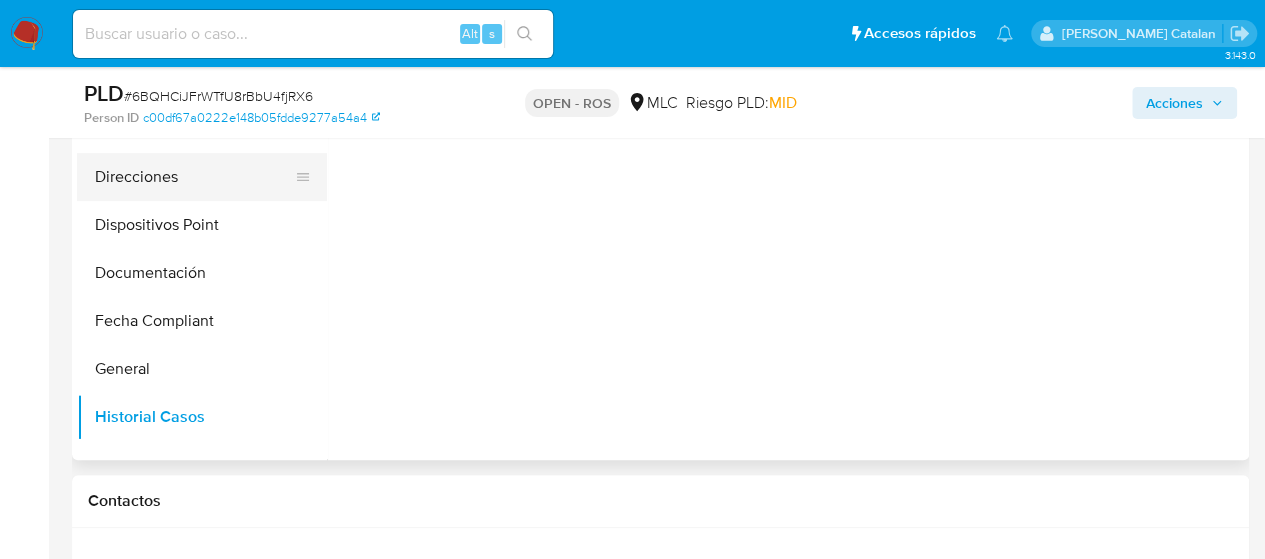 click on "Direcciones" at bounding box center [194, 177] 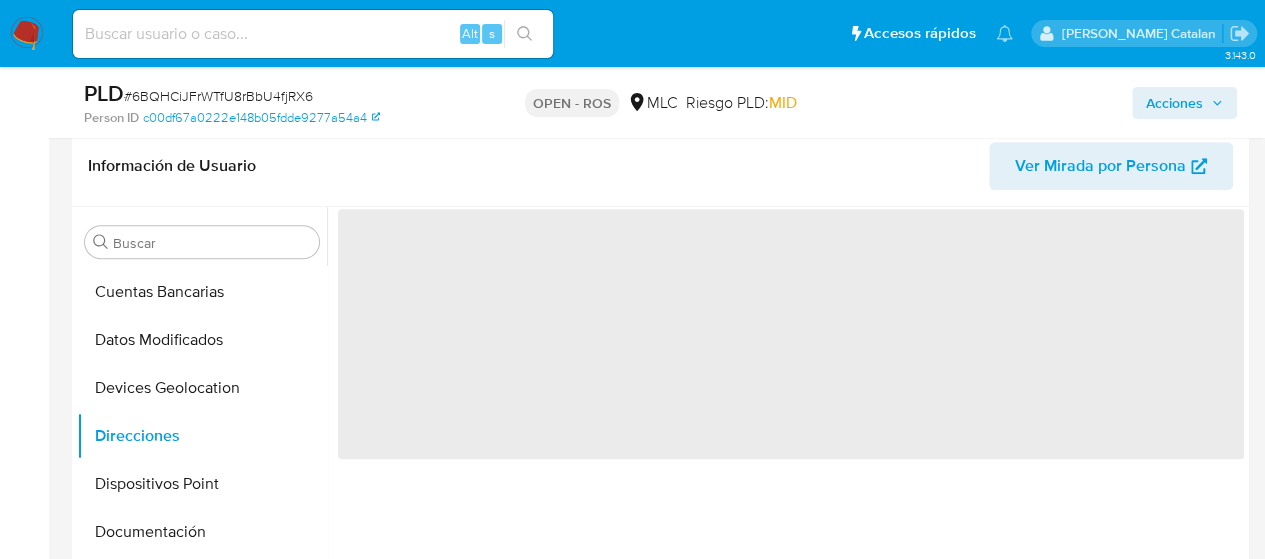 scroll, scrollTop: 458, scrollLeft: 0, axis: vertical 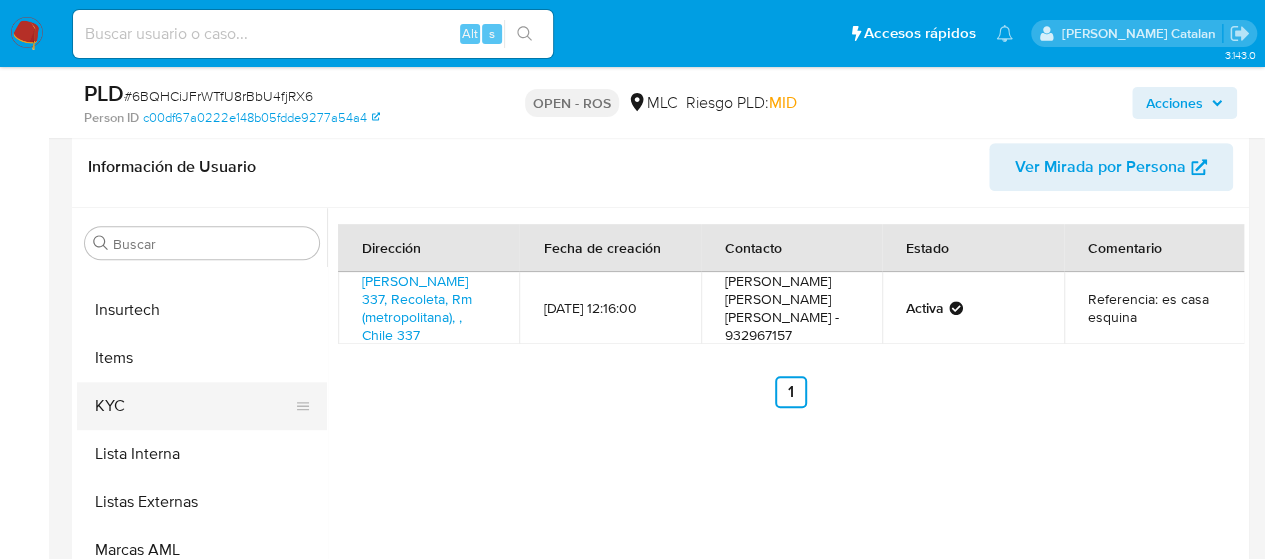 click on "KYC" at bounding box center [194, 406] 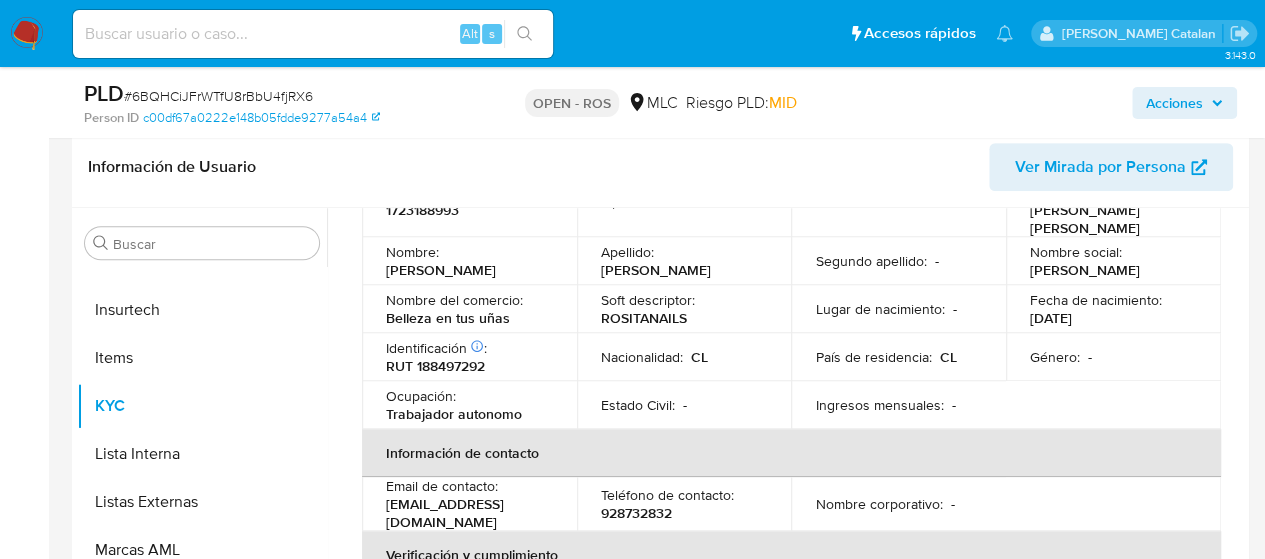 scroll, scrollTop: 197, scrollLeft: 0, axis: vertical 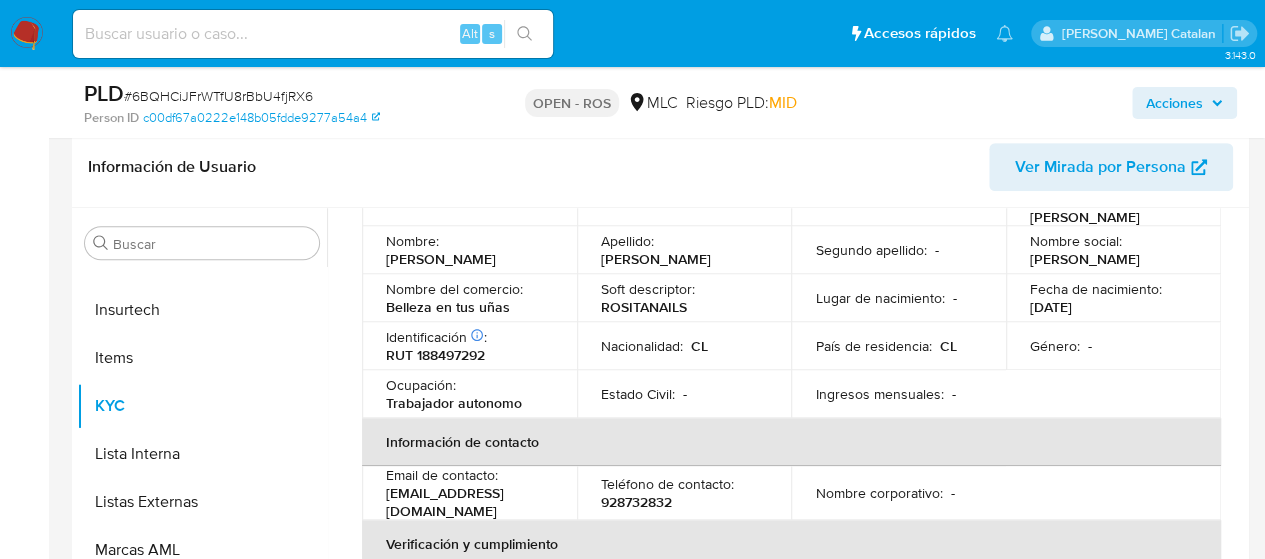 drag, startPoint x: 612, startPoint y: 433, endPoint x: 537, endPoint y: 373, distance: 96.04687 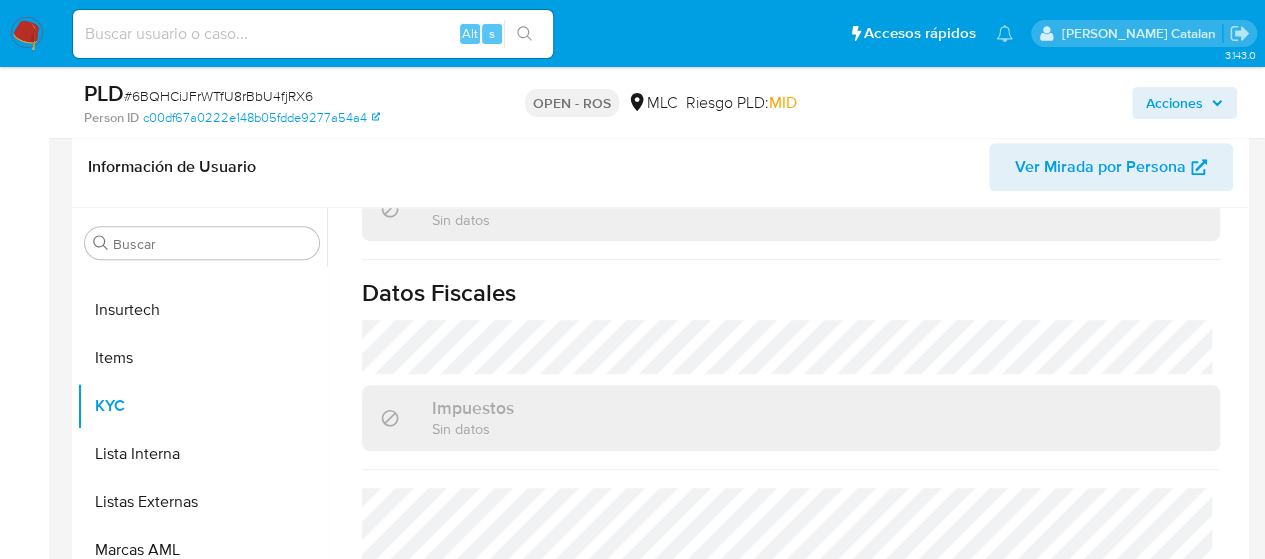 scroll, scrollTop: 1121, scrollLeft: 0, axis: vertical 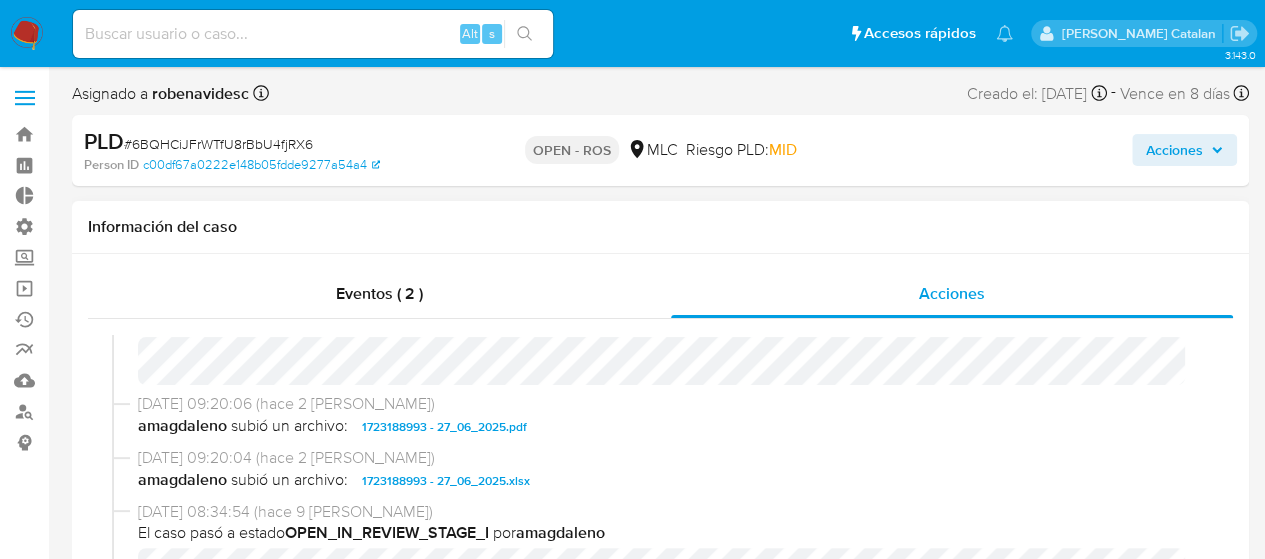 click on "1723188993 - 27_06_2025.xlsx" at bounding box center [446, 481] 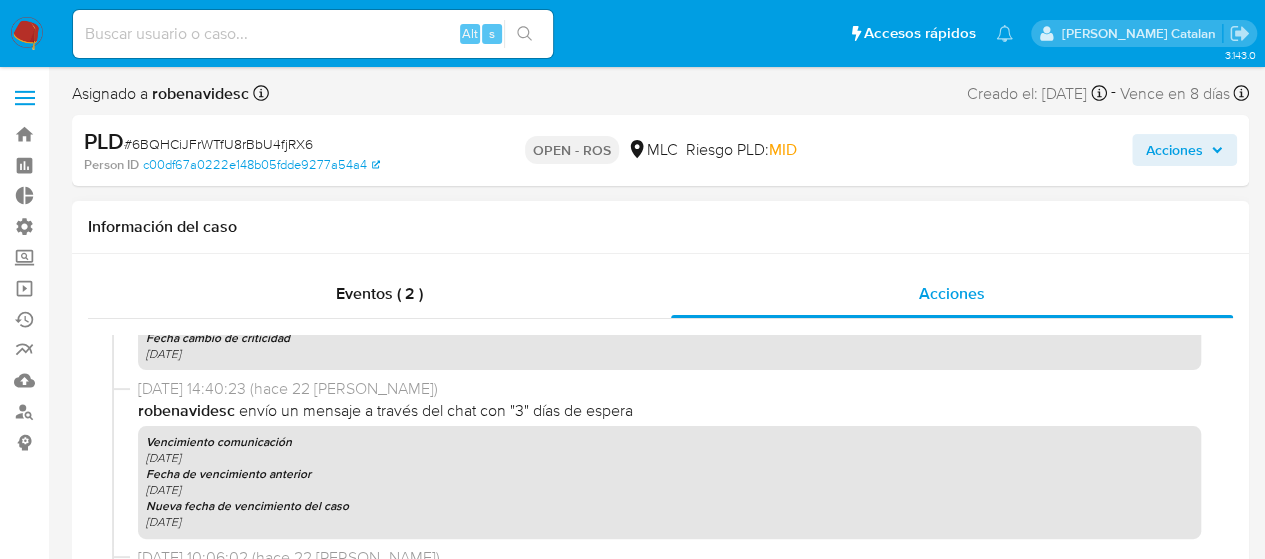 scroll, scrollTop: 1293, scrollLeft: 0, axis: vertical 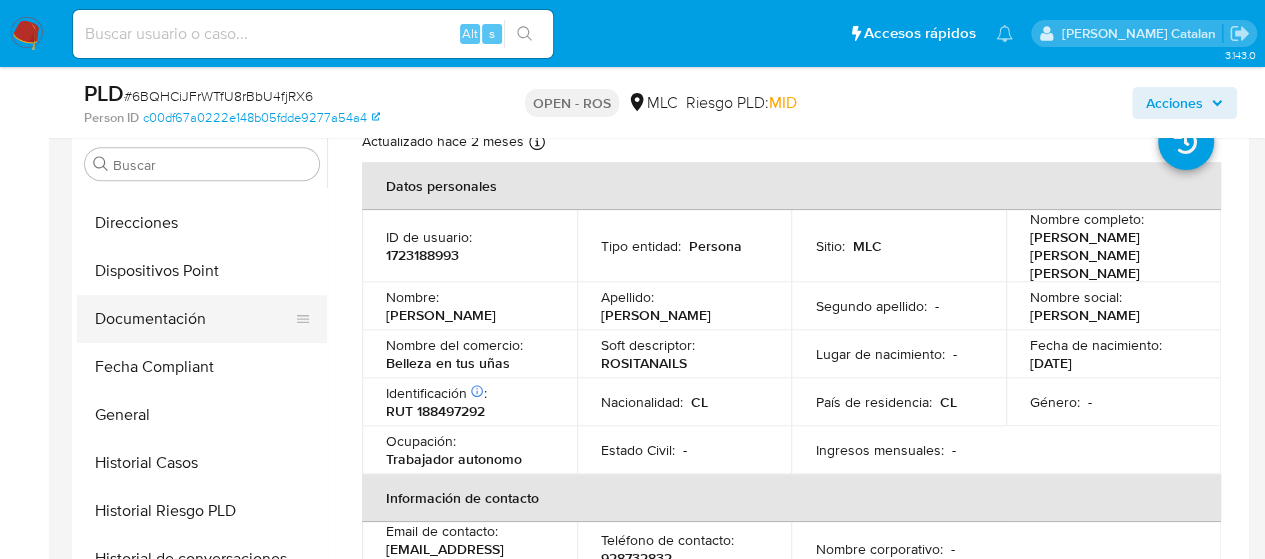 click on "Documentación" at bounding box center (194, 319) 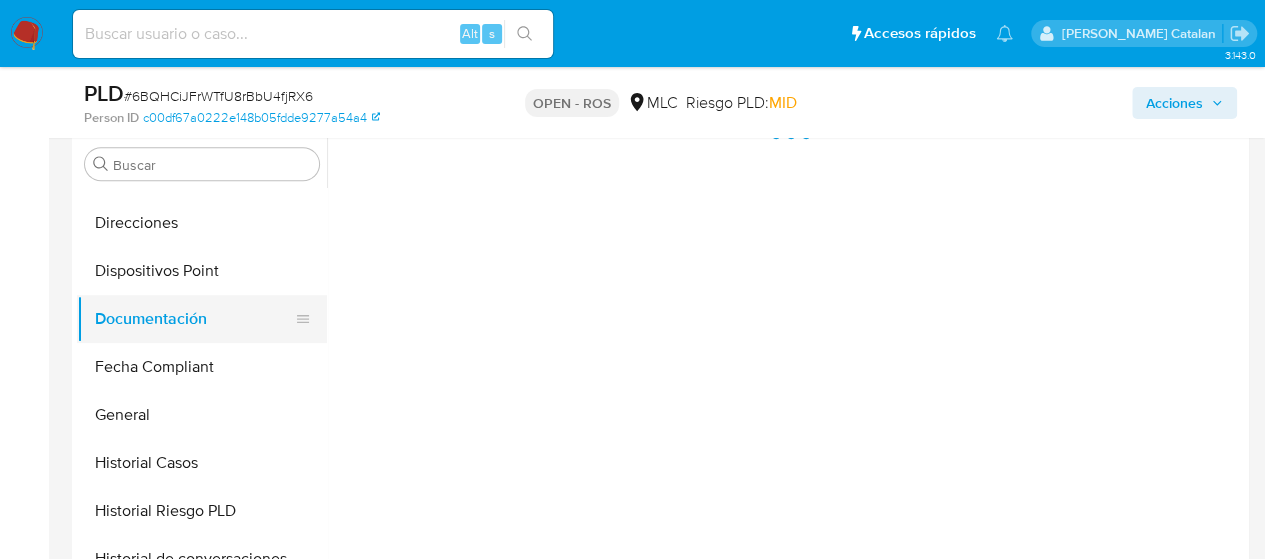 scroll, scrollTop: 0, scrollLeft: 0, axis: both 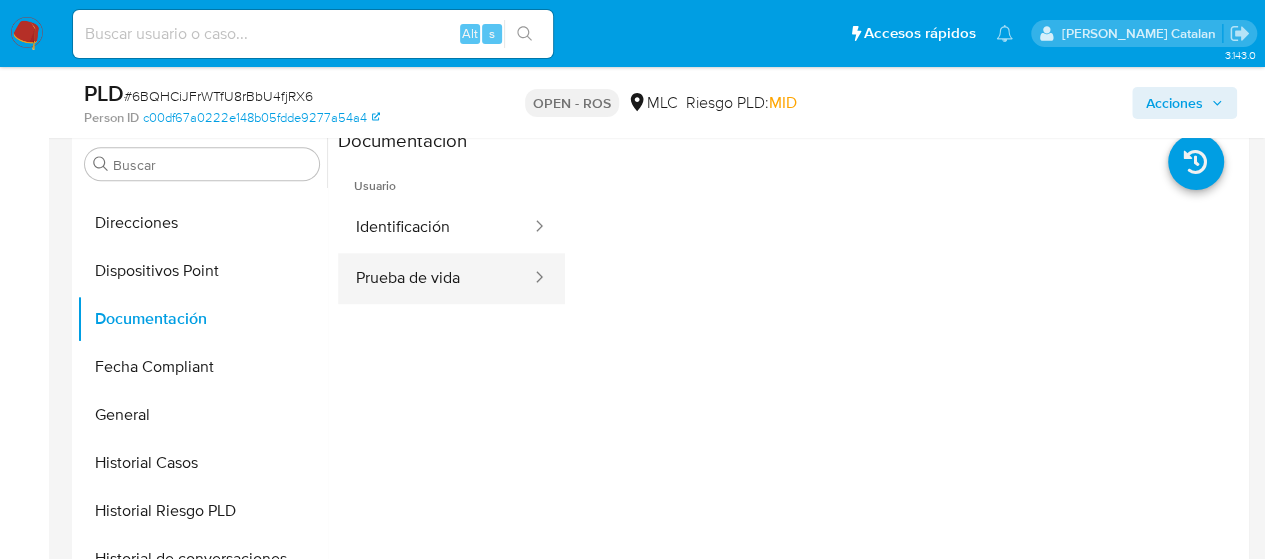 click on "Prueba de vida" at bounding box center [435, 278] 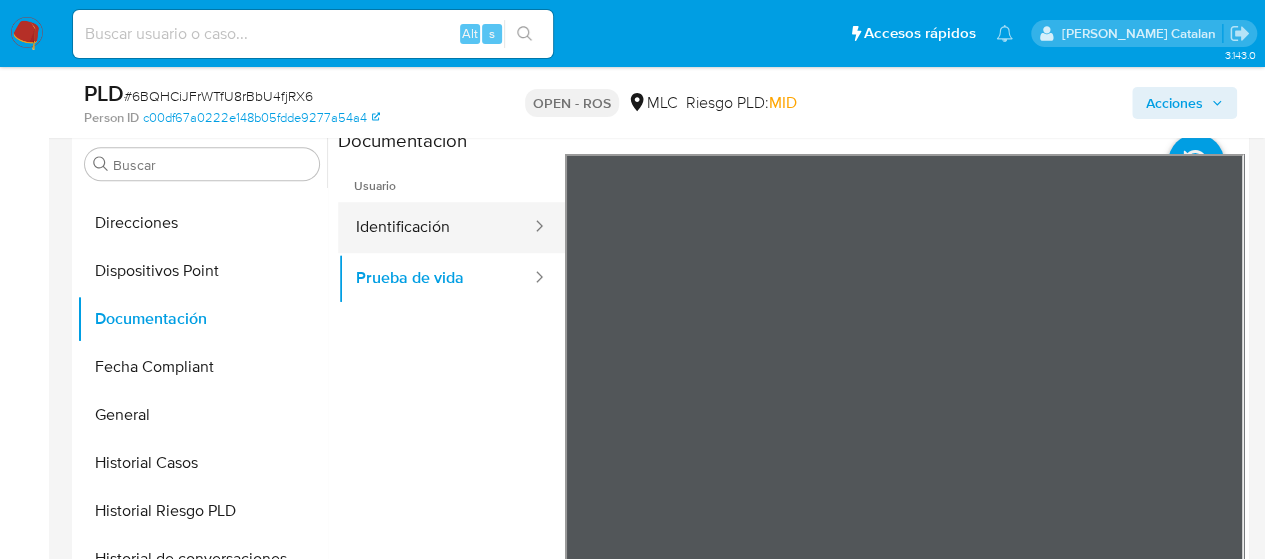 click on "Identificación" at bounding box center (435, 227) 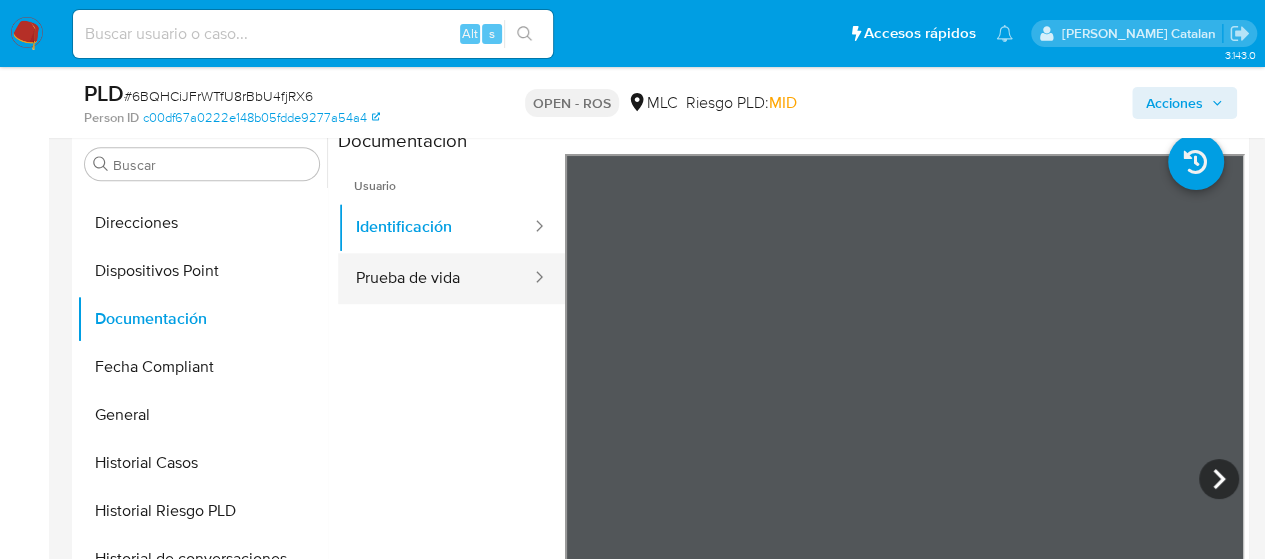 click on "Prueba de vida" at bounding box center [435, 278] 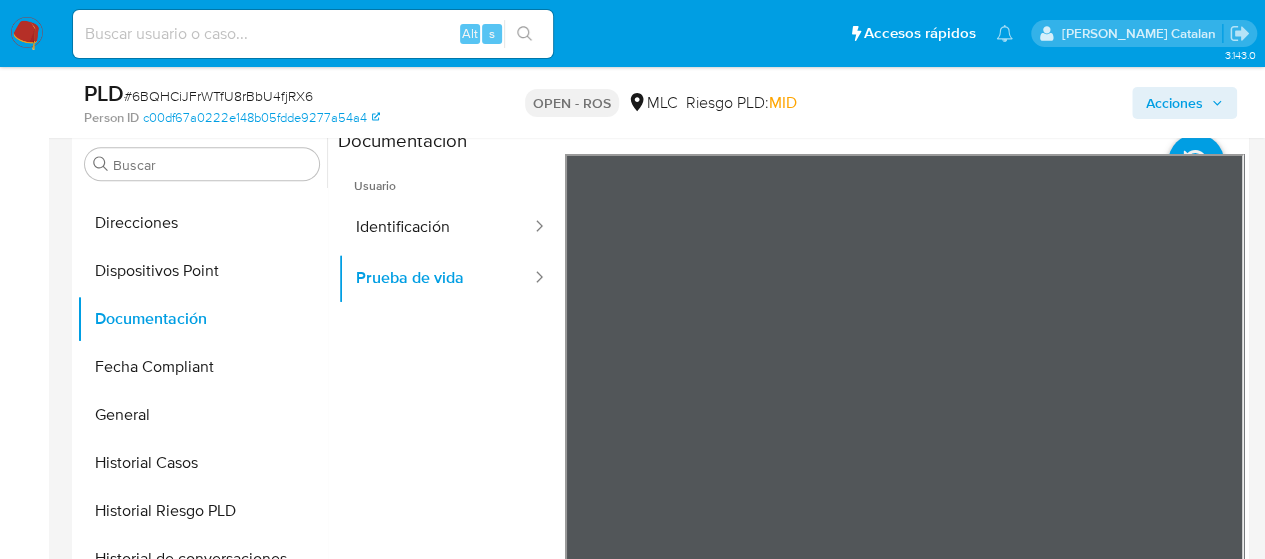 click on "Usuario Identificación Prueba de vida" at bounding box center [451, 442] 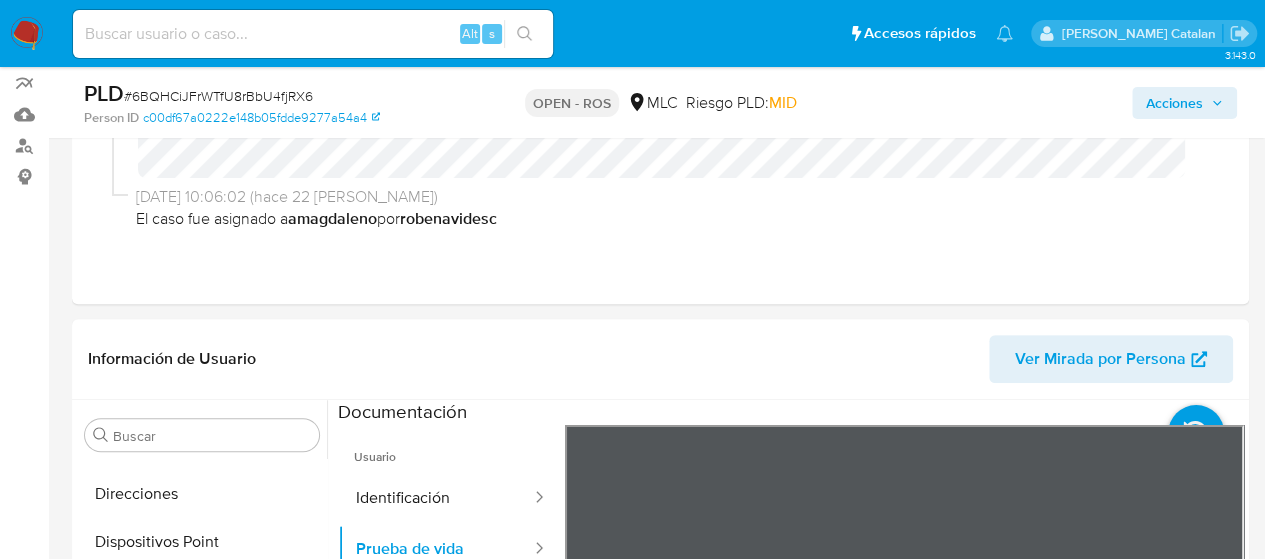 scroll, scrollTop: 0, scrollLeft: 0, axis: both 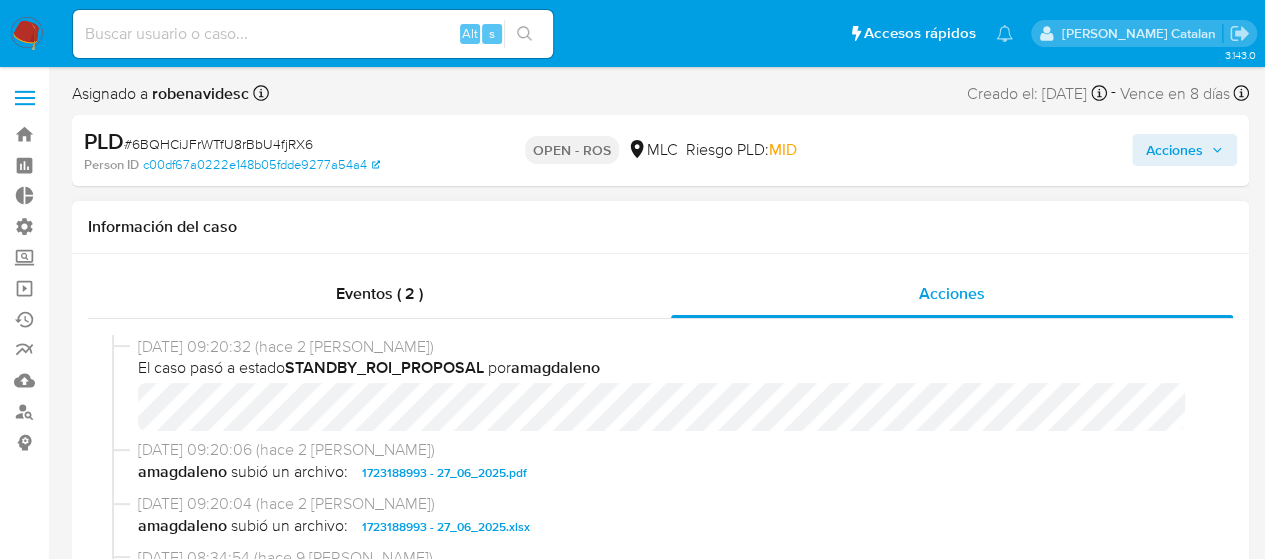 click on "amagdaleno  subió un archivo: 1723188993 - 27_06_2025.pdf" at bounding box center [669, 473] 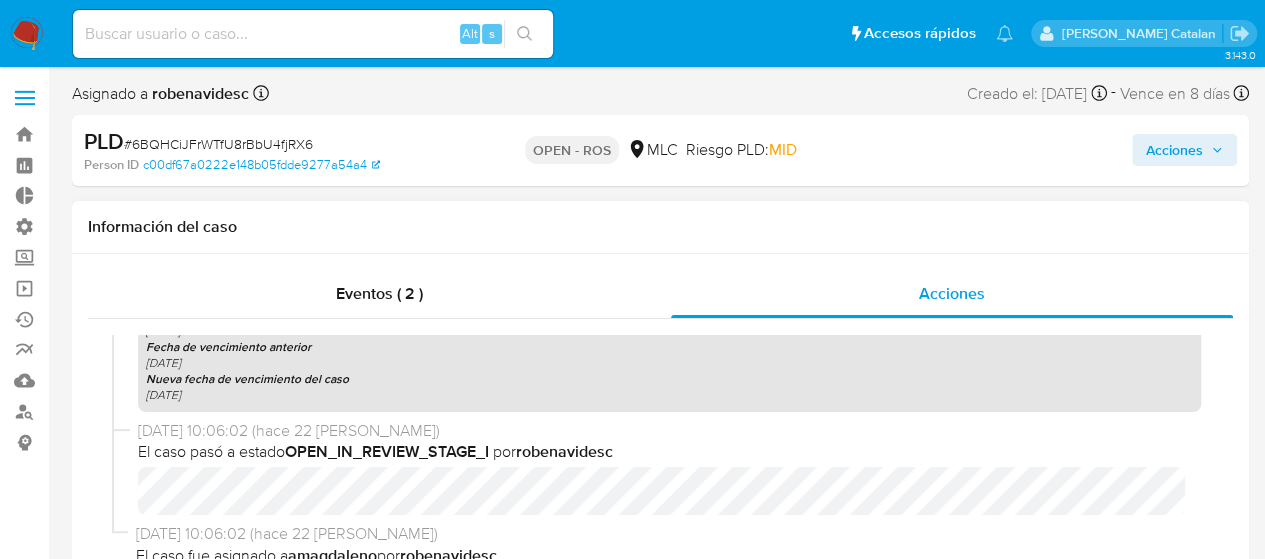 scroll, scrollTop: 1293, scrollLeft: 0, axis: vertical 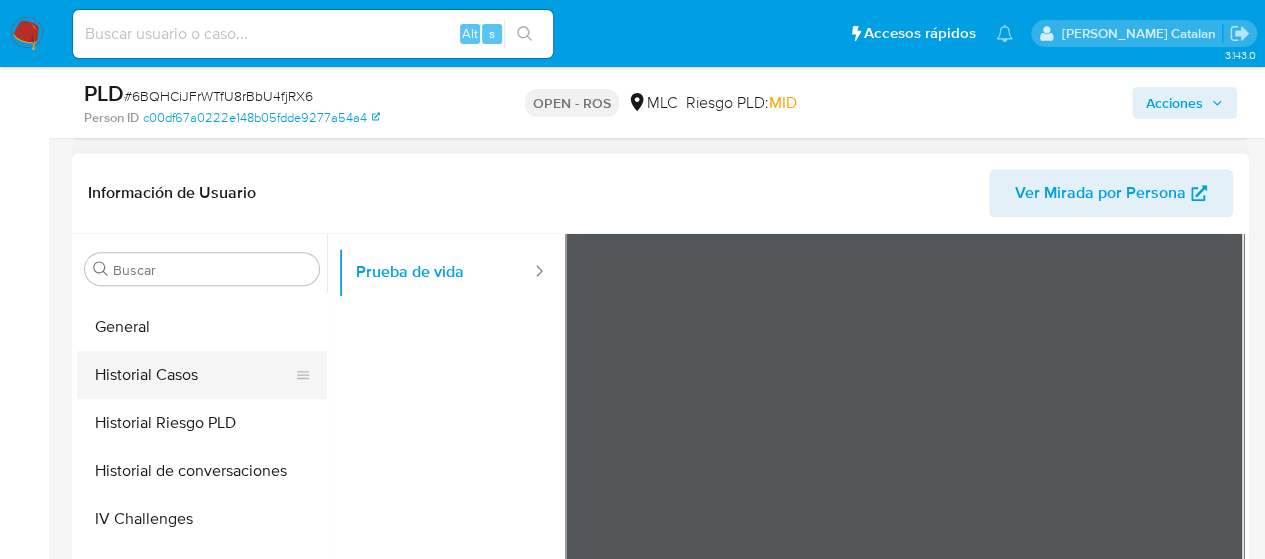 click on "Historial Casos" at bounding box center [194, 375] 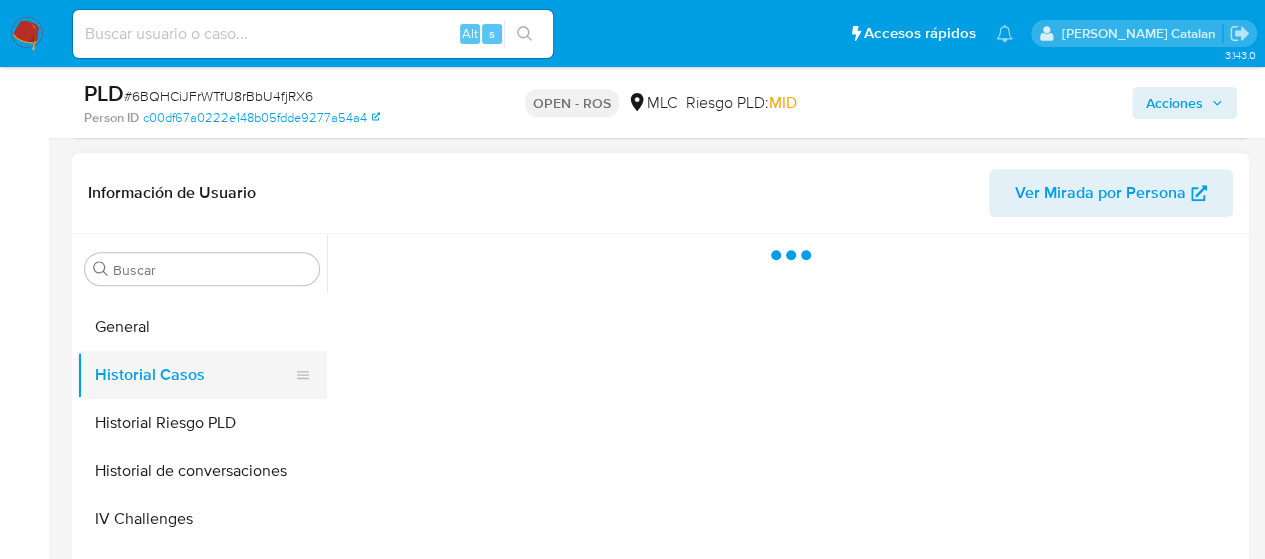 scroll, scrollTop: 0, scrollLeft: 0, axis: both 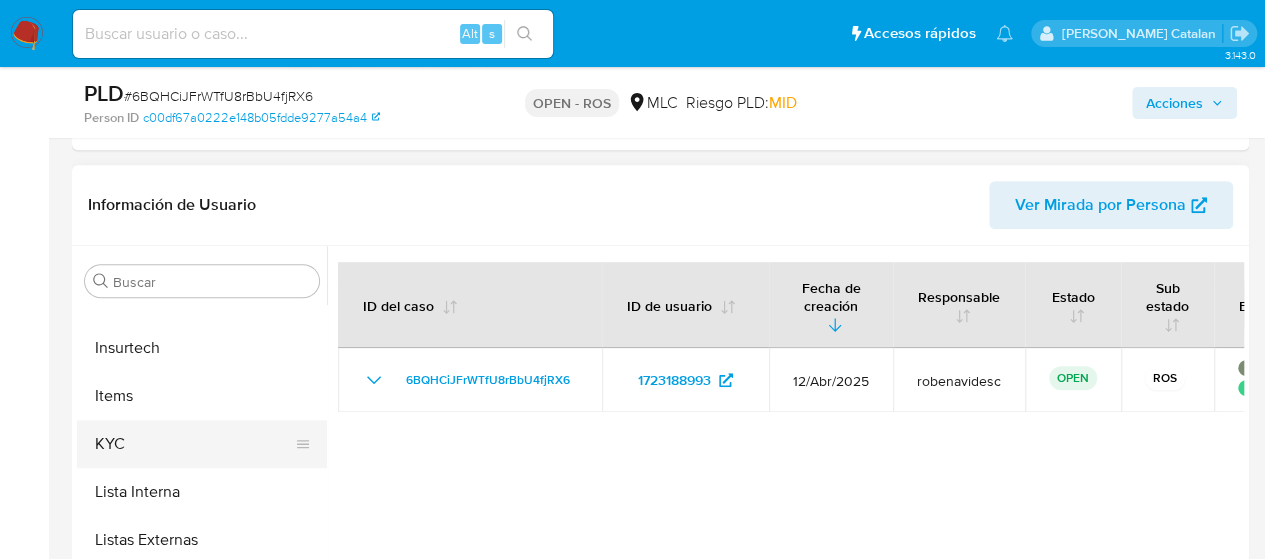 click on "KYC" at bounding box center [194, 444] 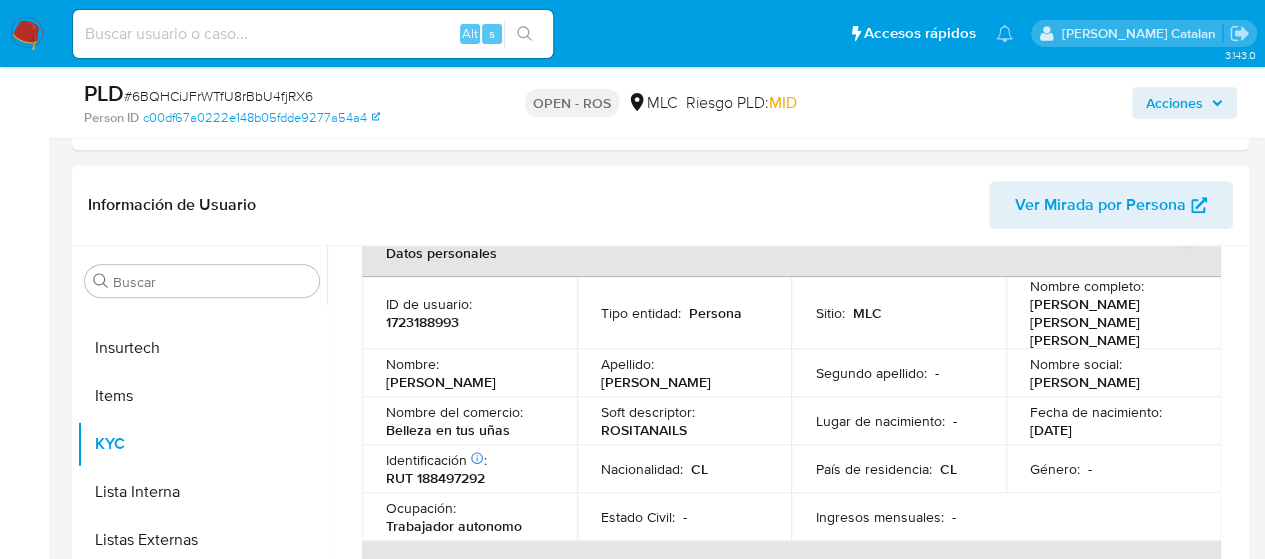 scroll, scrollTop: 116, scrollLeft: 0, axis: vertical 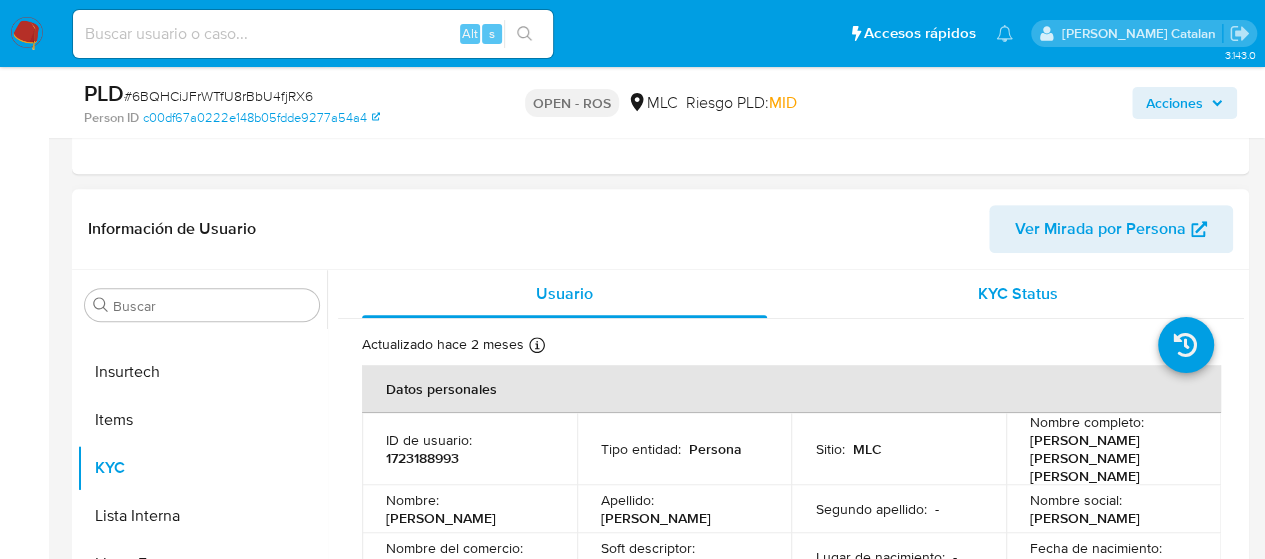 click on "KYC Status" at bounding box center [1017, 294] 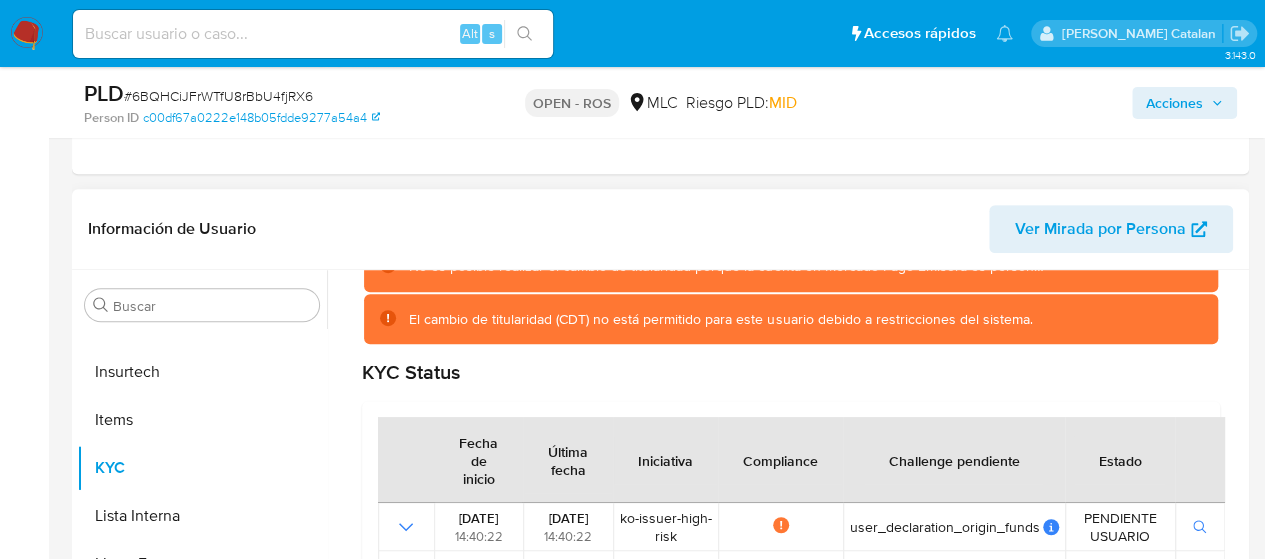 scroll, scrollTop: 150, scrollLeft: 0, axis: vertical 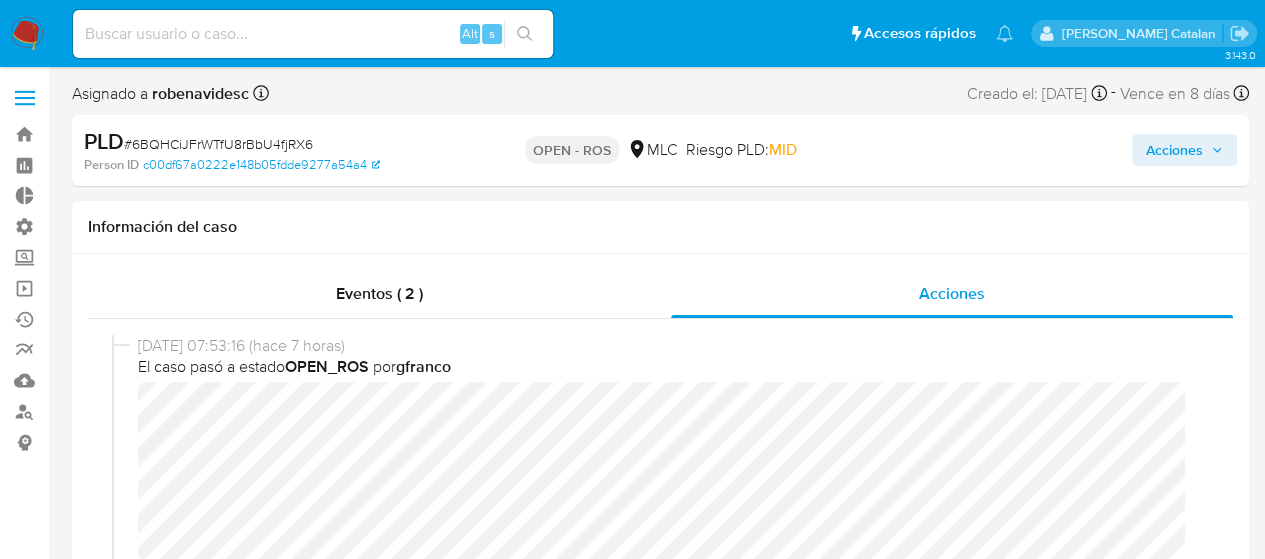 click on "Acciones" at bounding box center (1174, 150) 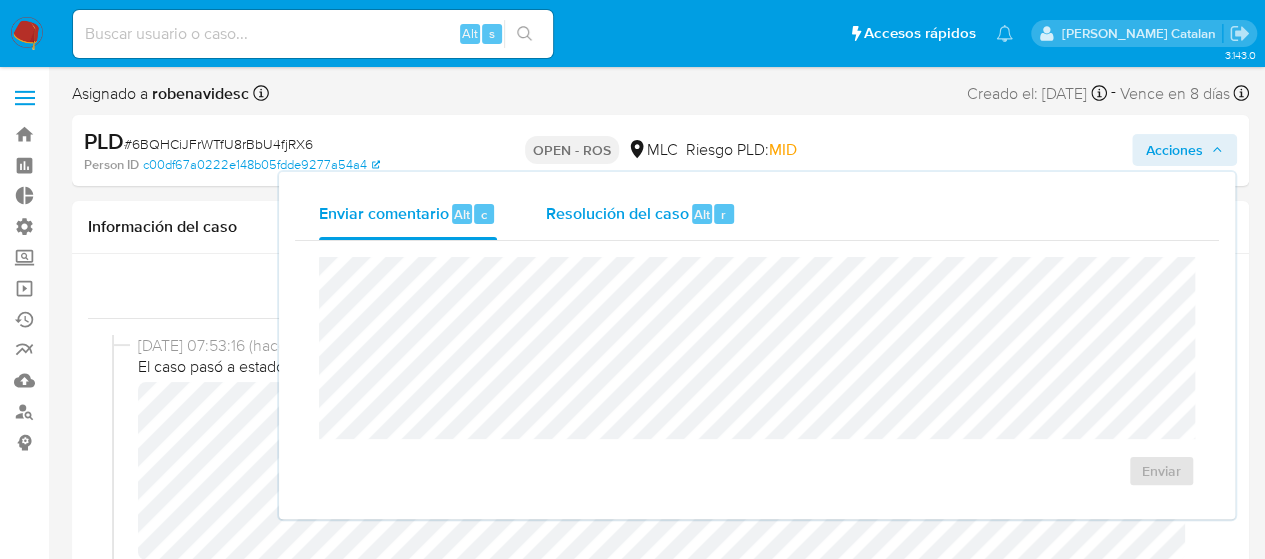 click on "Resolución del caso" at bounding box center [616, 213] 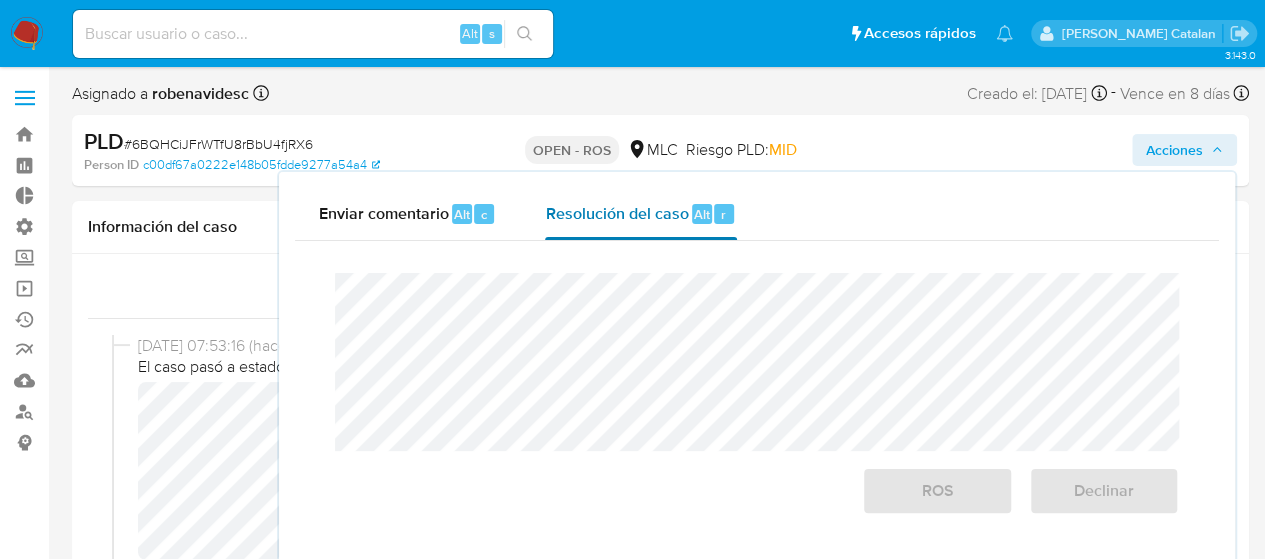 click on "Resolución del caso" at bounding box center [616, 213] 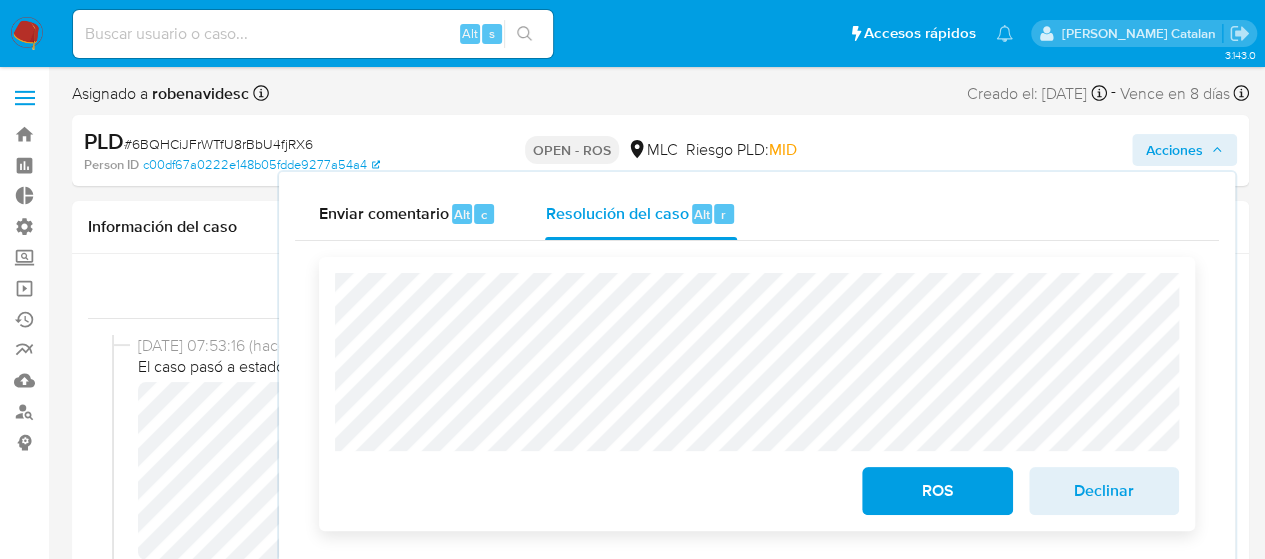 click on "Declinar" at bounding box center (1104, 491) 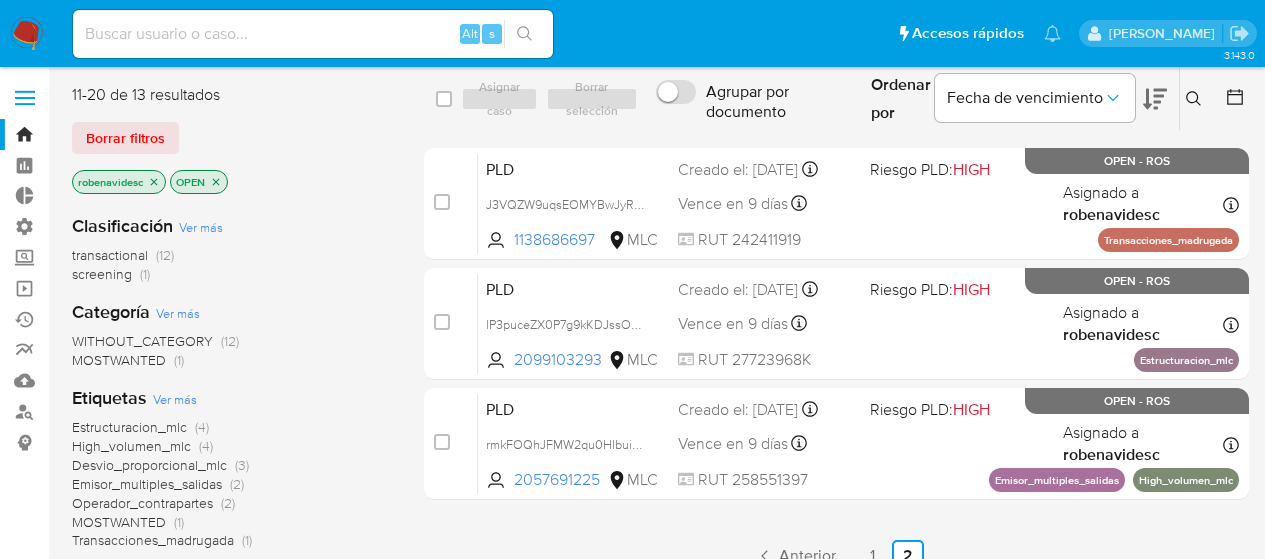 scroll, scrollTop: 0, scrollLeft: 0, axis: both 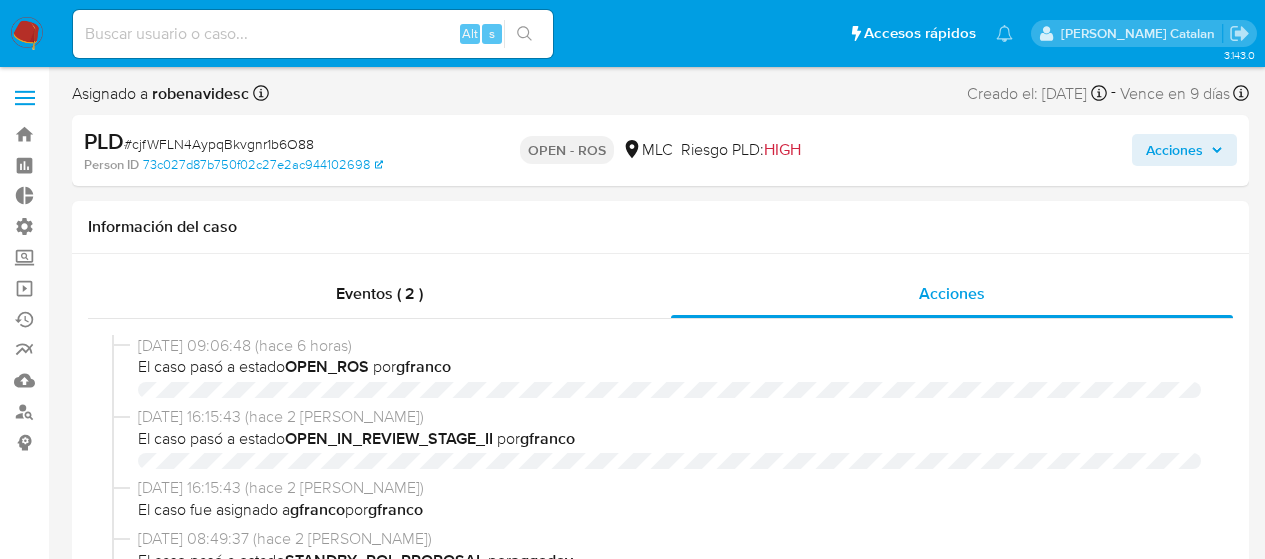 select on "10" 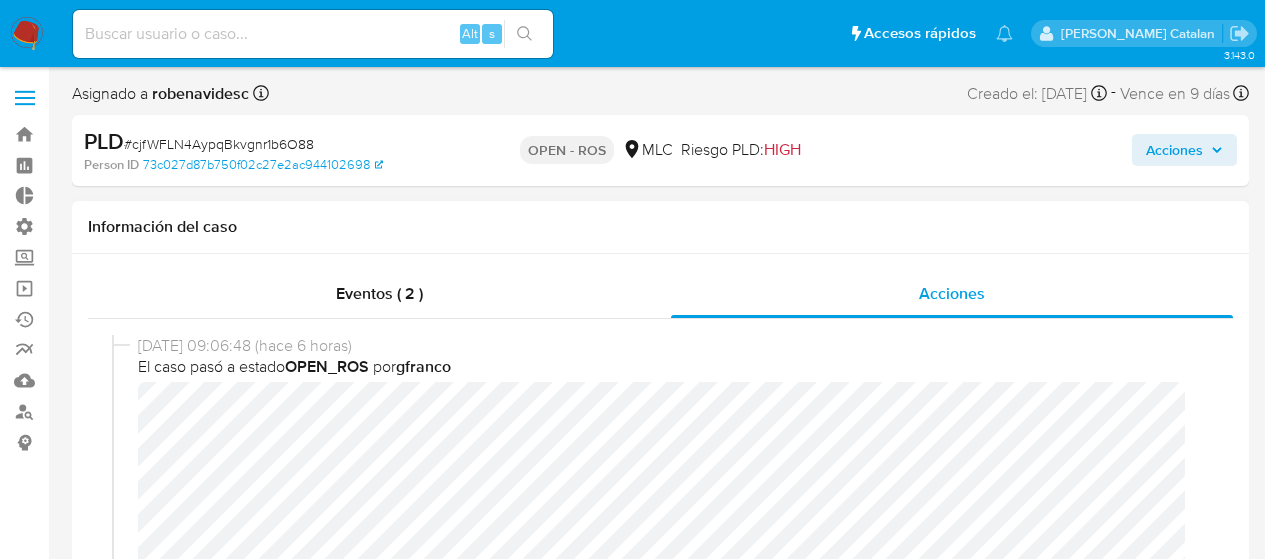 scroll, scrollTop: 0, scrollLeft: 0, axis: both 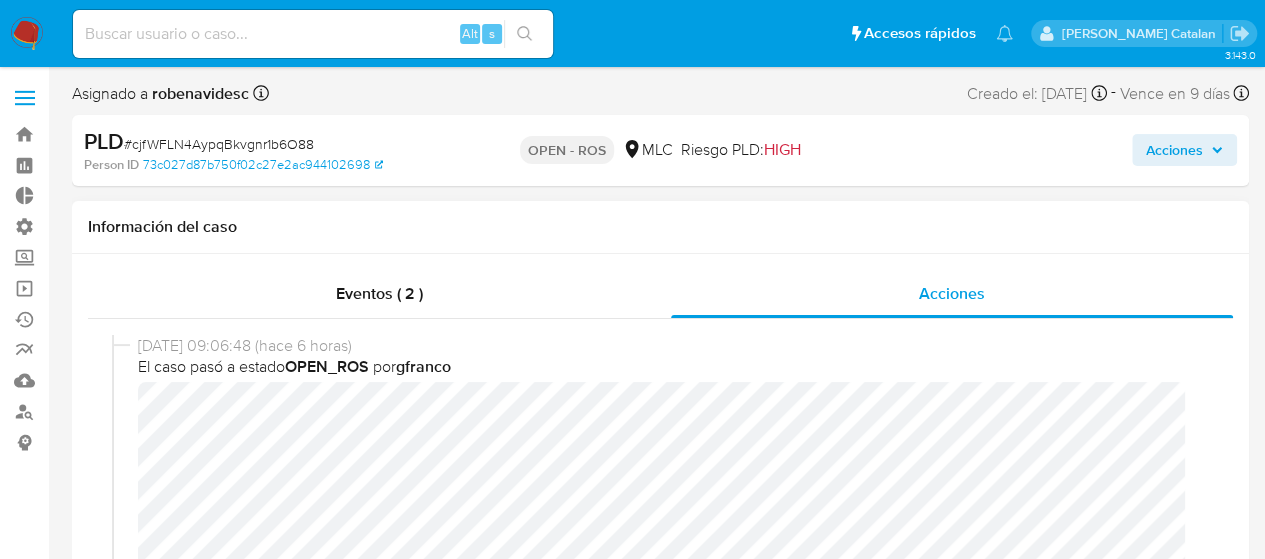 click on "El caso pasó a estado  OPEN_ROS      por  gfranco" at bounding box center [669, 367] 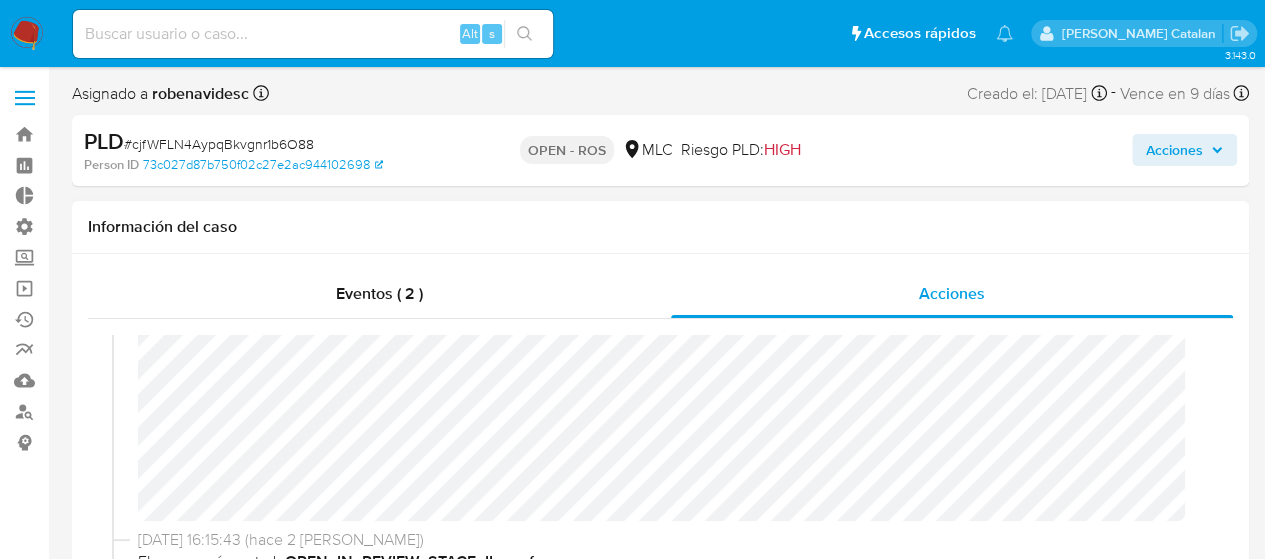 scroll, scrollTop: 134, scrollLeft: 0, axis: vertical 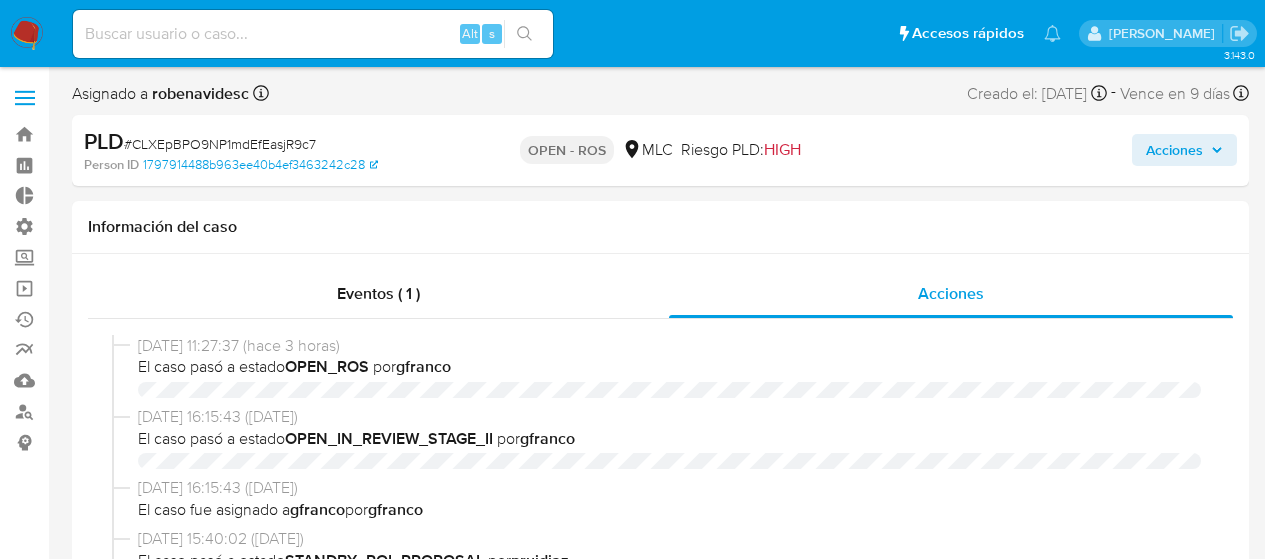 select on "10" 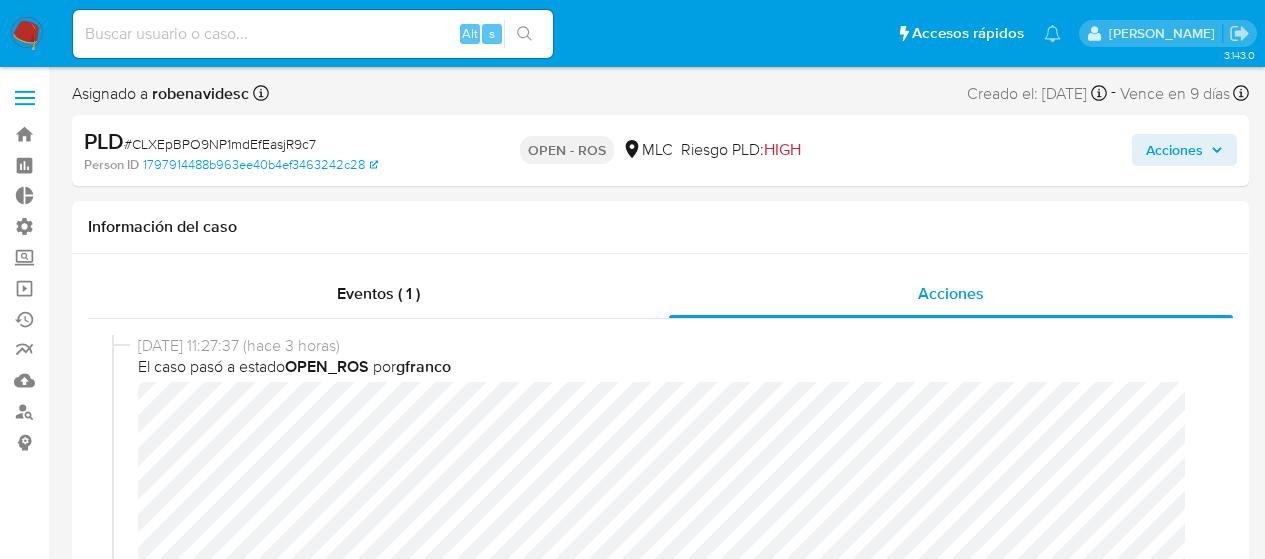 scroll, scrollTop: 0, scrollLeft: 0, axis: both 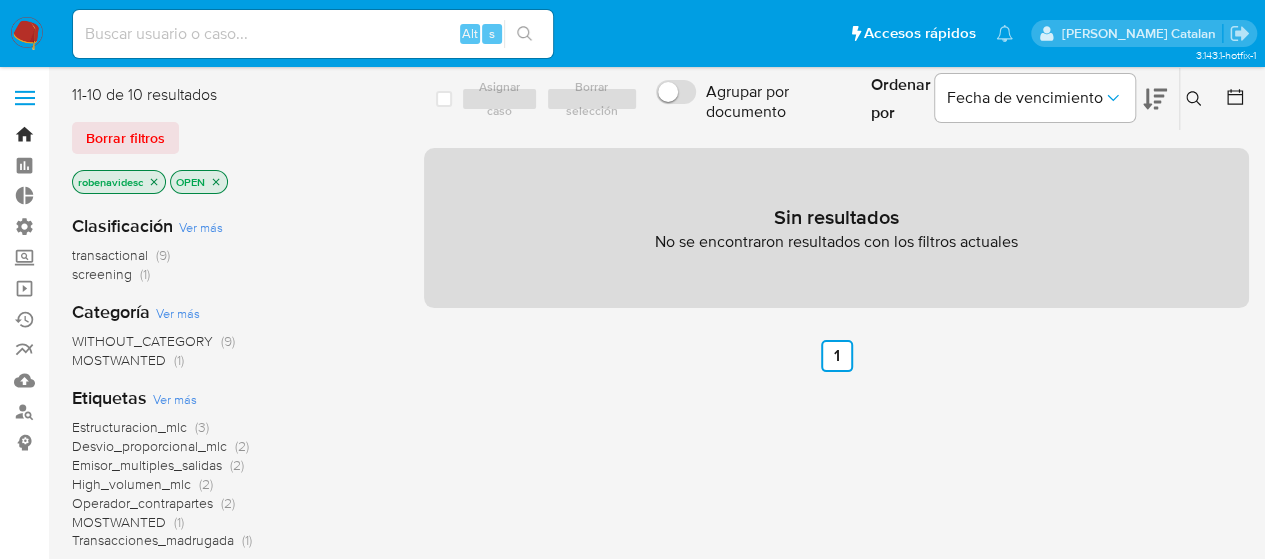 click on "Bandeja" at bounding box center (119, 134) 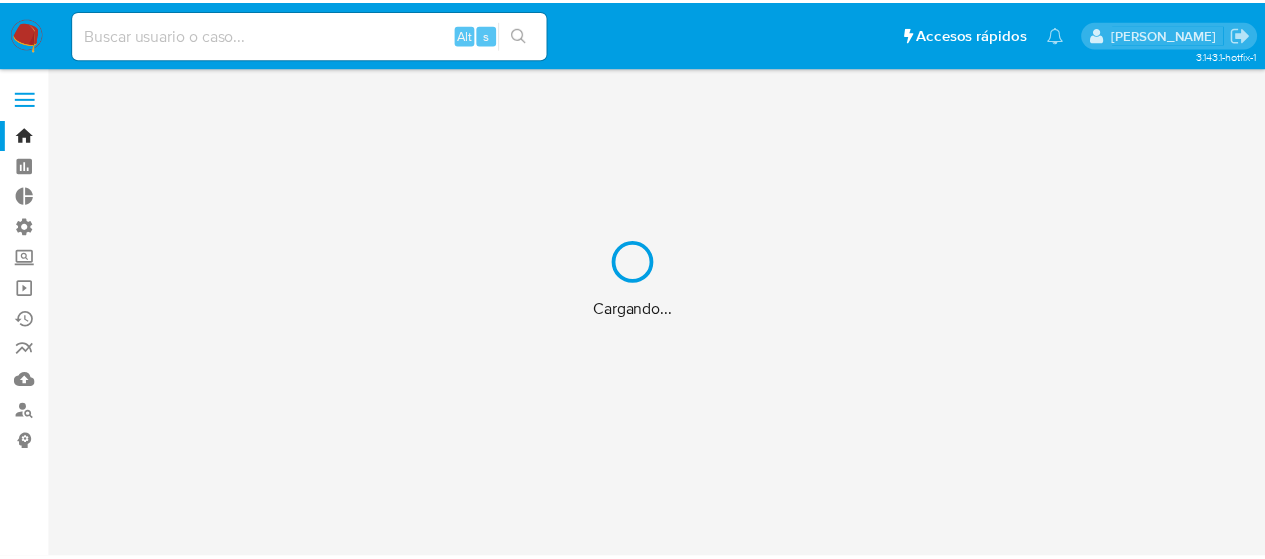 scroll, scrollTop: 0, scrollLeft: 0, axis: both 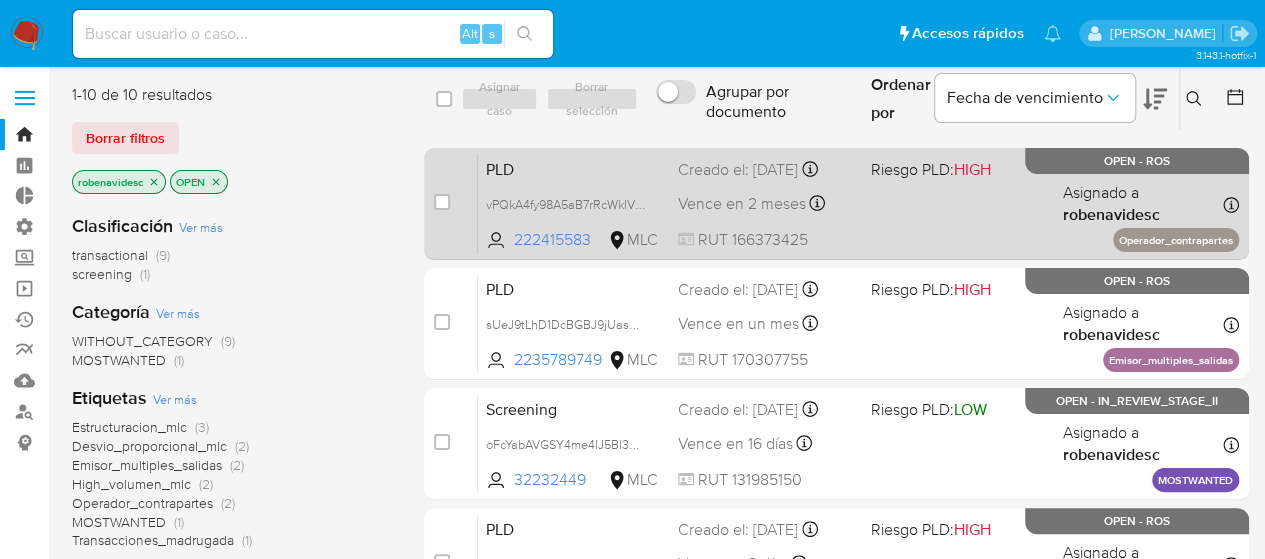 click on "PLD vPQkA4fy98A5aB7rRcWkIVDA 222415583 MLC Riesgo PLD:  HIGH Creado el: [DATE]   Creado el: [DATE] 05:04:13 Vence en 2 meses   Vence el [DATE] 06:04:14 RUT   166373425 Asignado a   robenavidesc   Asignado el: [DATE] 15:38:12 Operador_contrapartes OPEN - ROS" at bounding box center (858, 203) 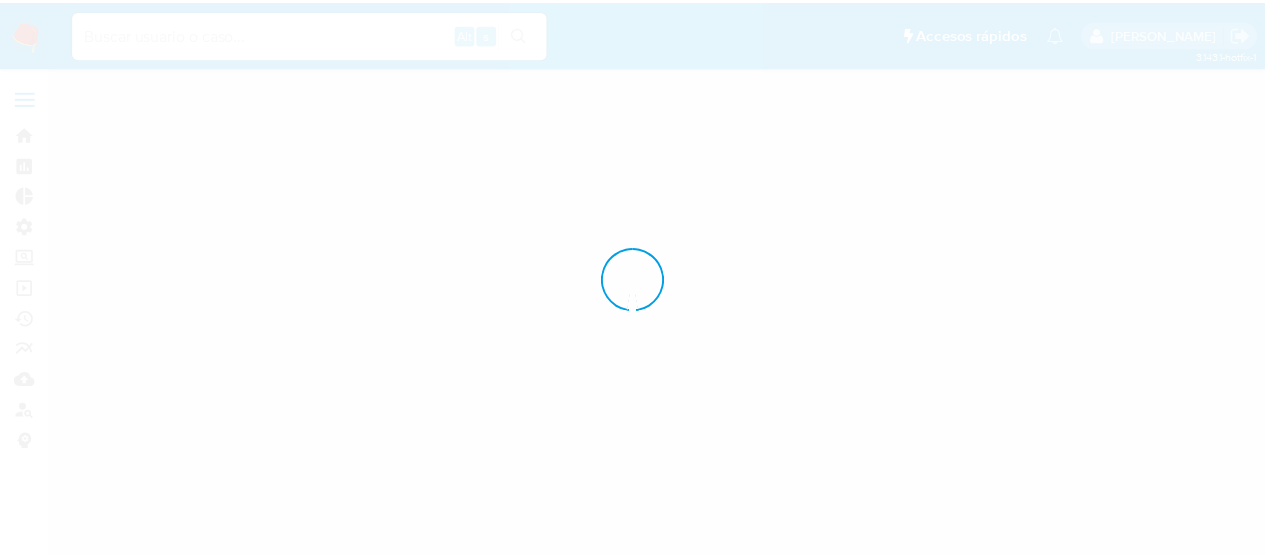 scroll, scrollTop: 0, scrollLeft: 0, axis: both 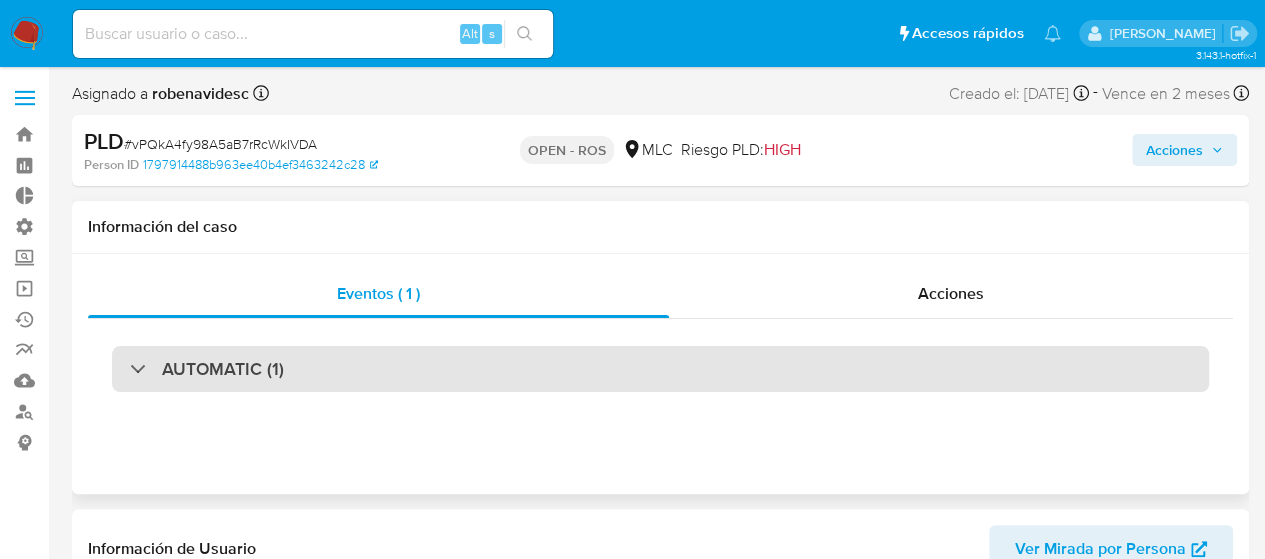 click on "AUTOMATIC (1)" at bounding box center (660, 369) 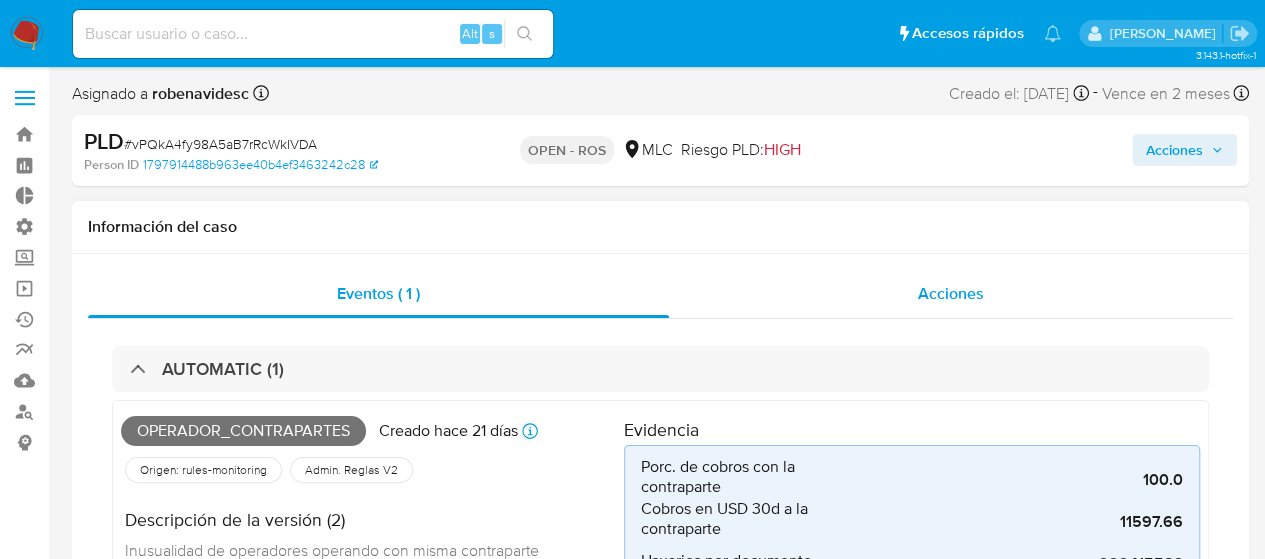 select on "10" 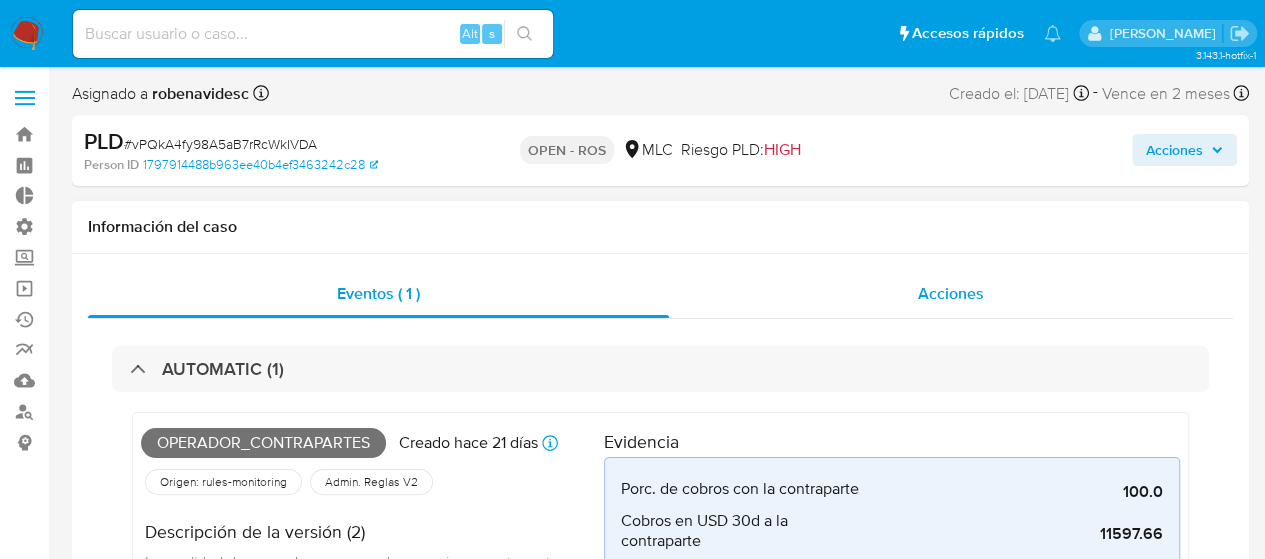click on "Acciones" at bounding box center (951, 293) 